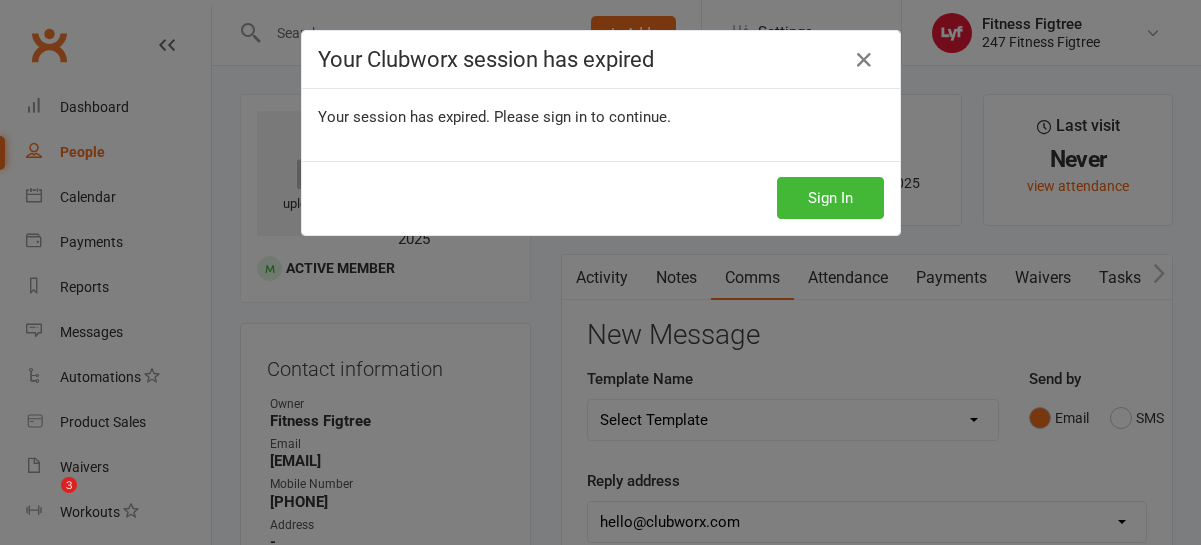 scroll, scrollTop: 0, scrollLeft: 0, axis: both 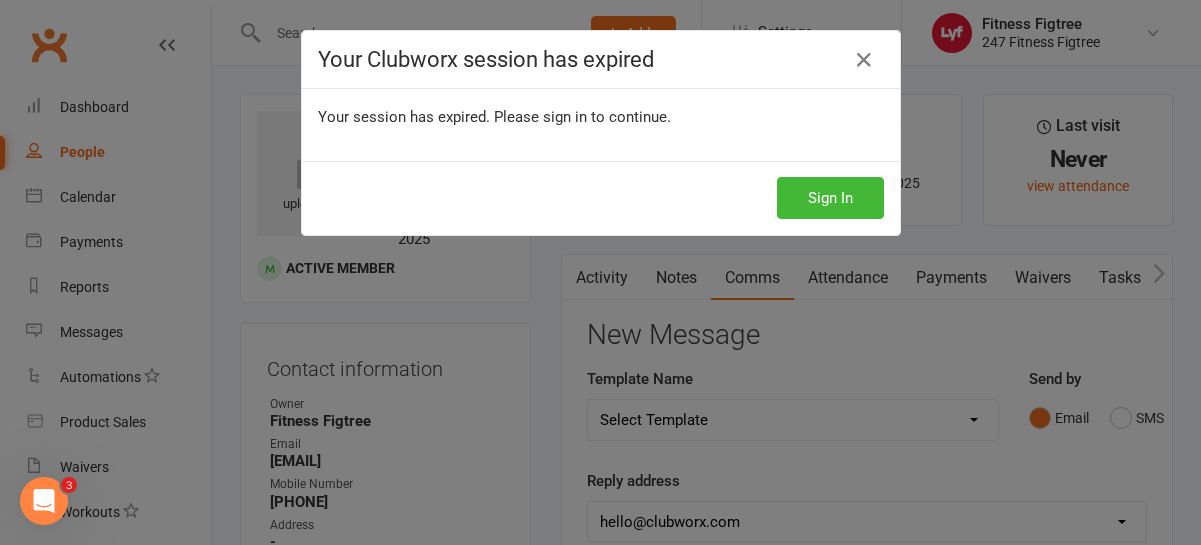 click on "Sign In" at bounding box center (601, 198) 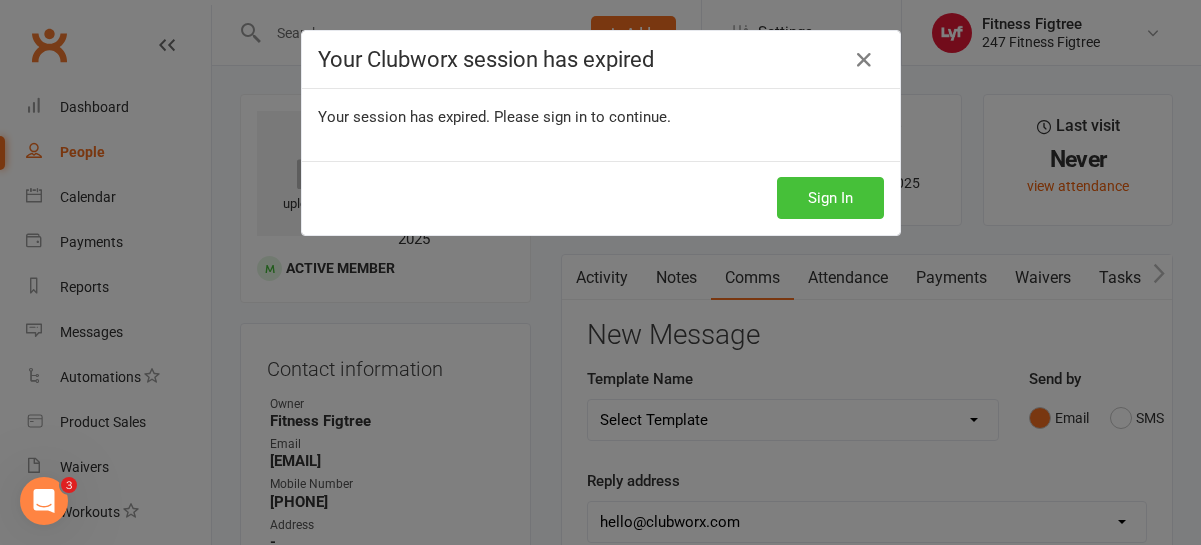 click on "Sign In" at bounding box center (830, 198) 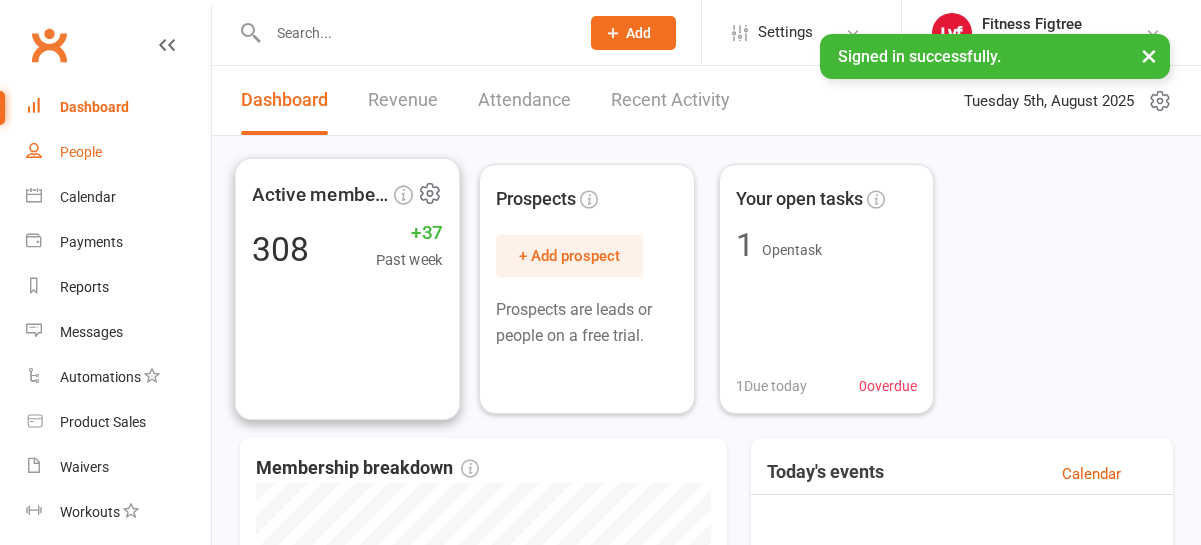 scroll, scrollTop: 0, scrollLeft: 0, axis: both 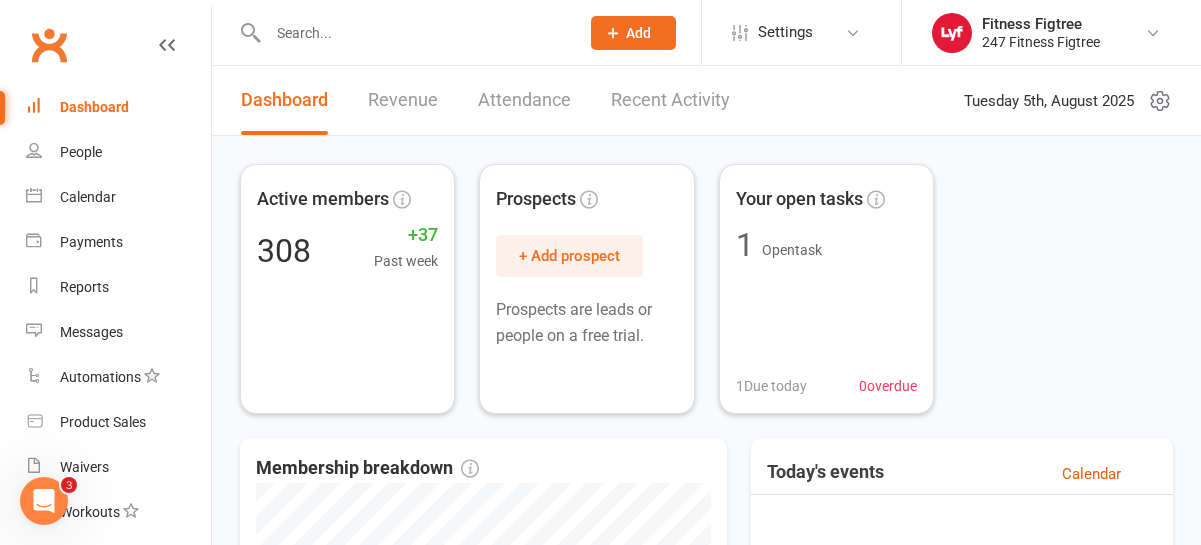 click at bounding box center (413, 33) 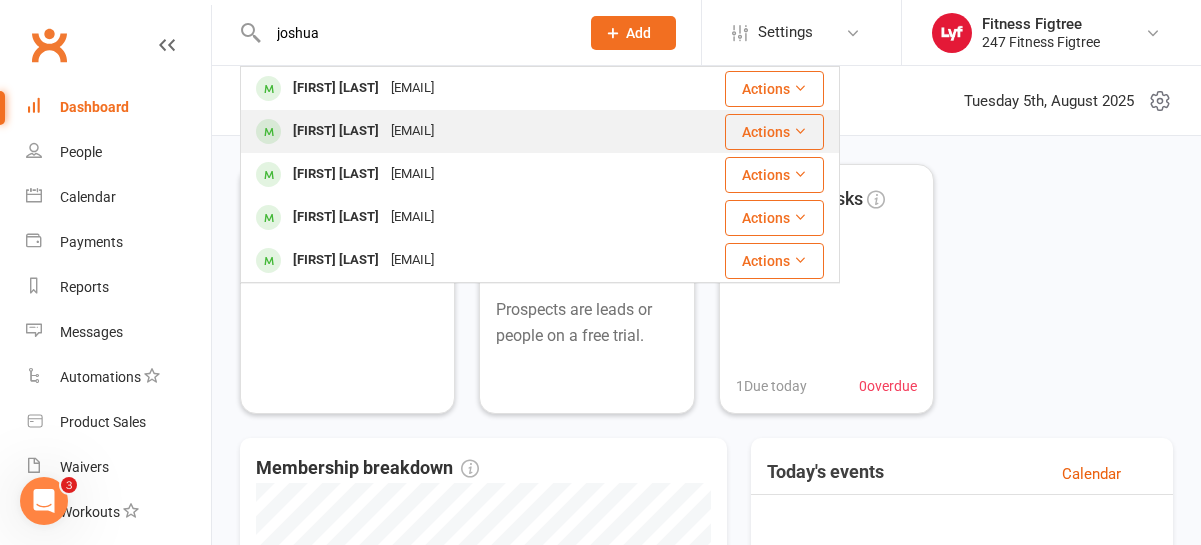 type on "joshua" 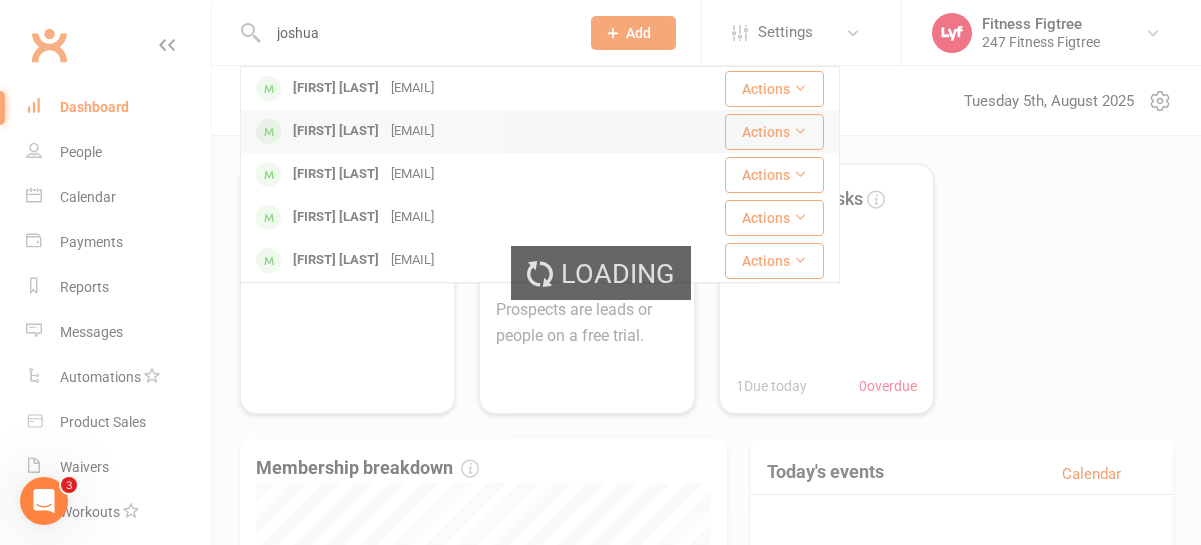 type 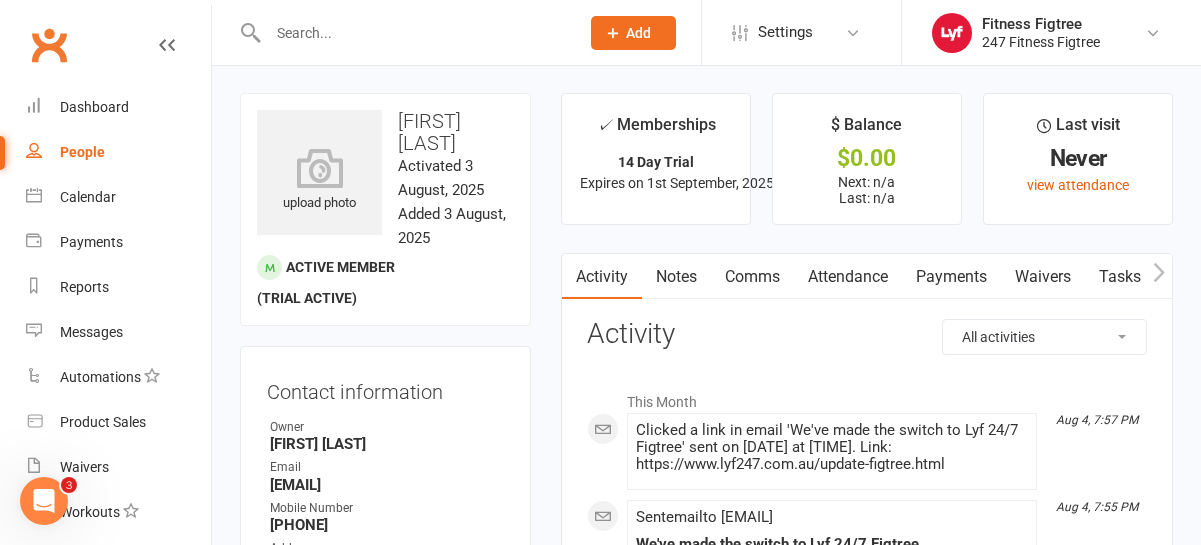 scroll, scrollTop: 0, scrollLeft: 0, axis: both 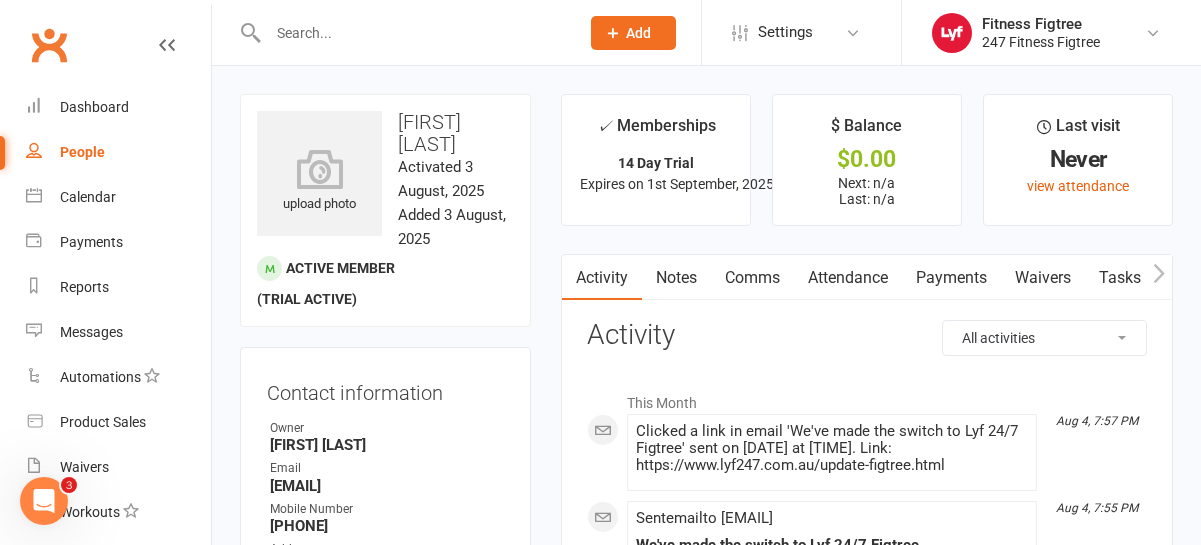 click 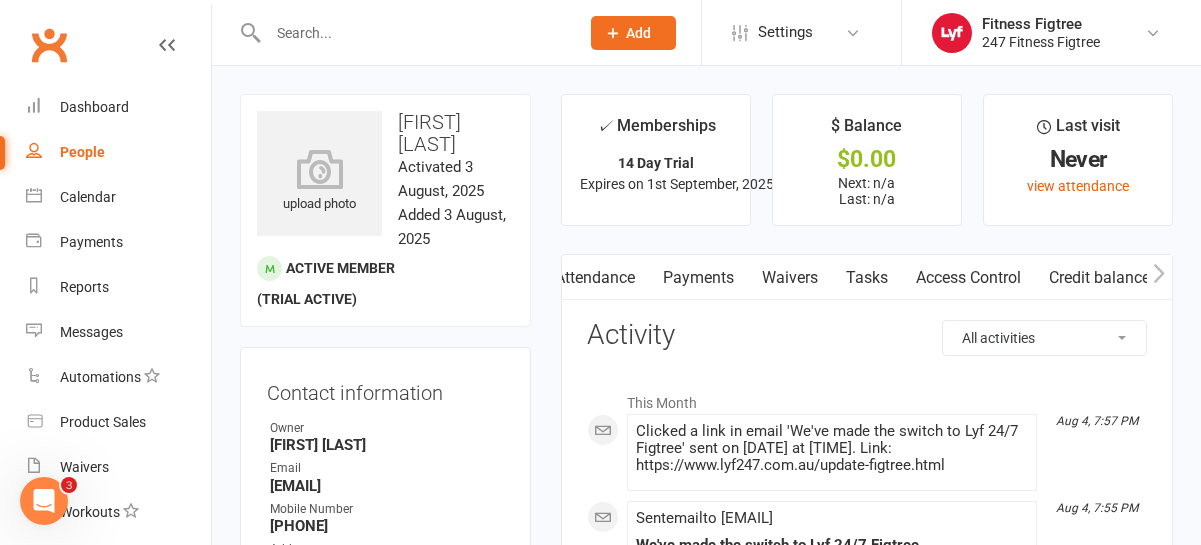 scroll, scrollTop: 0, scrollLeft: 253, axis: horizontal 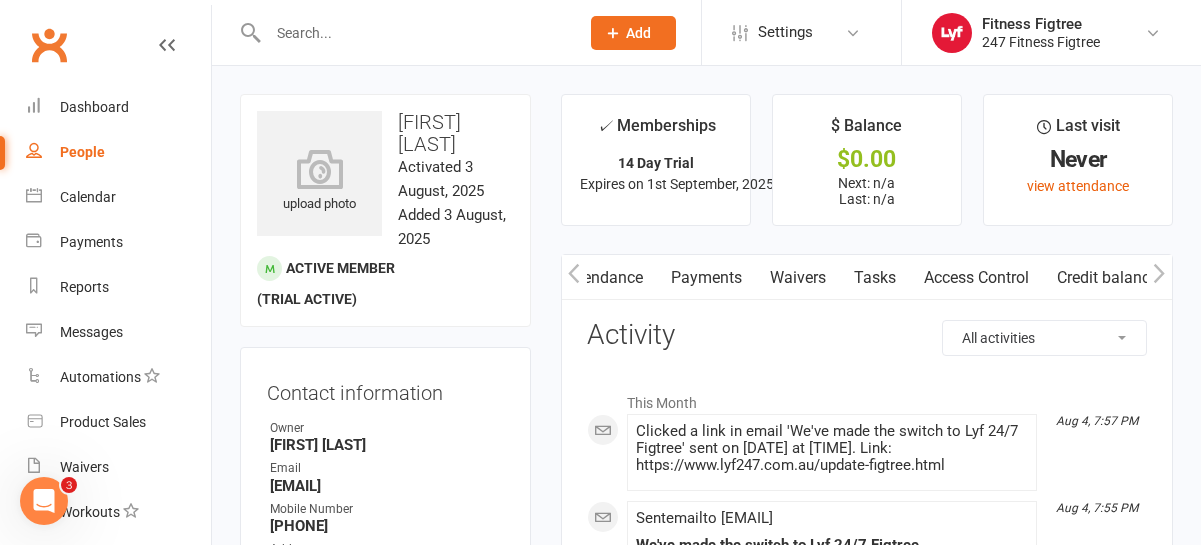 click on "Access Control" at bounding box center [976, 278] 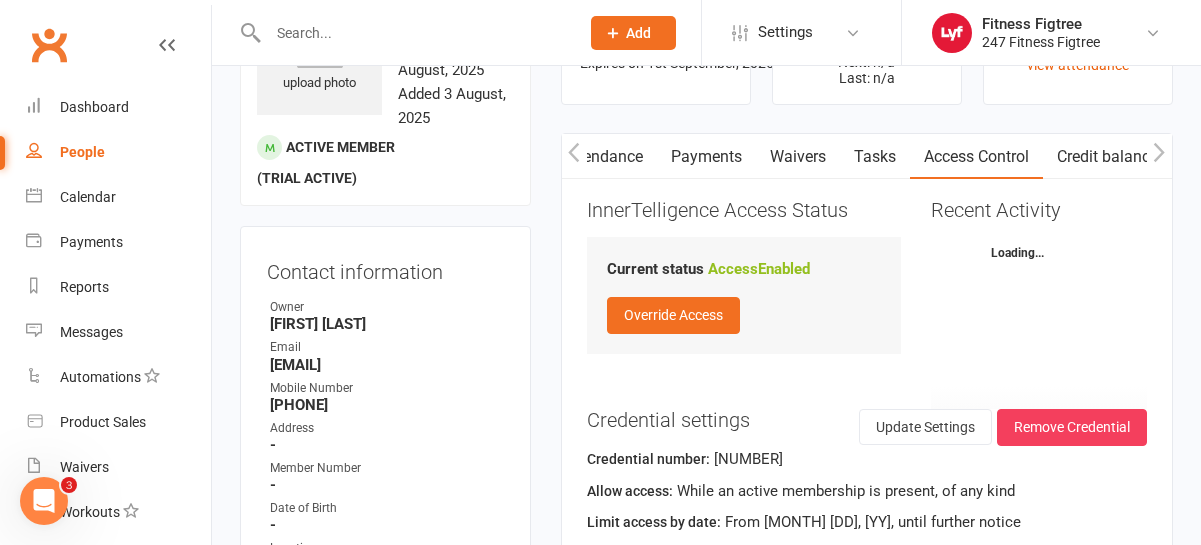 scroll, scrollTop: 163, scrollLeft: 0, axis: vertical 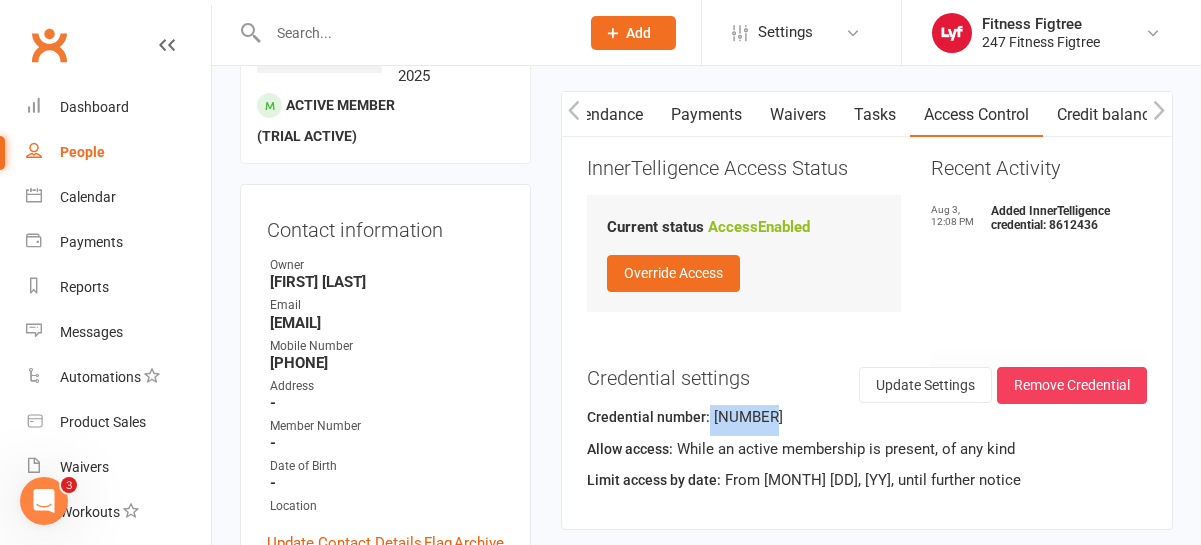 drag, startPoint x: 772, startPoint y: 422, endPoint x: 705, endPoint y: 416, distance: 67.26812 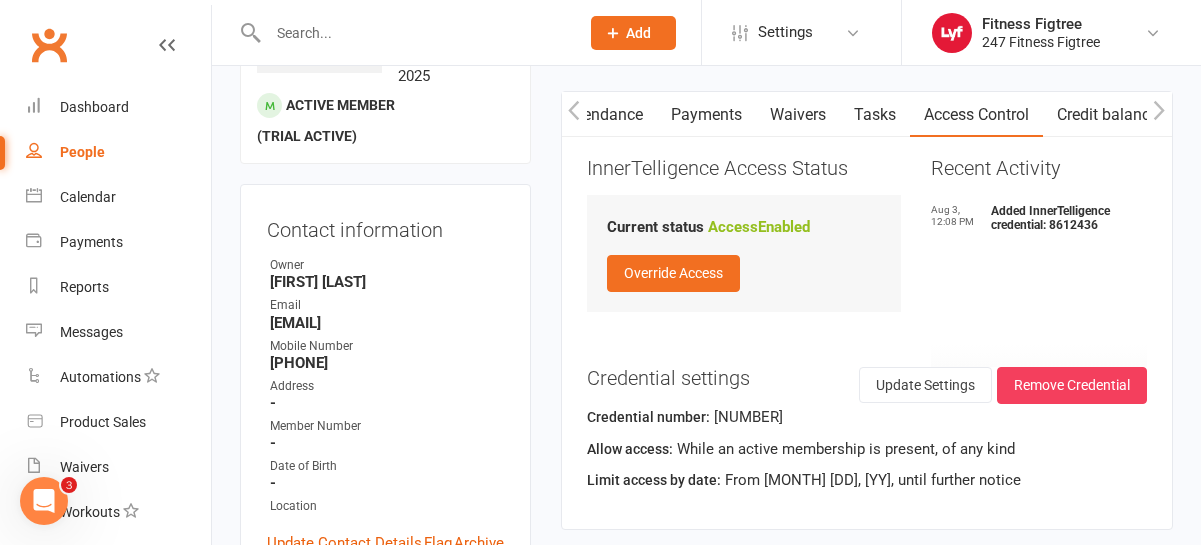 click on "Credential number:   [NUMBER]" at bounding box center [867, 420] 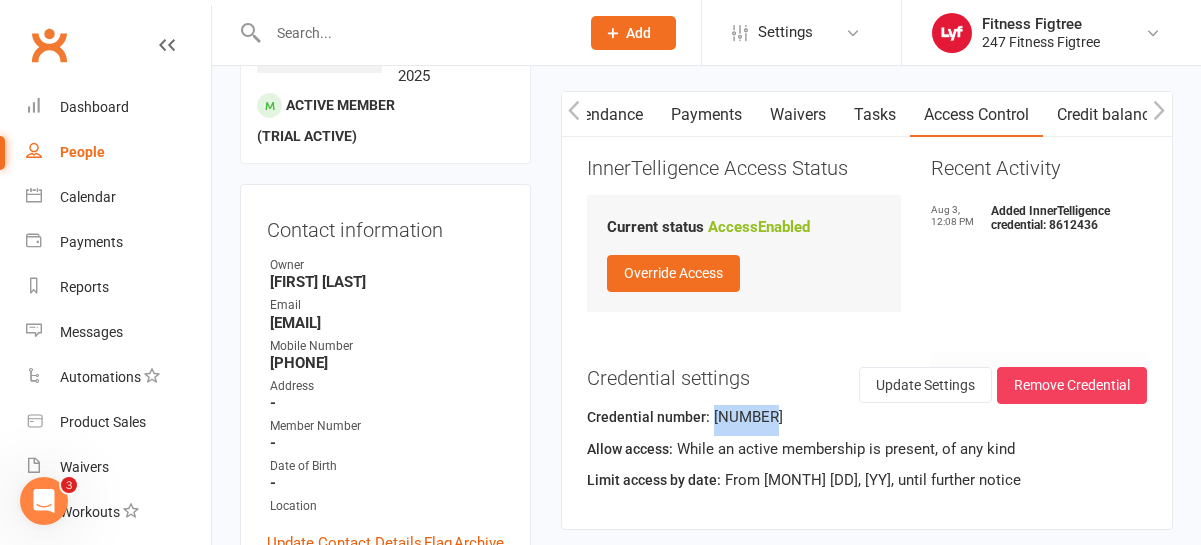 drag, startPoint x: 770, startPoint y: 414, endPoint x: 712, endPoint y: 414, distance: 58 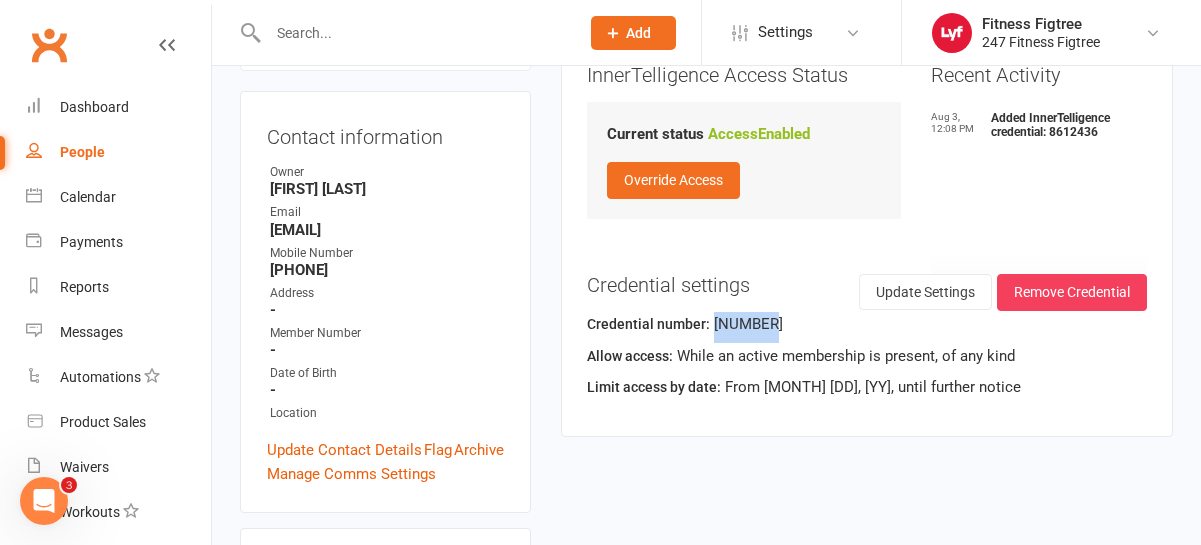 scroll, scrollTop: 357, scrollLeft: 0, axis: vertical 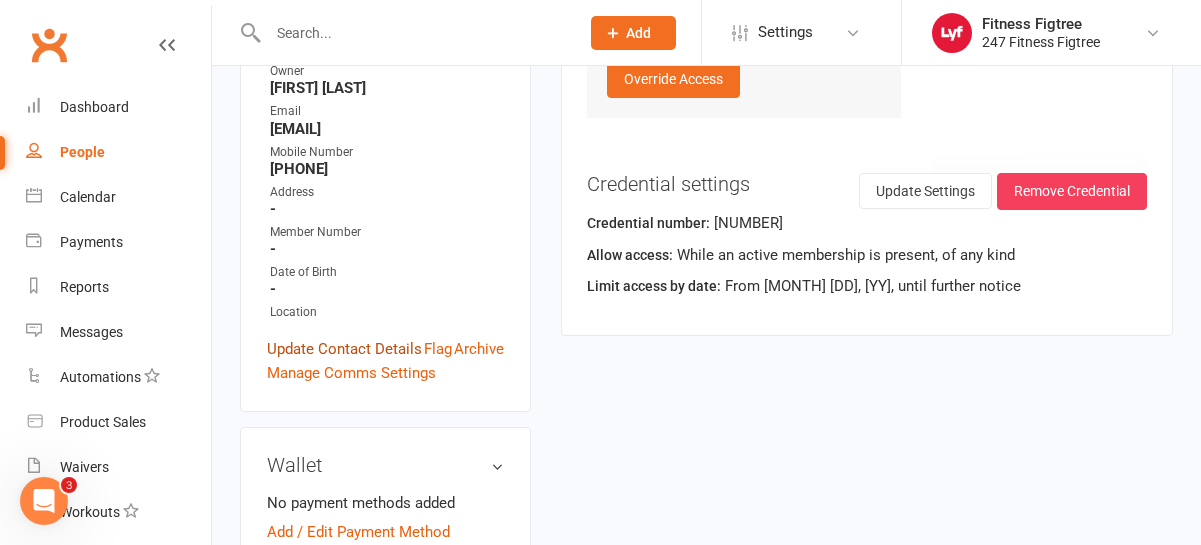 click on "Update Contact Details" at bounding box center (344, 349) 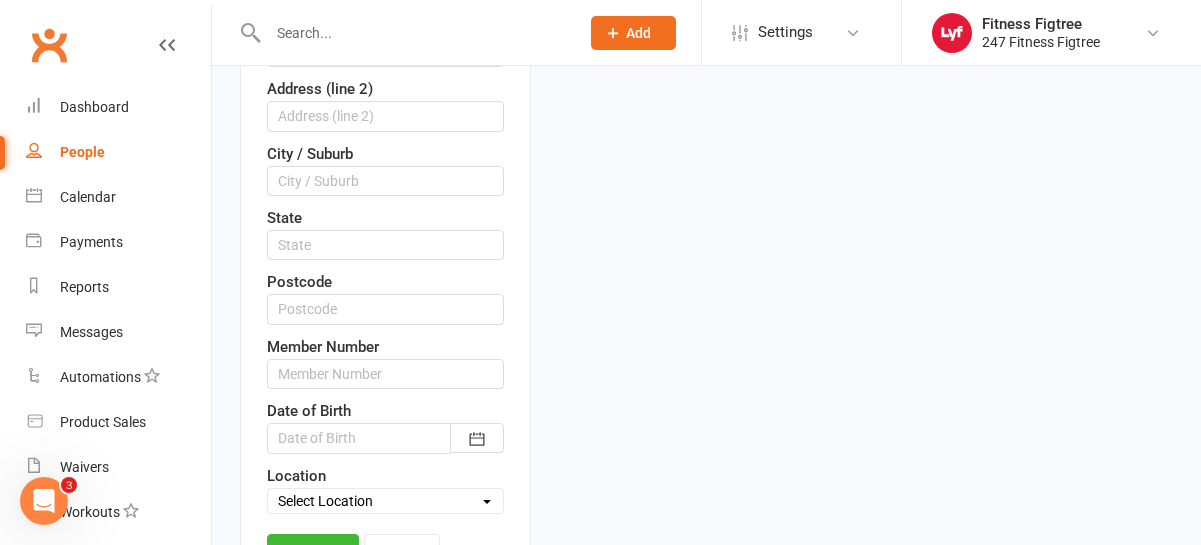 scroll, scrollTop: 668, scrollLeft: 0, axis: vertical 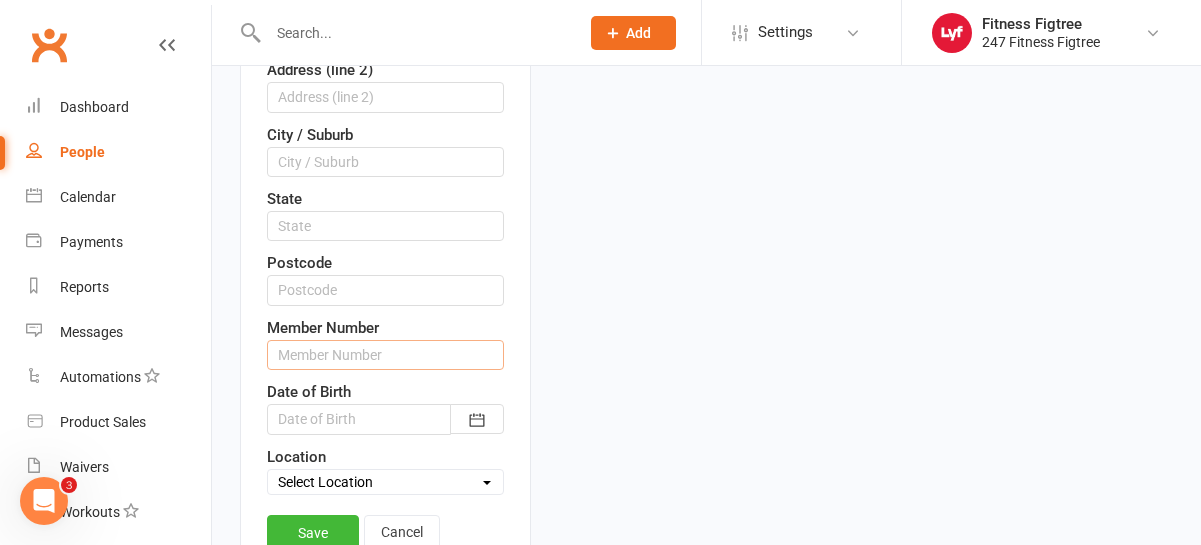 click at bounding box center [385, 355] 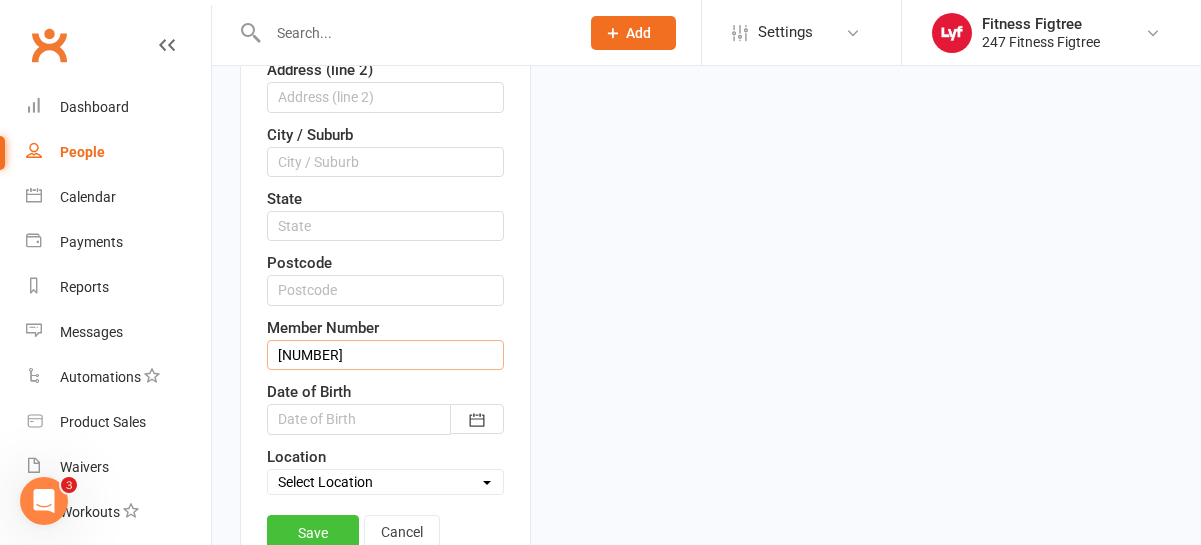 type on "[NUMBER]" 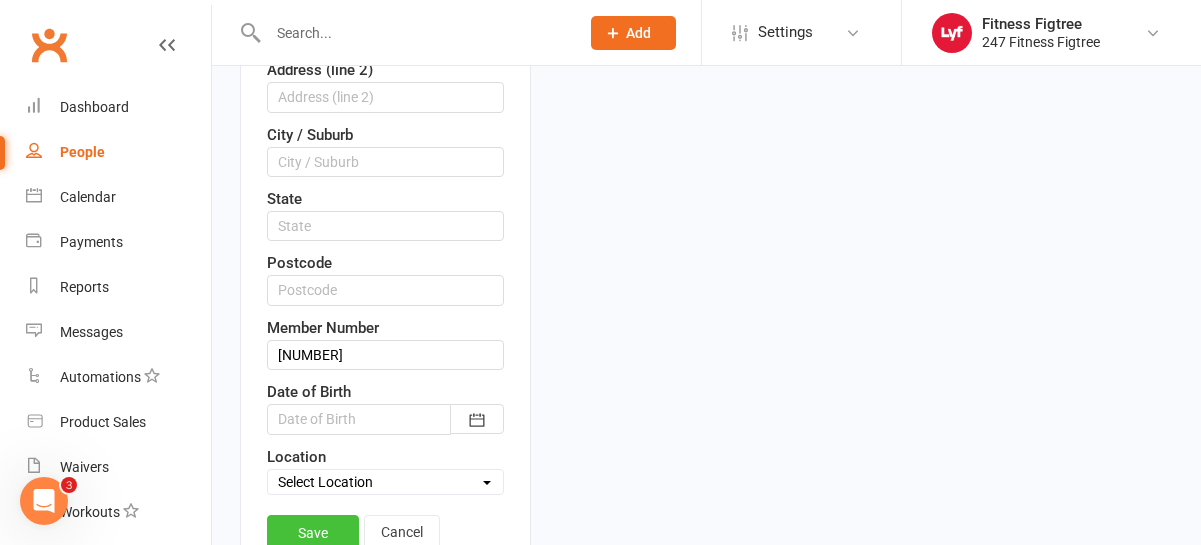 click on "Save" at bounding box center [313, 533] 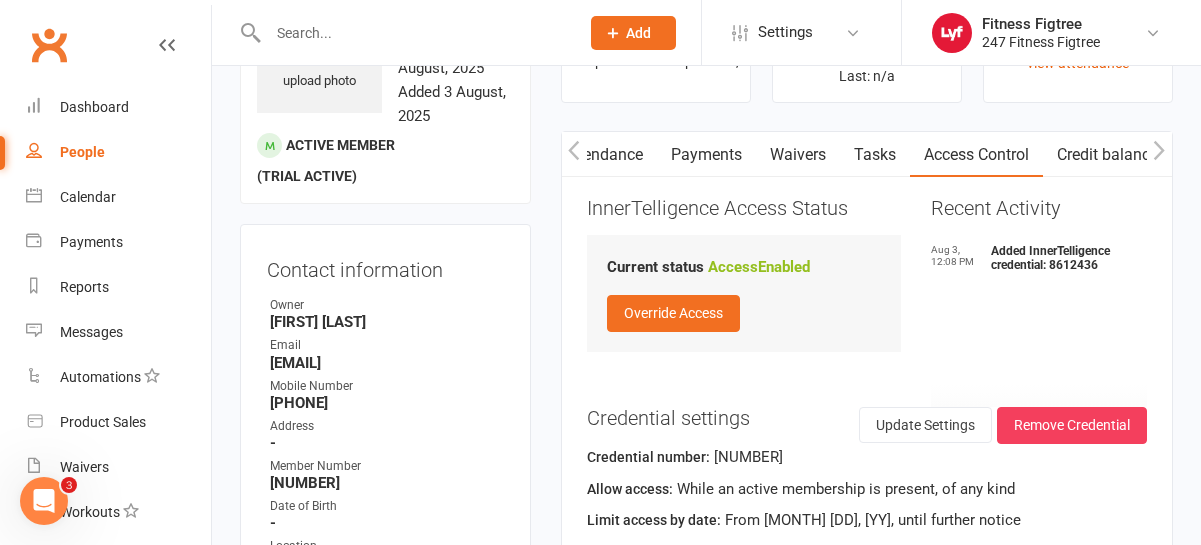 scroll, scrollTop: 124, scrollLeft: 0, axis: vertical 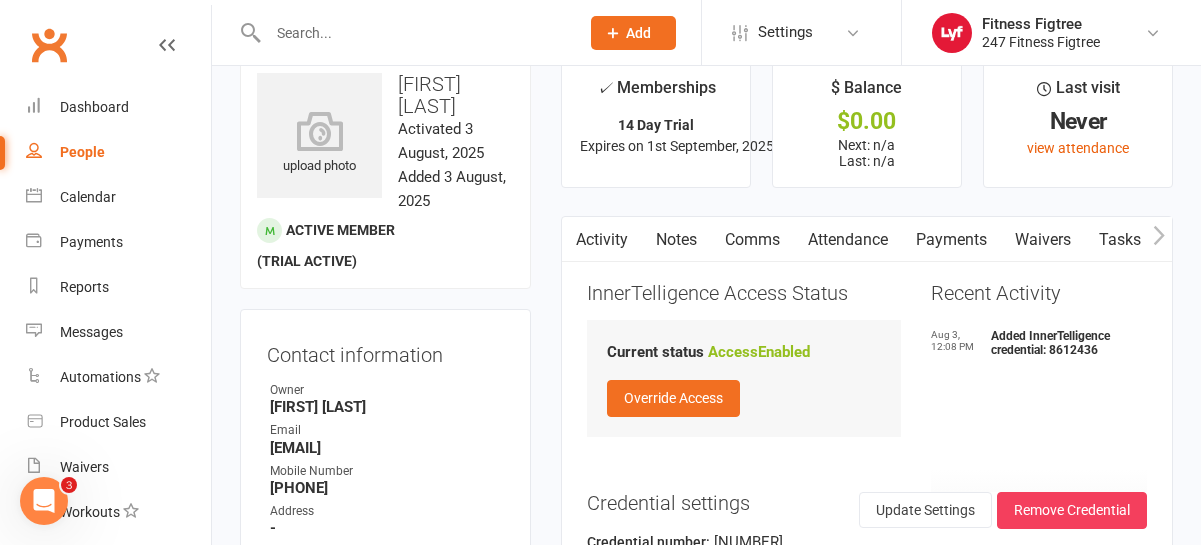 click on "Activity" at bounding box center [602, 240] 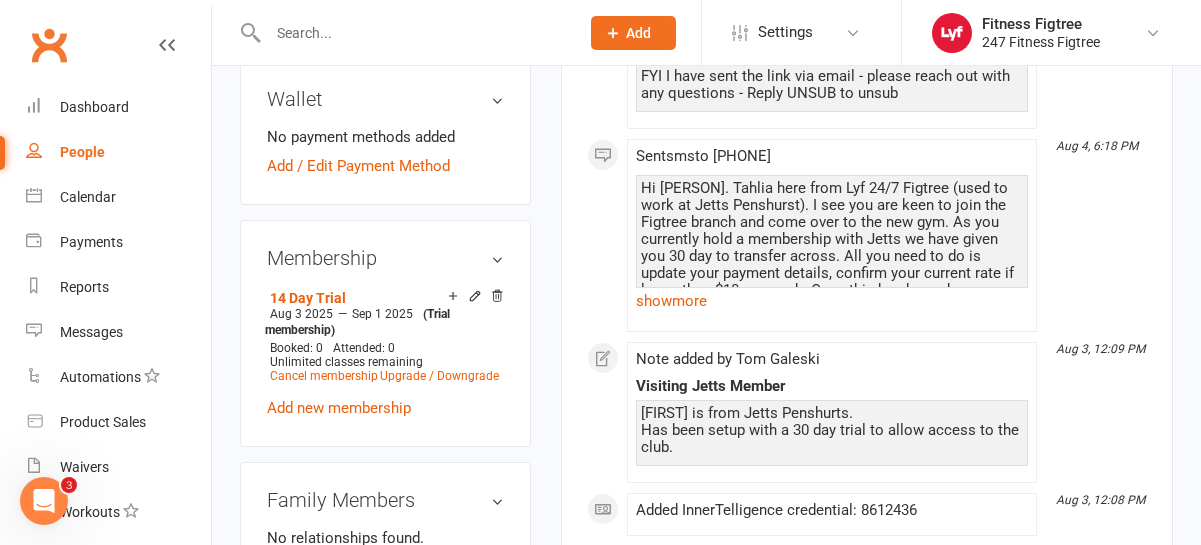 scroll, scrollTop: 727, scrollLeft: 0, axis: vertical 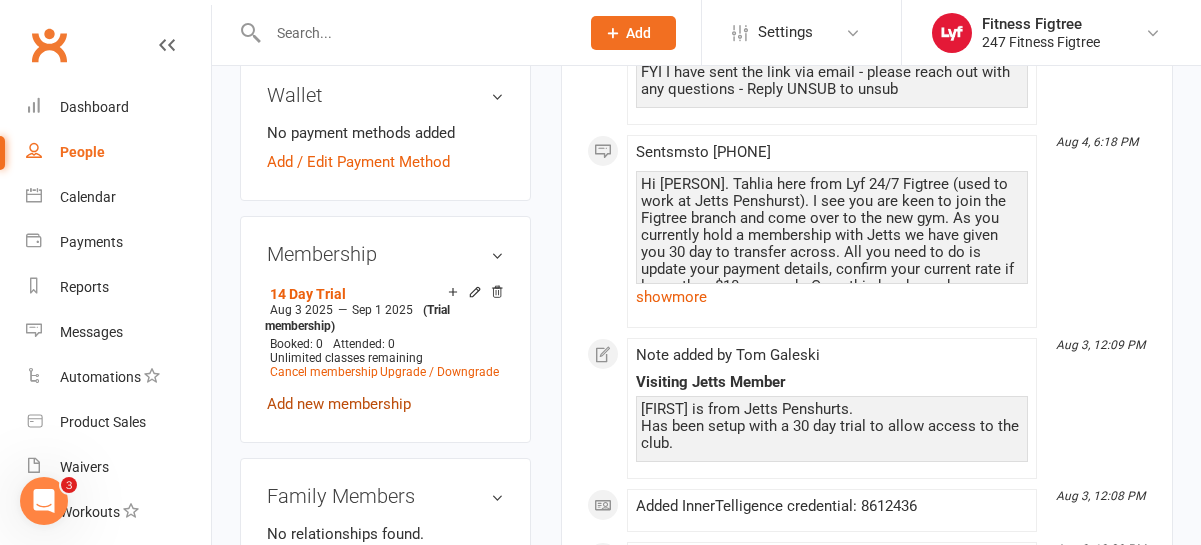 click on "Add new membership" at bounding box center (339, 404) 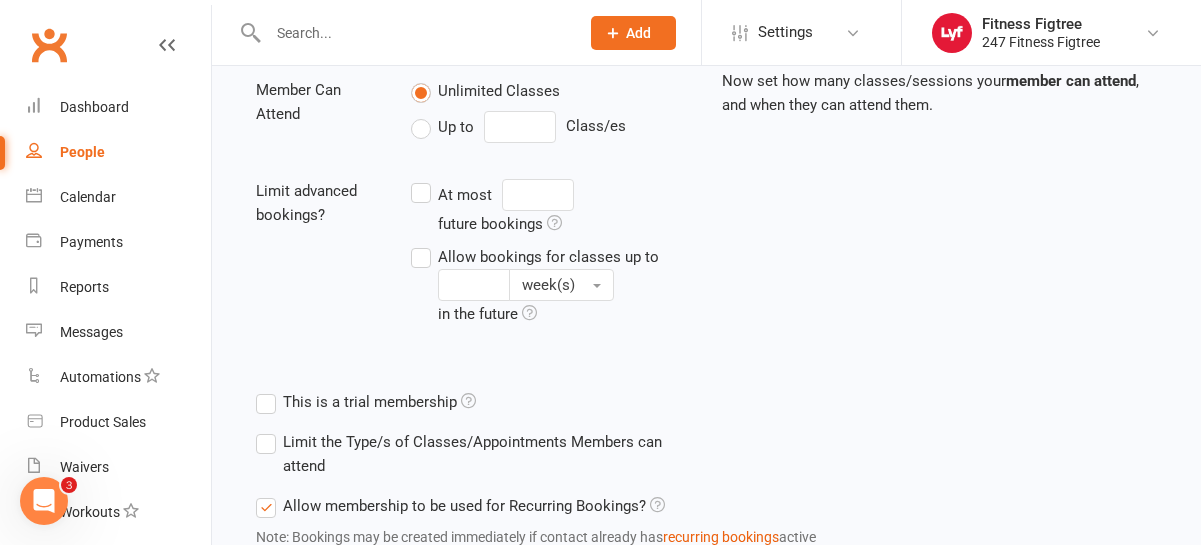 scroll, scrollTop: 0, scrollLeft: 0, axis: both 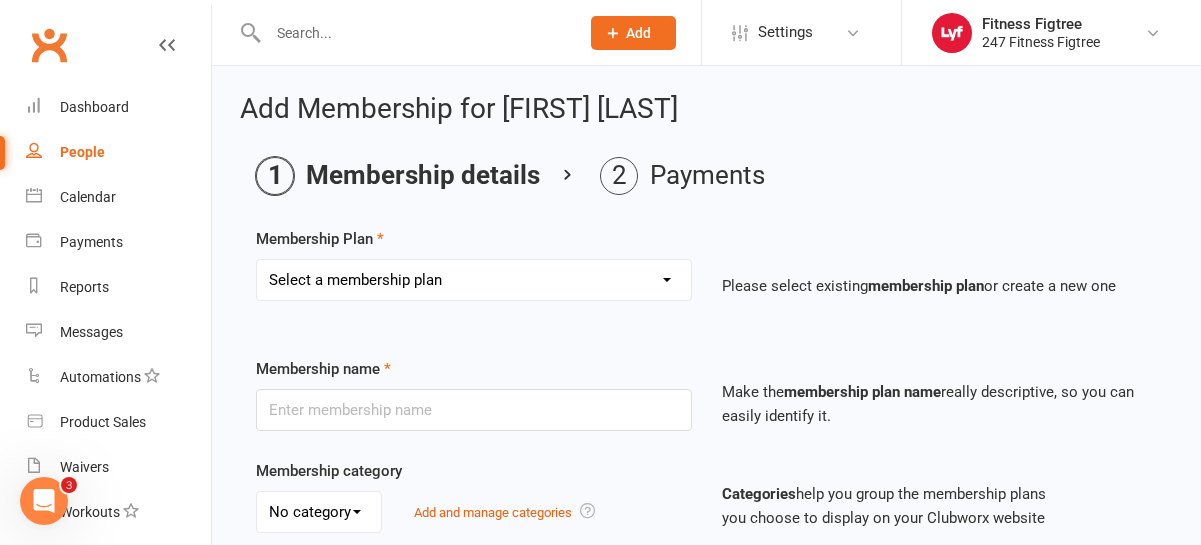 click on "Select a membership plan Create new Membership Plan Youth $33.90 Youth $29.90 Foundation $23.90 Foundation $23.45 Foundation $19.45 Foundation $33.90 Foundation $25.90 Foundation $27.90 Foundation $29.90 Foundation $31.90 Fighting Fit Only - Free plan Stripe - Foundation $36 Stripe - Foundation $33.90 Stripe - Foundation $29.90 TEAM MEMBERSHIP PIA - Foundation PIA - $849 PIA - 3 Months 14 Day Trial" at bounding box center [474, 280] 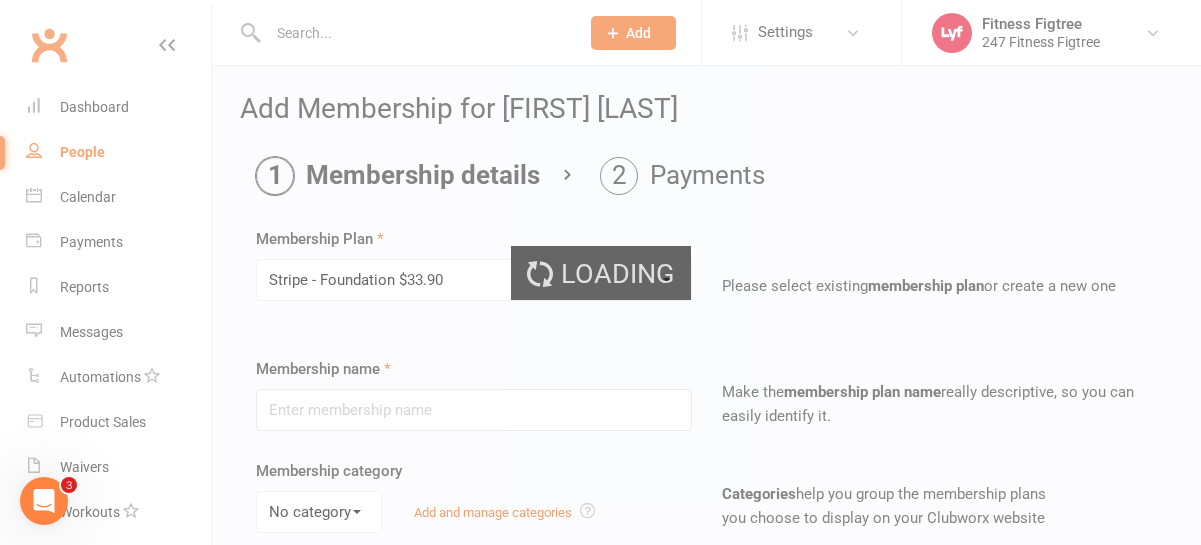 type on "Stripe - Foundation $33.90" 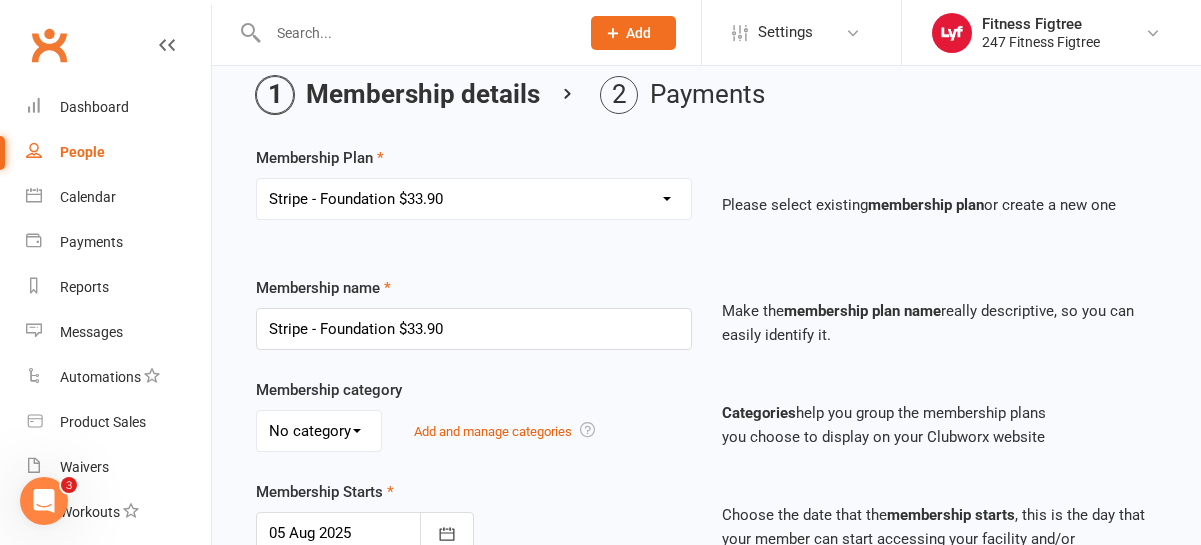 scroll, scrollTop: 86, scrollLeft: 0, axis: vertical 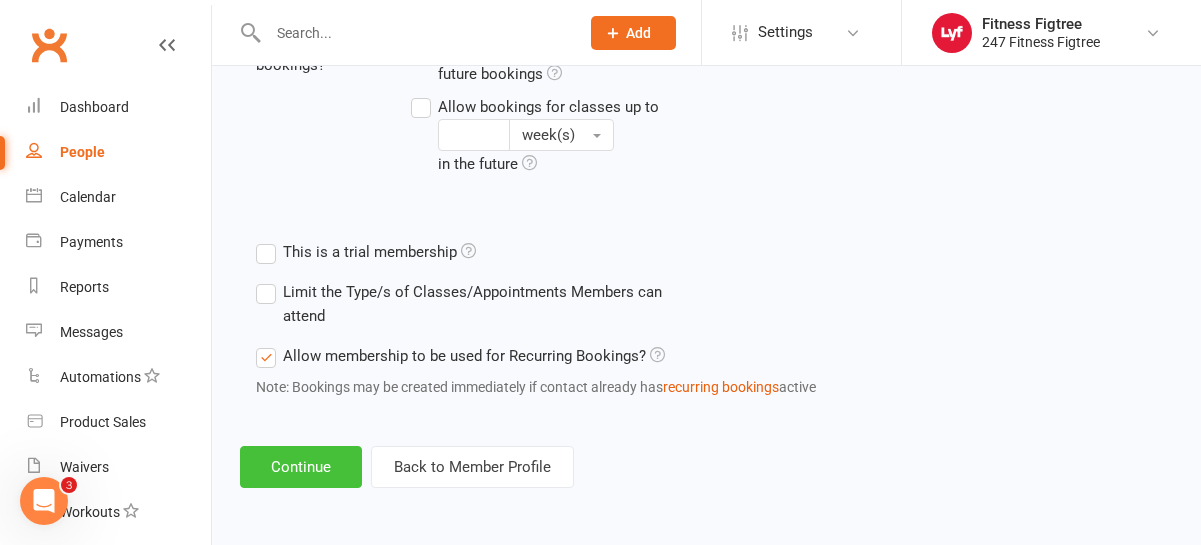 click on "Continue" at bounding box center (301, 467) 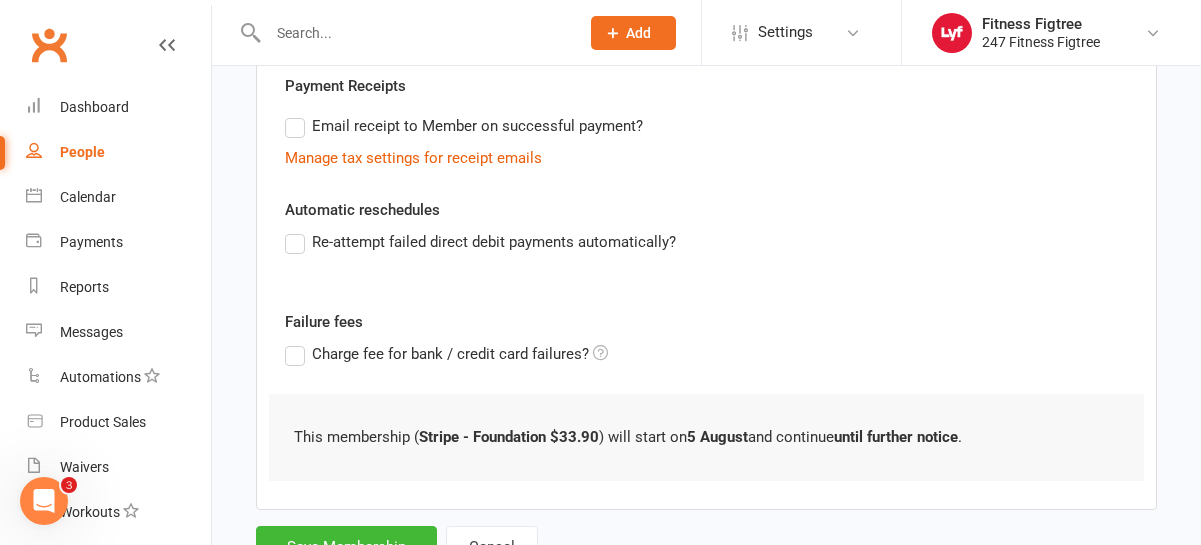 scroll, scrollTop: 669, scrollLeft: 0, axis: vertical 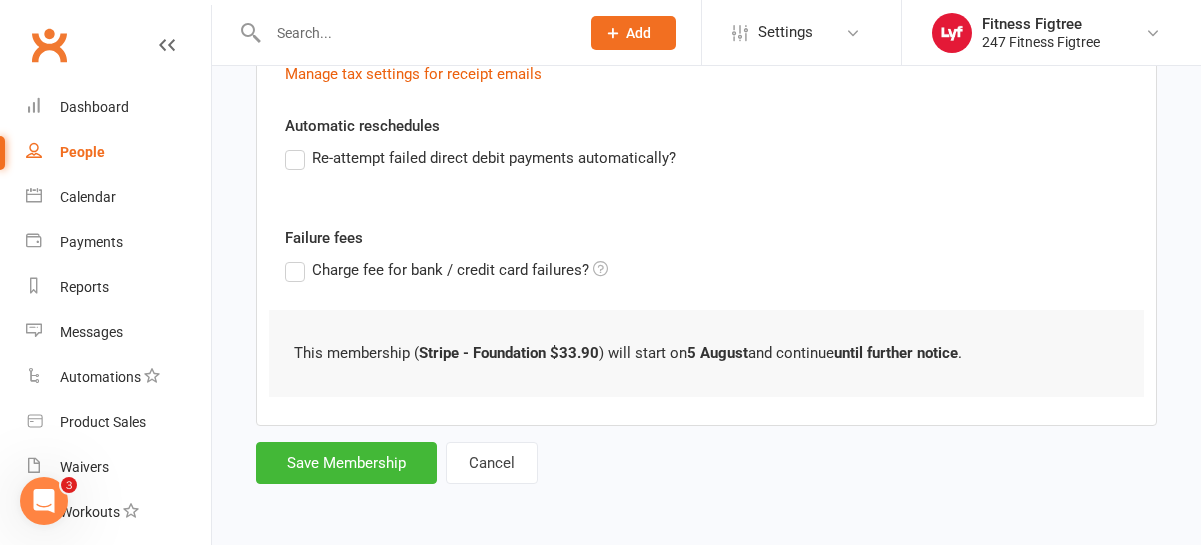 click on "Member will pay with A single up-front payment A series of recurring payments Up-front cost  $ 0 Up-front payment taken on
August 2025
Sun Mon Tue Wed Thu Fri Sat
31
27
28
29
30
31
01
02
32
03
04
05
06
07
08
09
33
10
11
12
13
14
15
16
34
17
18
19
20
21
22
23
35
24
25
26
27" at bounding box center [706, 20] 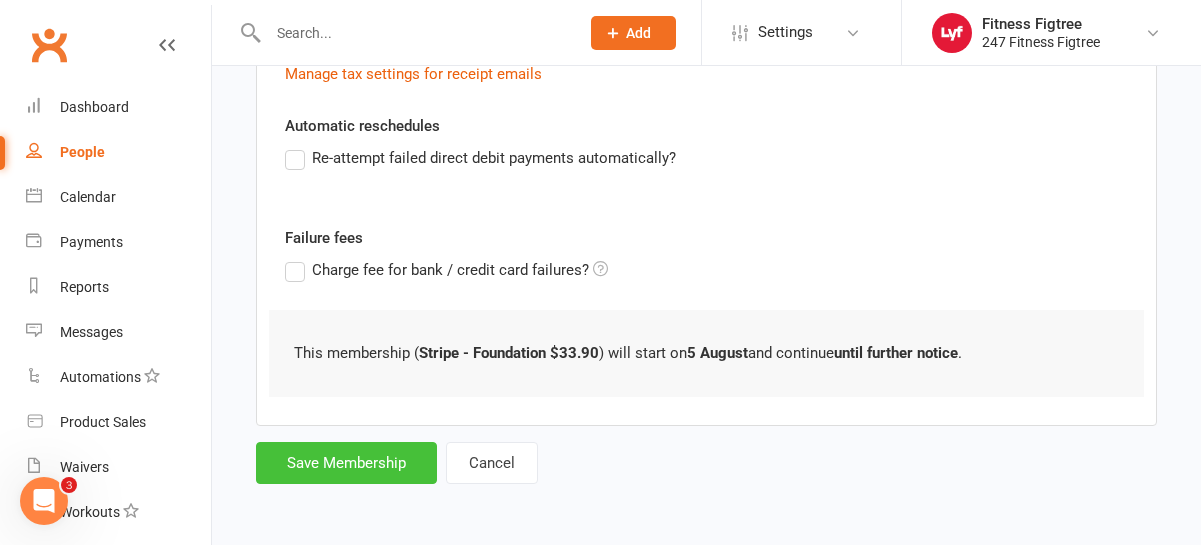 click on "Save Membership" at bounding box center [346, 463] 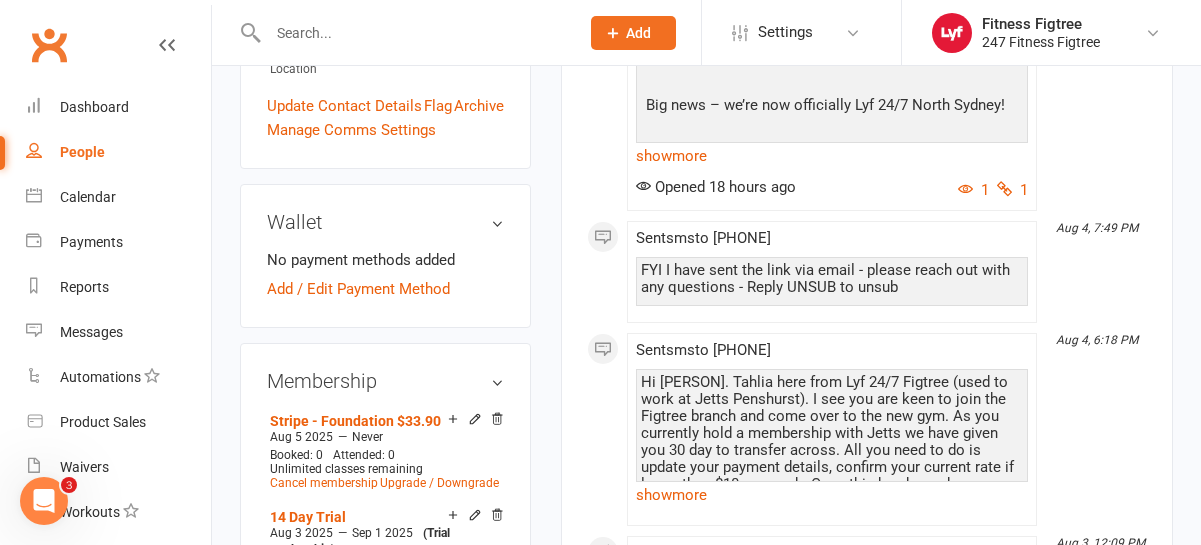 scroll, scrollTop: 968, scrollLeft: 0, axis: vertical 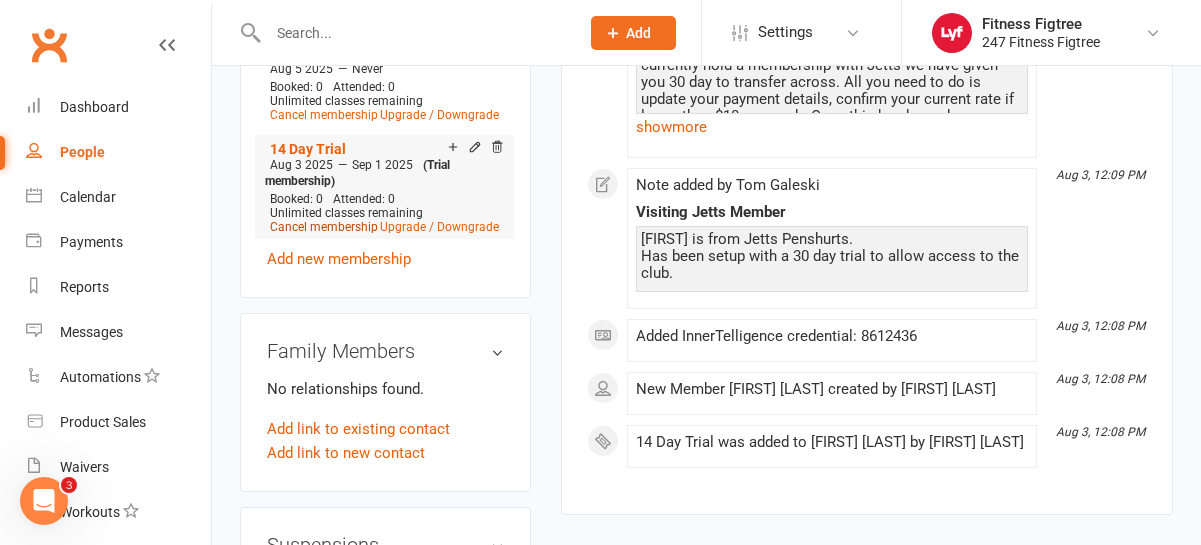 click on "Cancel membership" at bounding box center [324, 227] 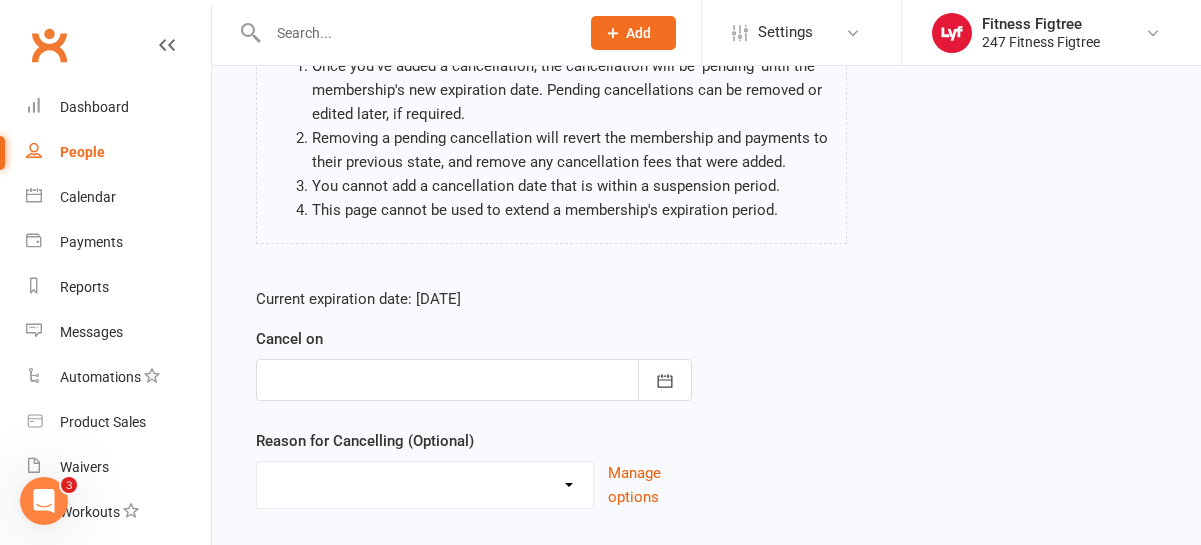 scroll, scrollTop: 343, scrollLeft: 0, axis: vertical 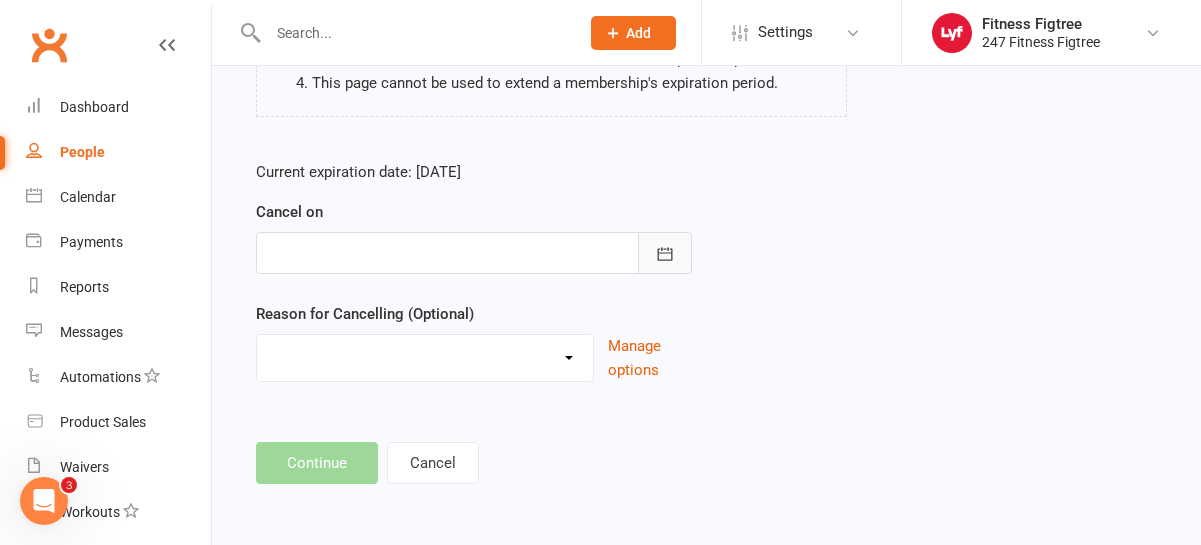 click at bounding box center [665, 253] 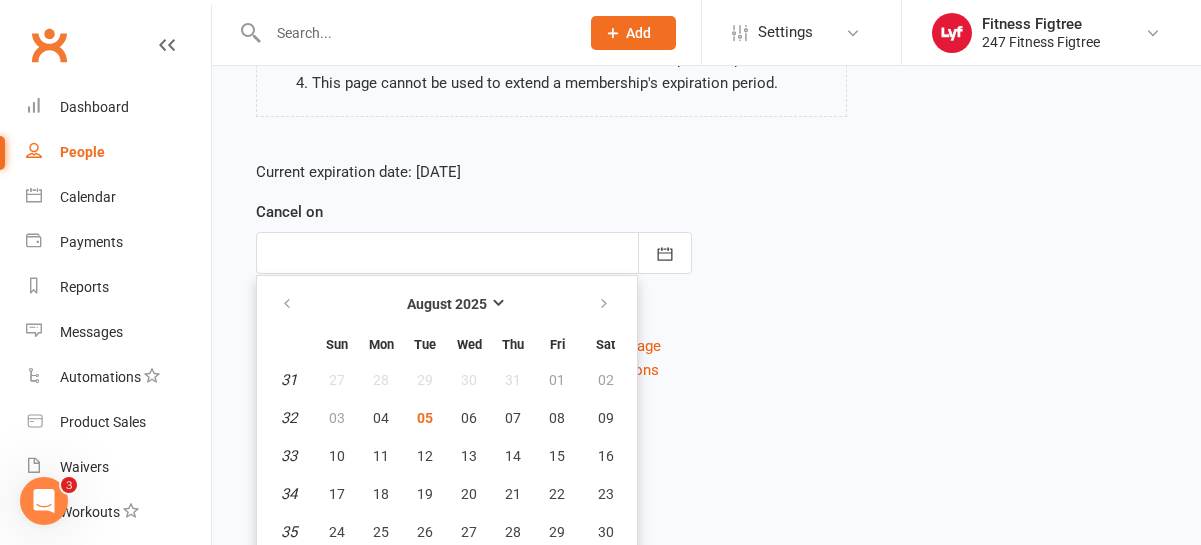 scroll, scrollTop: 388, scrollLeft: 0, axis: vertical 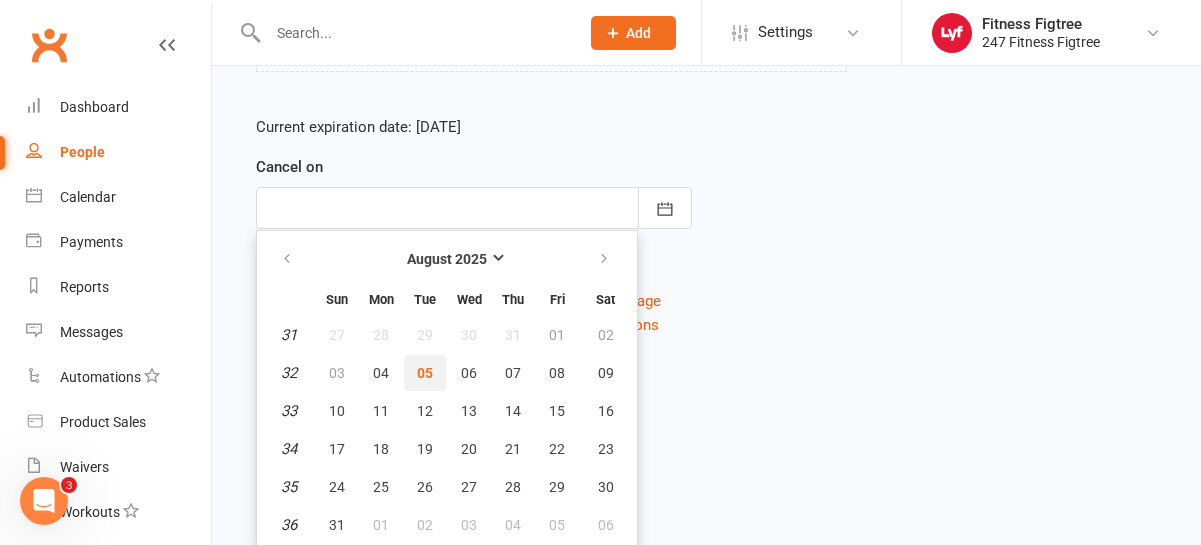 click on "05" at bounding box center [425, 373] 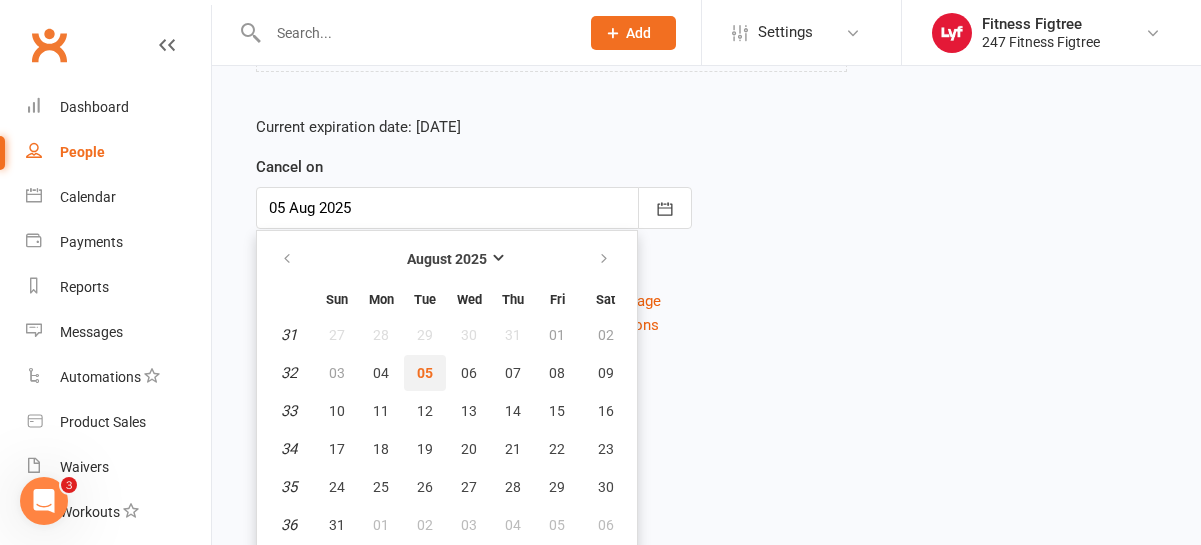 scroll, scrollTop: 343, scrollLeft: 0, axis: vertical 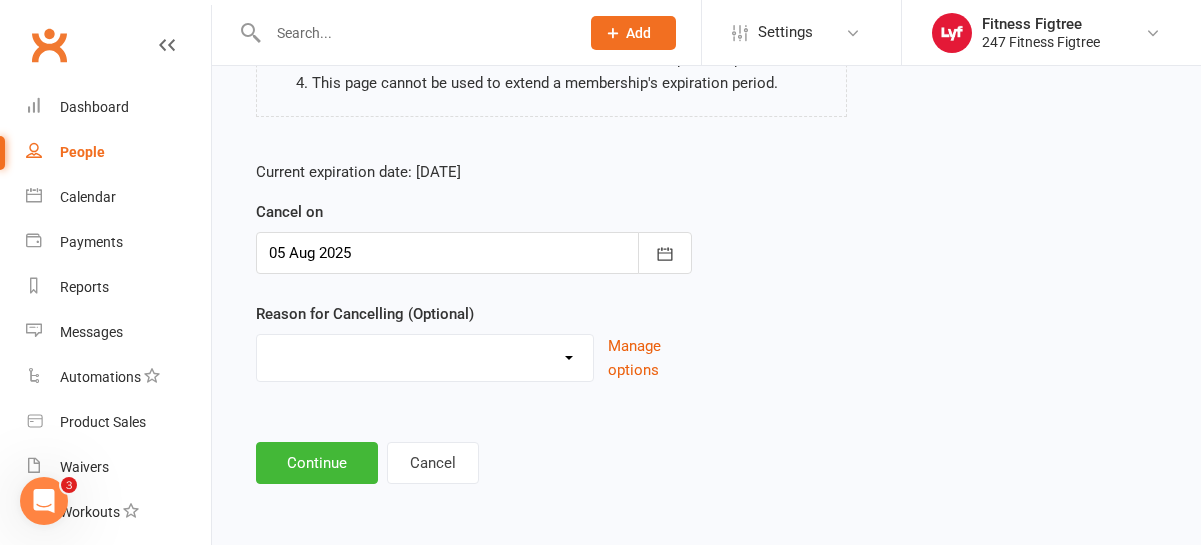 click on "Holiday Injury Stripe Migration The Great Migration  Other reason" at bounding box center (425, 355) 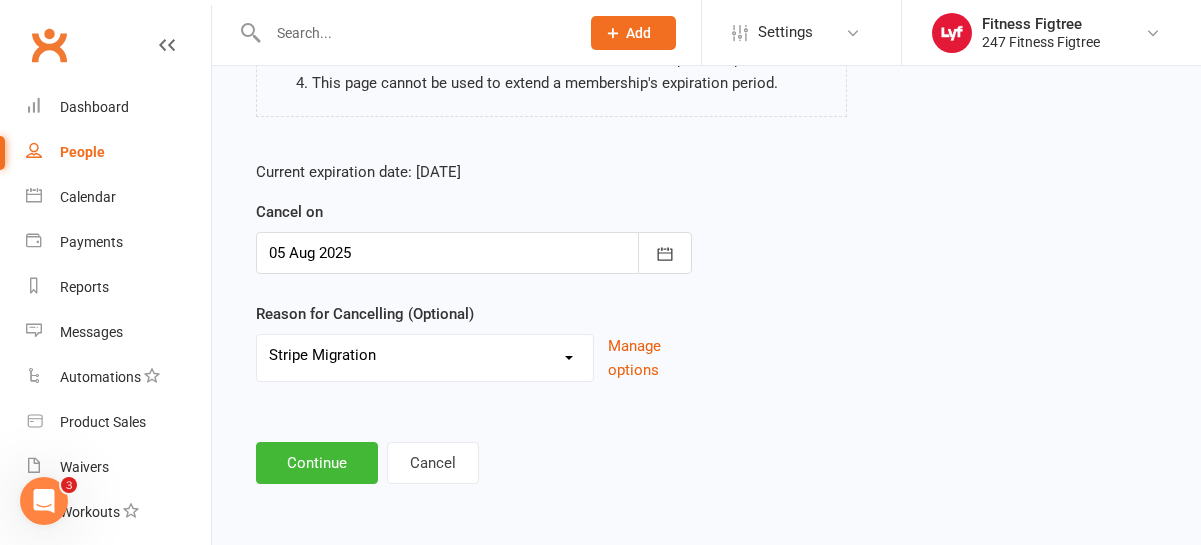 click on "Holiday Injury Stripe Migration The Great Migration  Other reason" at bounding box center (425, 355) 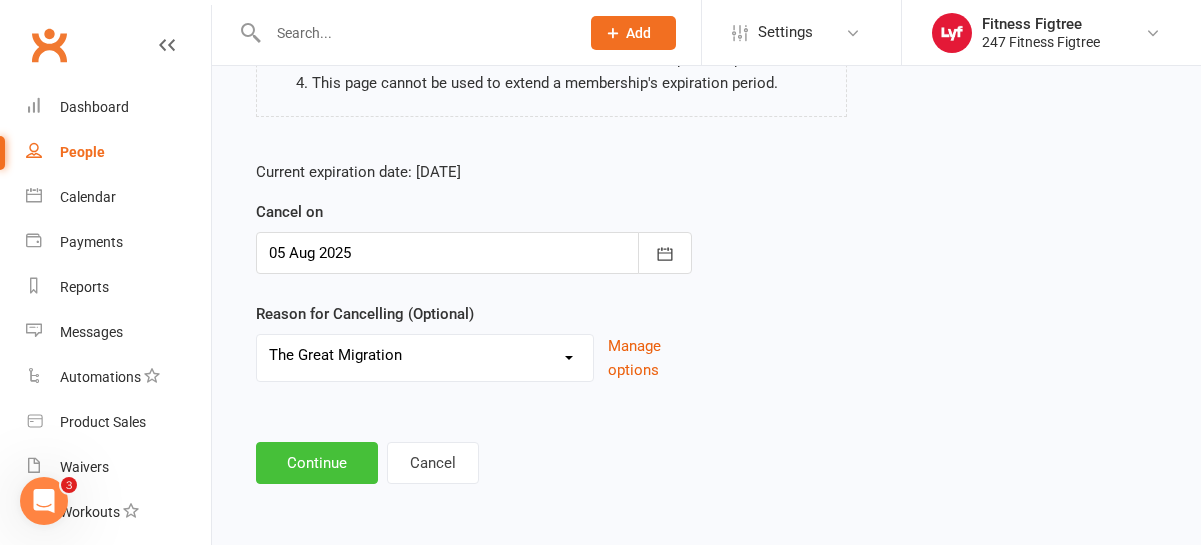 click on "Continue" at bounding box center (317, 463) 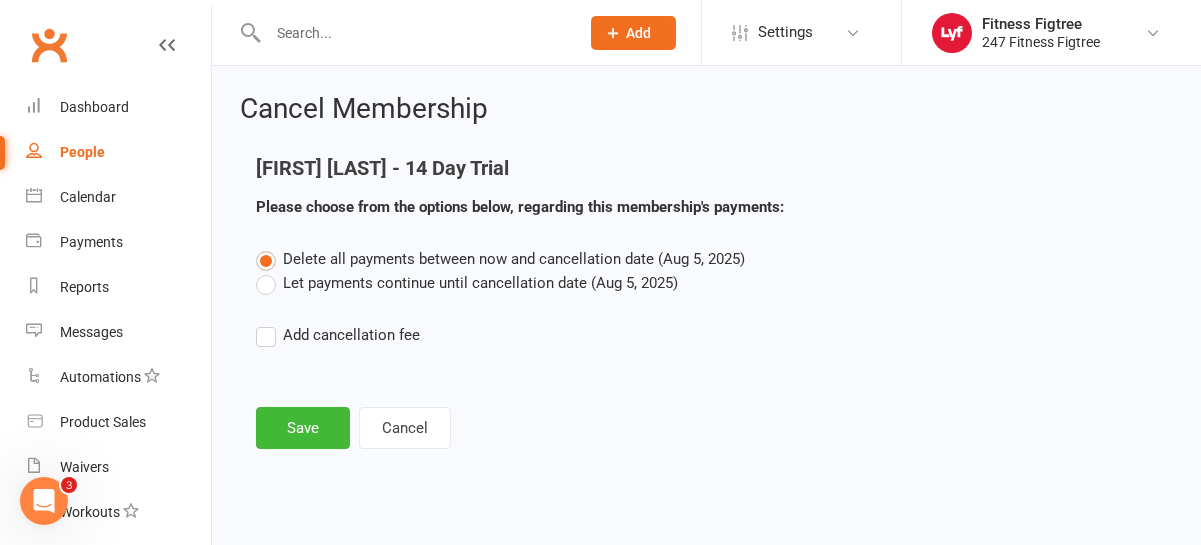 scroll, scrollTop: 0, scrollLeft: 0, axis: both 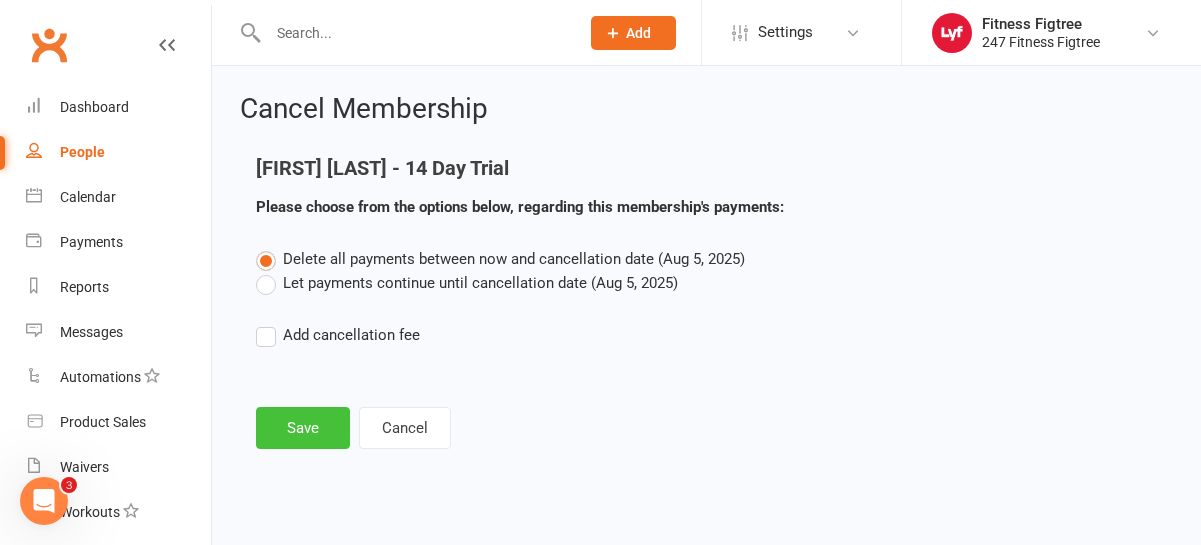 click on "Save" at bounding box center [303, 428] 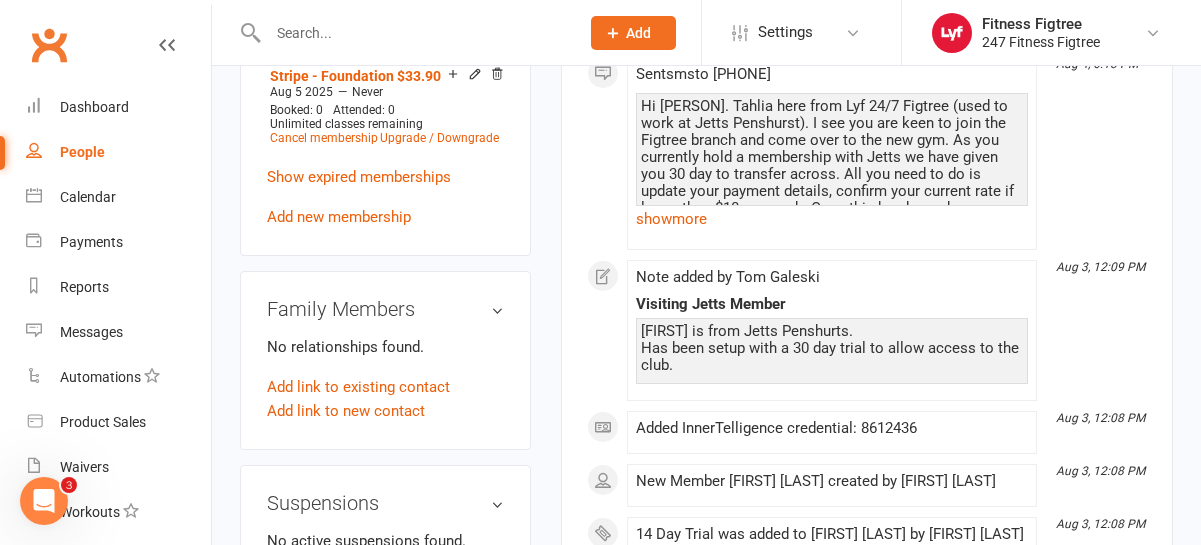 scroll, scrollTop: 0, scrollLeft: 0, axis: both 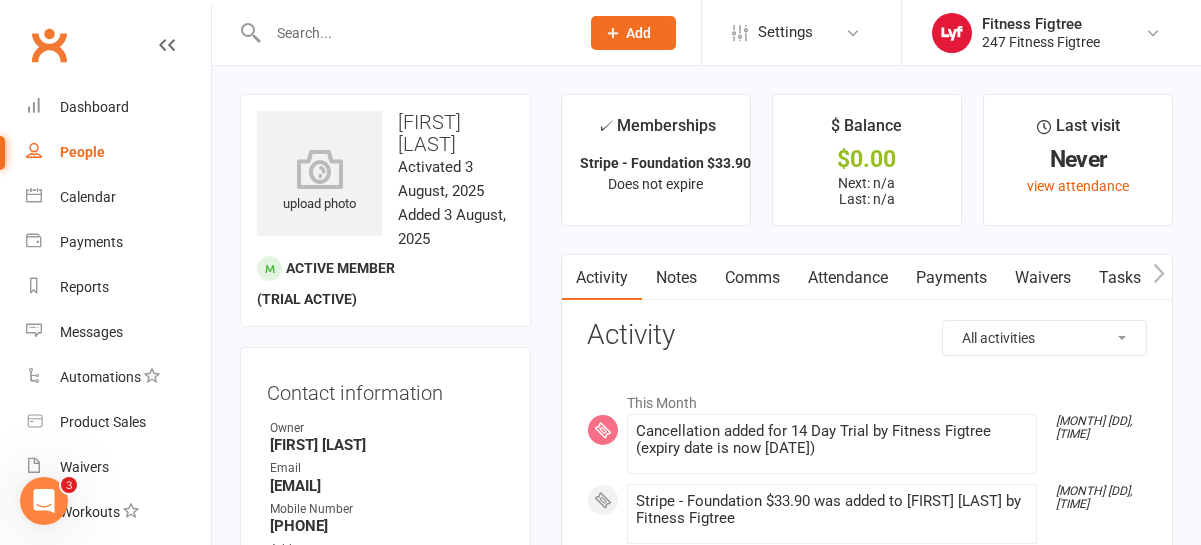 click at bounding box center [402, 32] 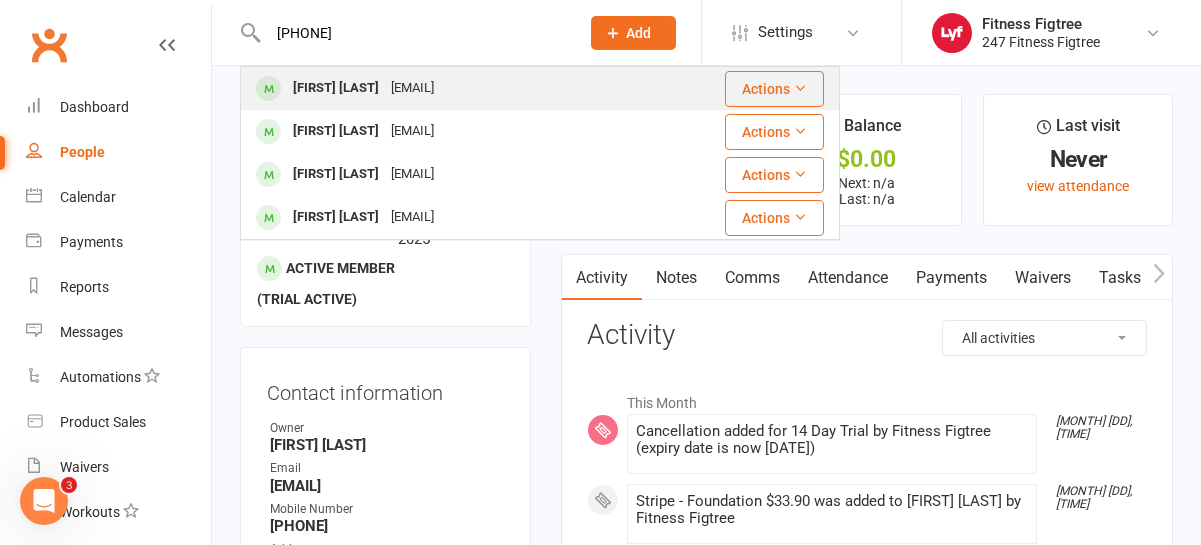 type on "[PHONE]" 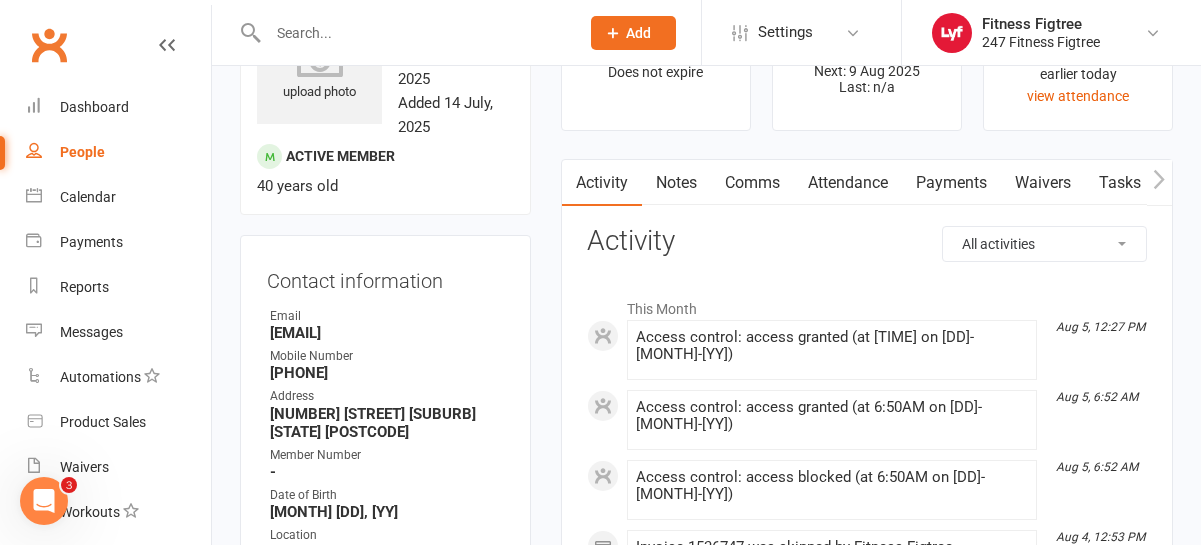 scroll, scrollTop: 0, scrollLeft: 0, axis: both 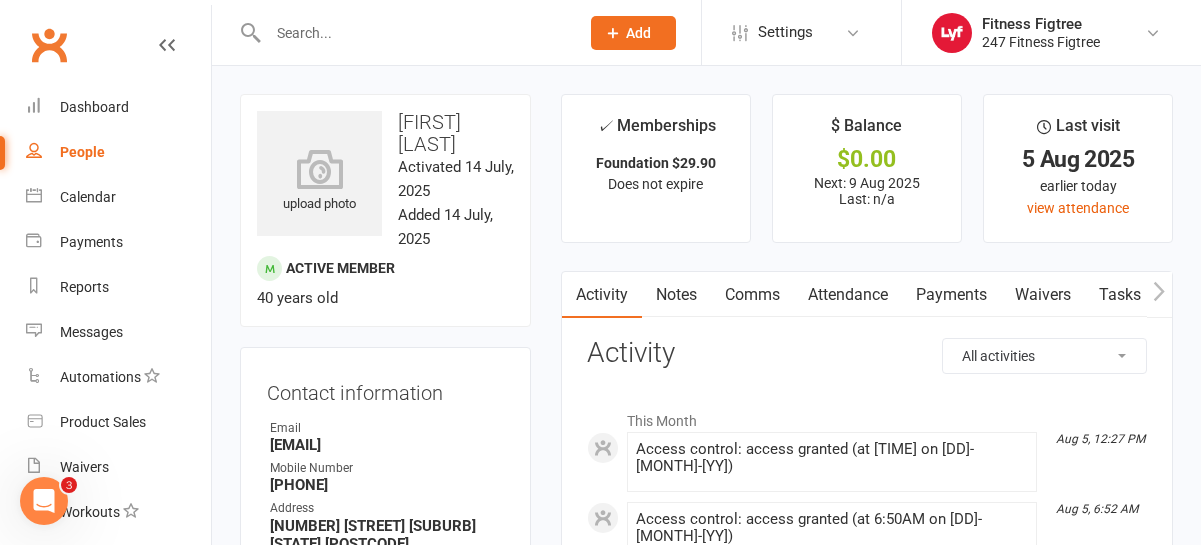 click on "Comms" at bounding box center [752, 295] 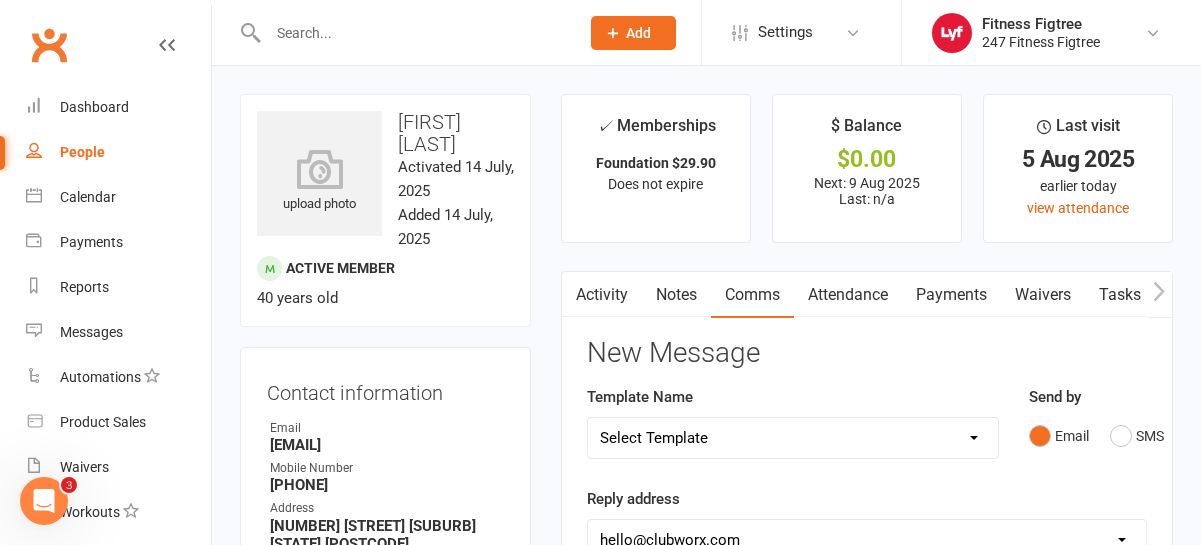 click on "Attendance" at bounding box center [848, 295] 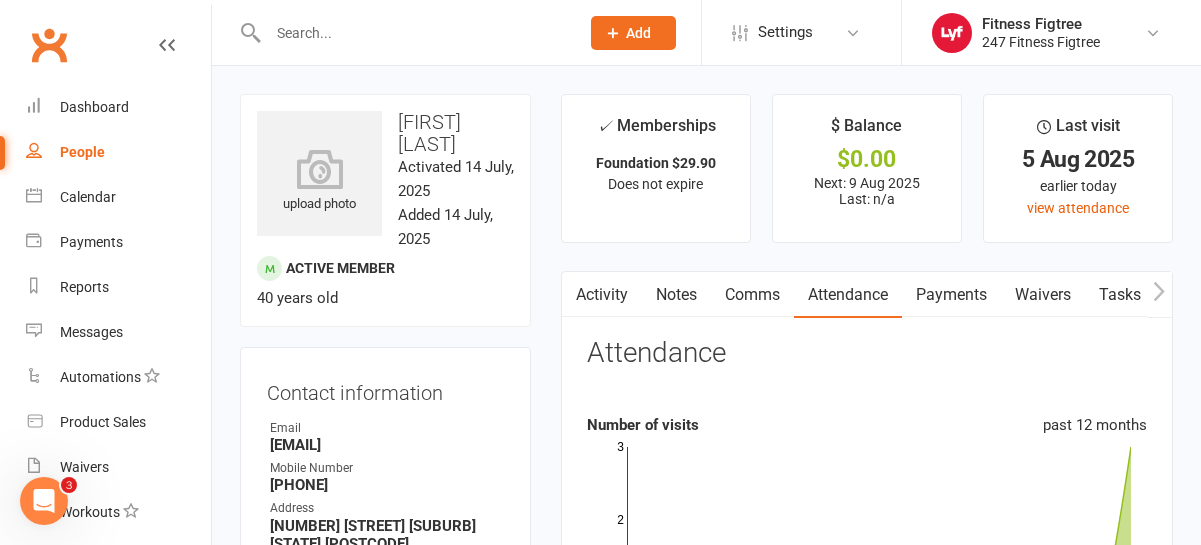 click on "Payments" at bounding box center (951, 295) 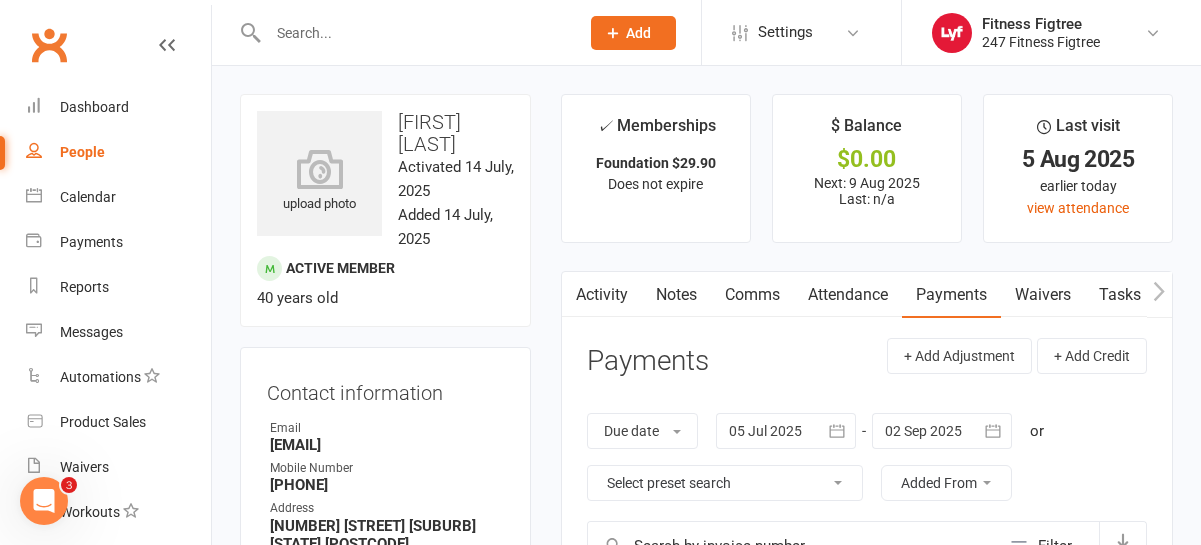click on "Attendance" at bounding box center [848, 295] 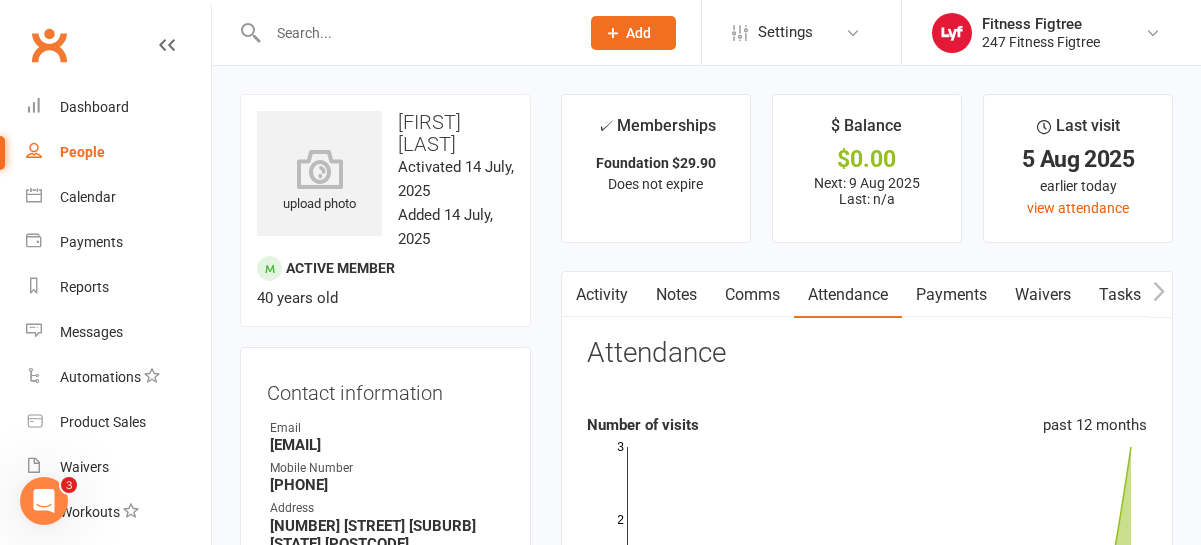 click on "upload photo [FIRST] [LAST] Activated [DD] [MONTH], [YY] Added [DD] [MONTH], [YY]   Active member [AGE] years old  Contact information Owner   Email  [EMAIL]
Mobile Number  [PHONE]
Address  [ADDRESS] [CITY] [STATE] [POSTCODE]
Member Number  -
Date of Birth  [MONTH] [DD], [YY]
Location
Update Contact Details Flag Archive Manage Comms Settings
Wallet No payment methods added
Add / Edit Payment Method
Membership      Foundation $29.90 [MONTH] [DD] [YY] — Never Booked: 0 Attended: 0 Unlimited classes remaining   Cancel membership Upgrade / Downgrade Add new membership
Family Members  No relationships found. Add link to existing contact  Add link to new contact
Suspensions  No active suspensions found. Add new suspension
Email / SMS Subscriptions  edit Unsubscribed from Emails No
Unsubscribed from SMSes No
Body Composition  edit Key Demographics  edit Fitness Goals  edit Emergency Contact Details  edit Trainer/Instructor  edit Add sections & fields Convert to NAC ✓ Memberships $0.00" at bounding box center [706, 1141] 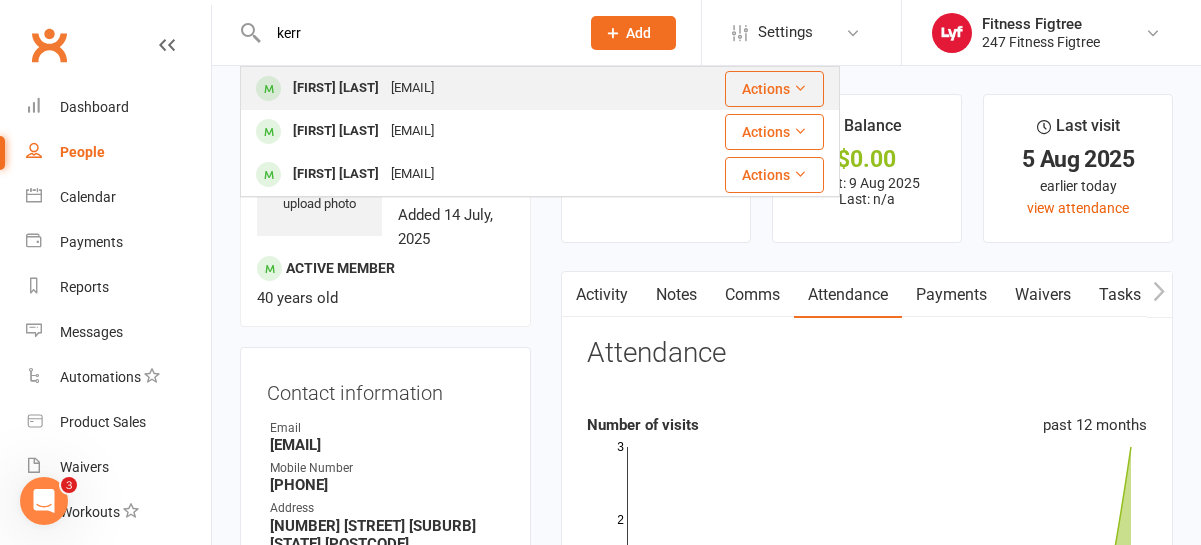 type on "kerr" 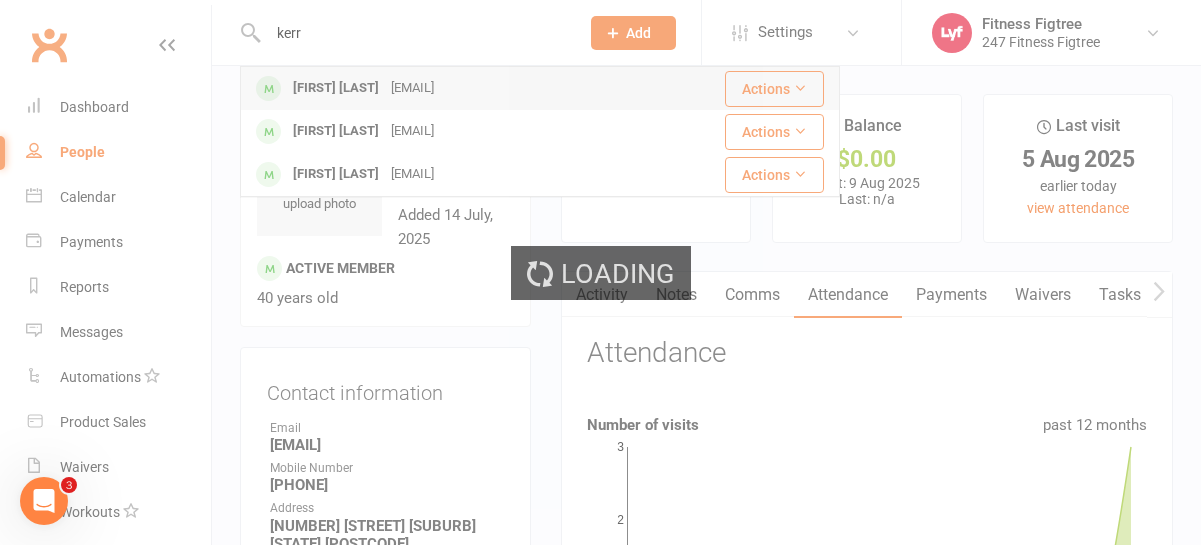 type 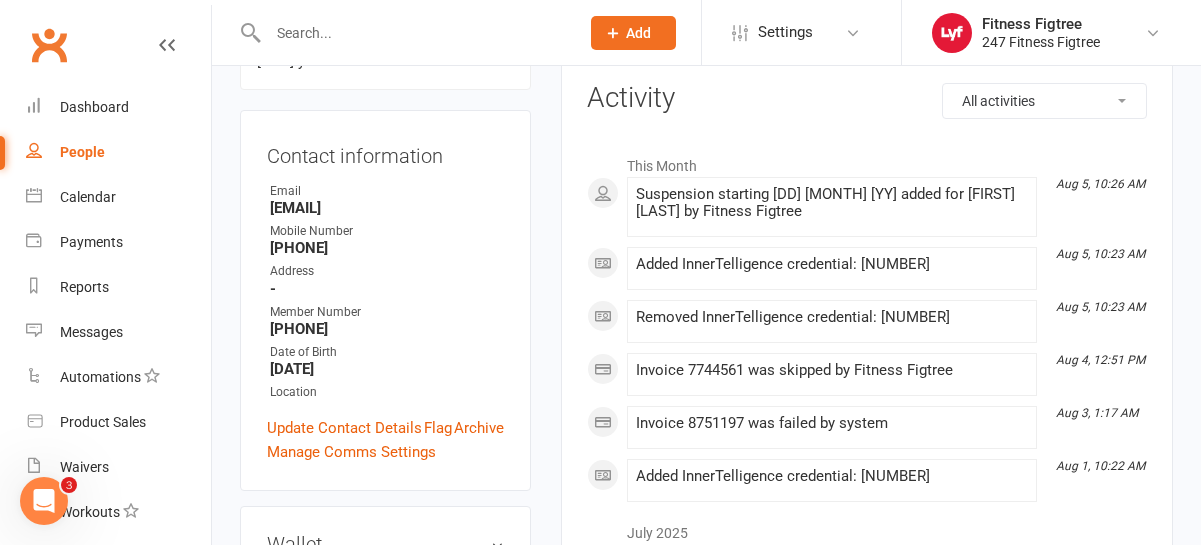 scroll, scrollTop: 269, scrollLeft: 0, axis: vertical 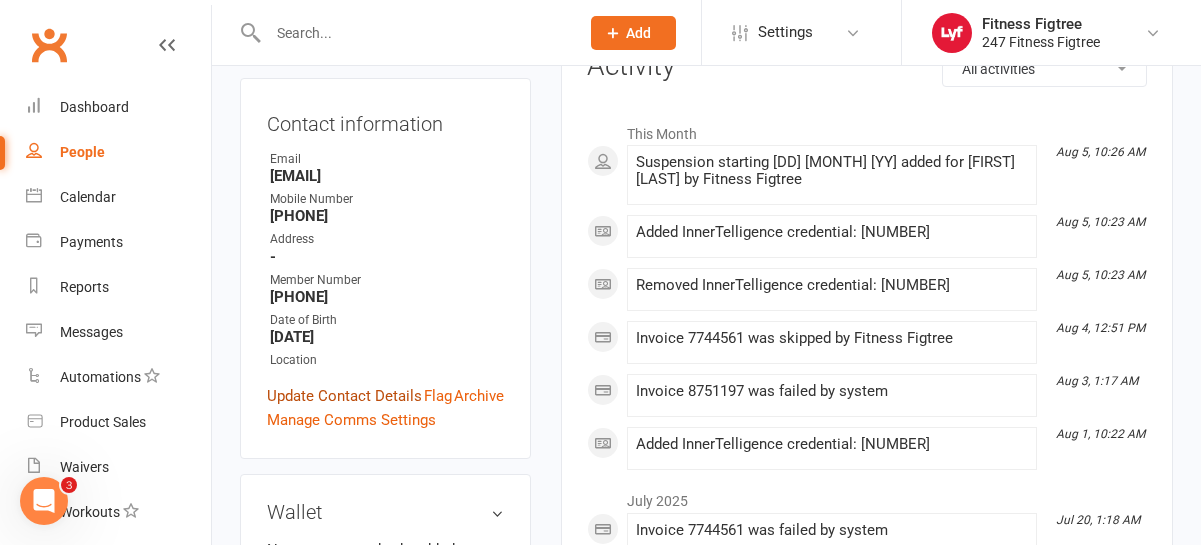 click on "Update Contact Details" at bounding box center (344, 396) 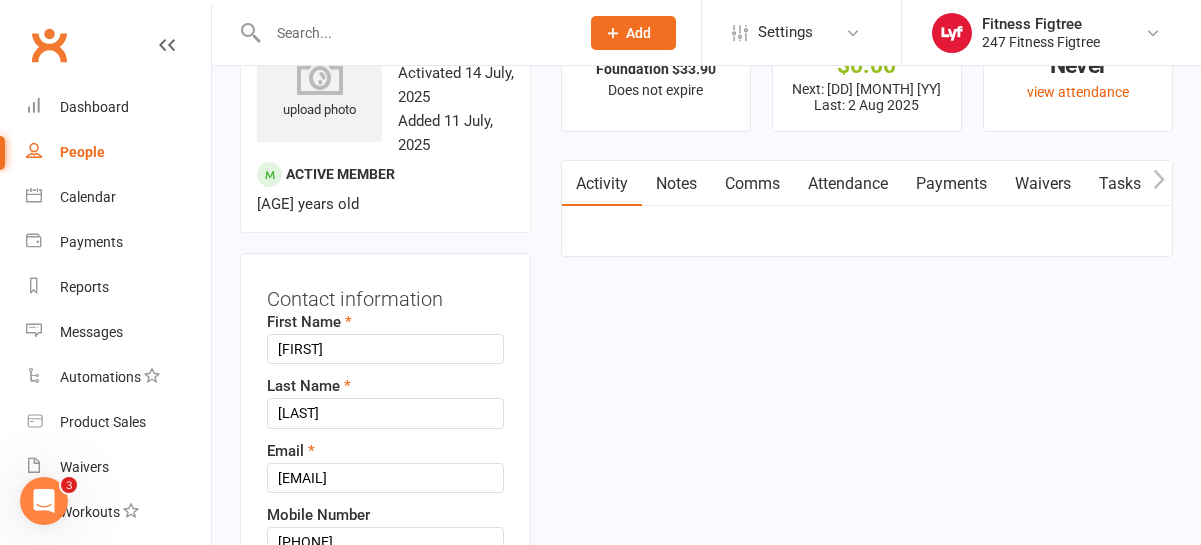 scroll, scrollTop: 262, scrollLeft: 0, axis: vertical 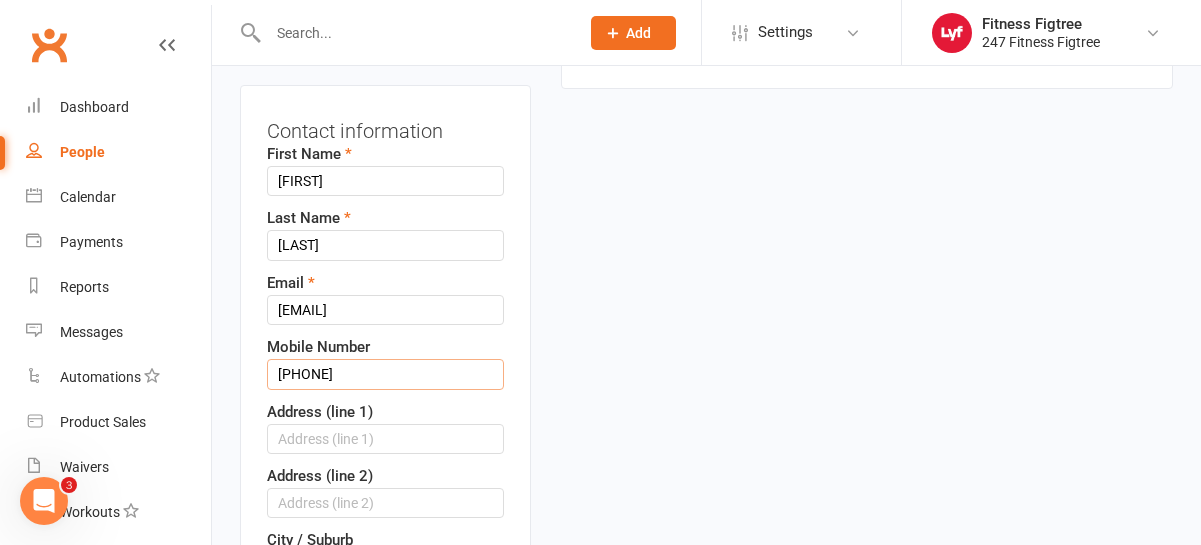 drag, startPoint x: 302, startPoint y: 378, endPoint x: 257, endPoint y: 378, distance: 45 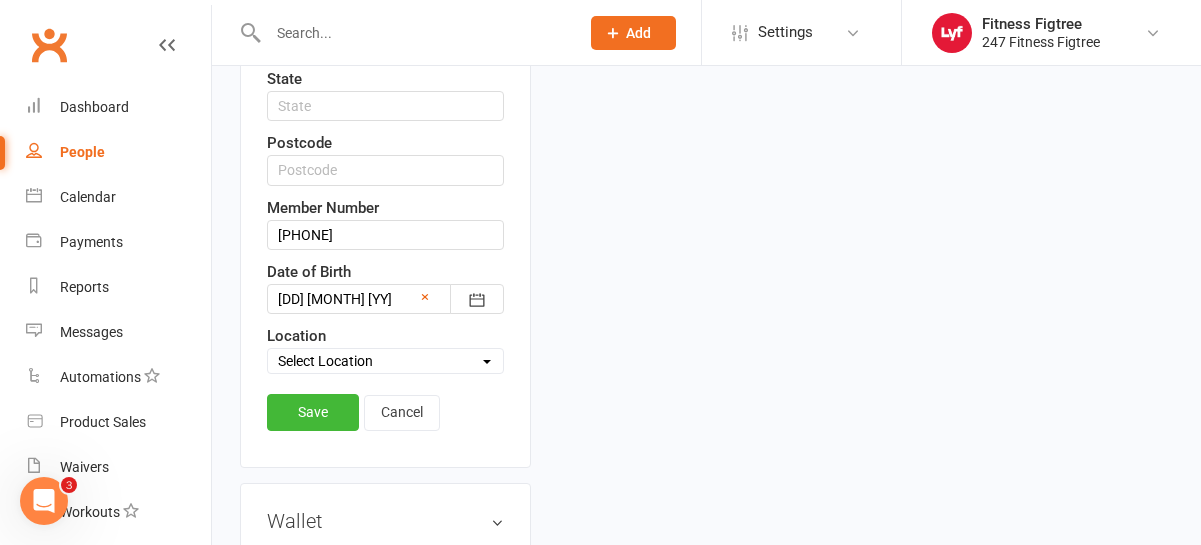 scroll, scrollTop: 803, scrollLeft: 0, axis: vertical 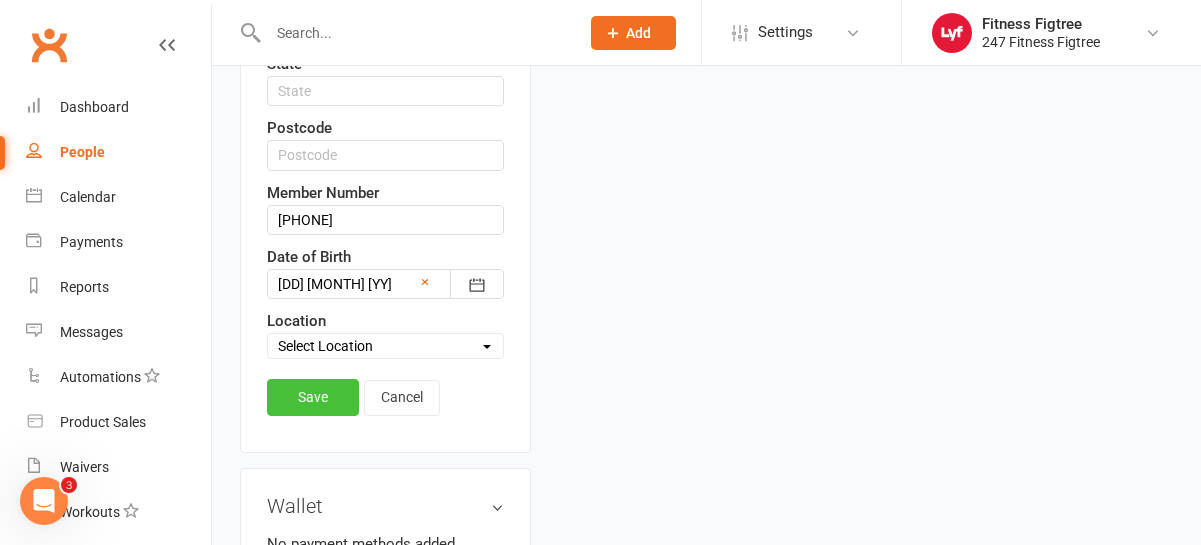 type on "[PHONE]" 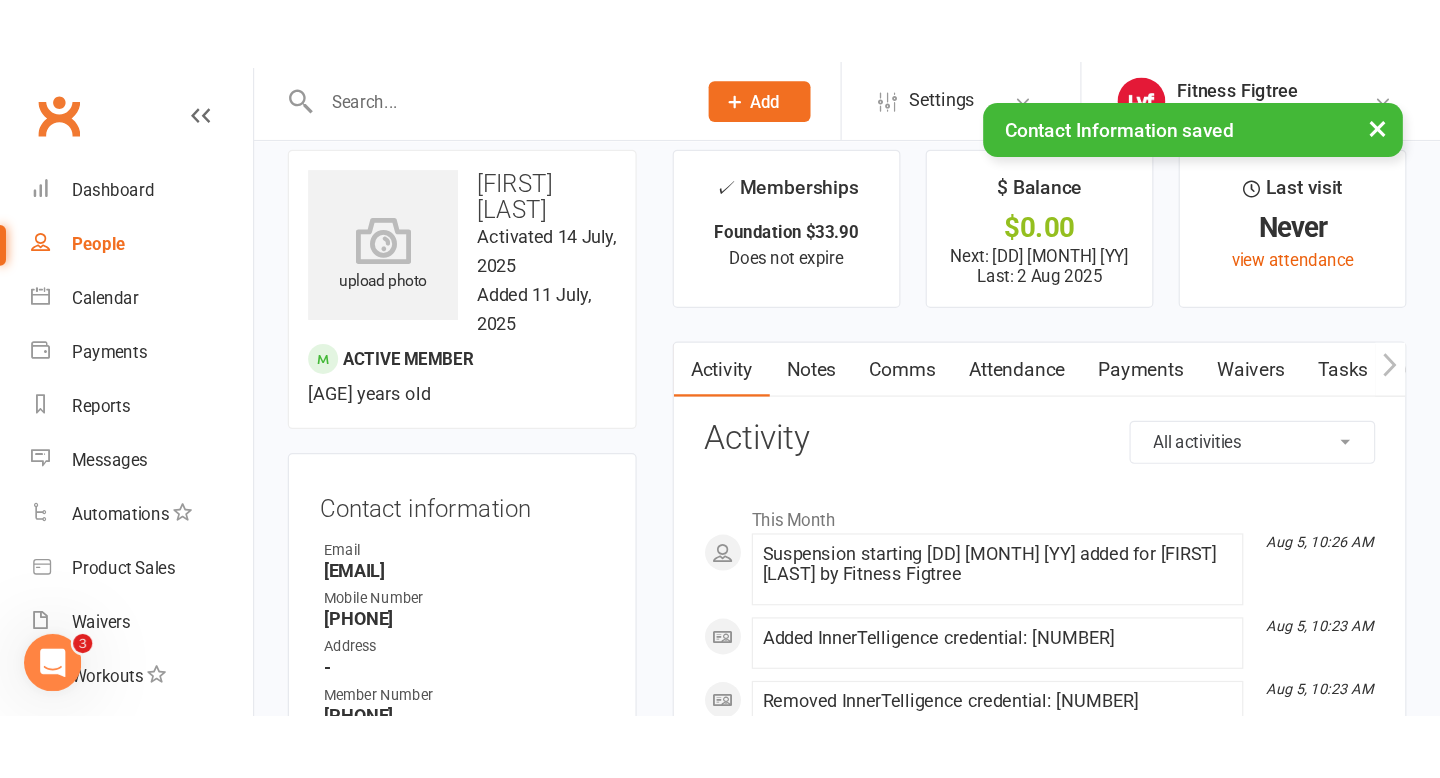 scroll, scrollTop: 0, scrollLeft: 0, axis: both 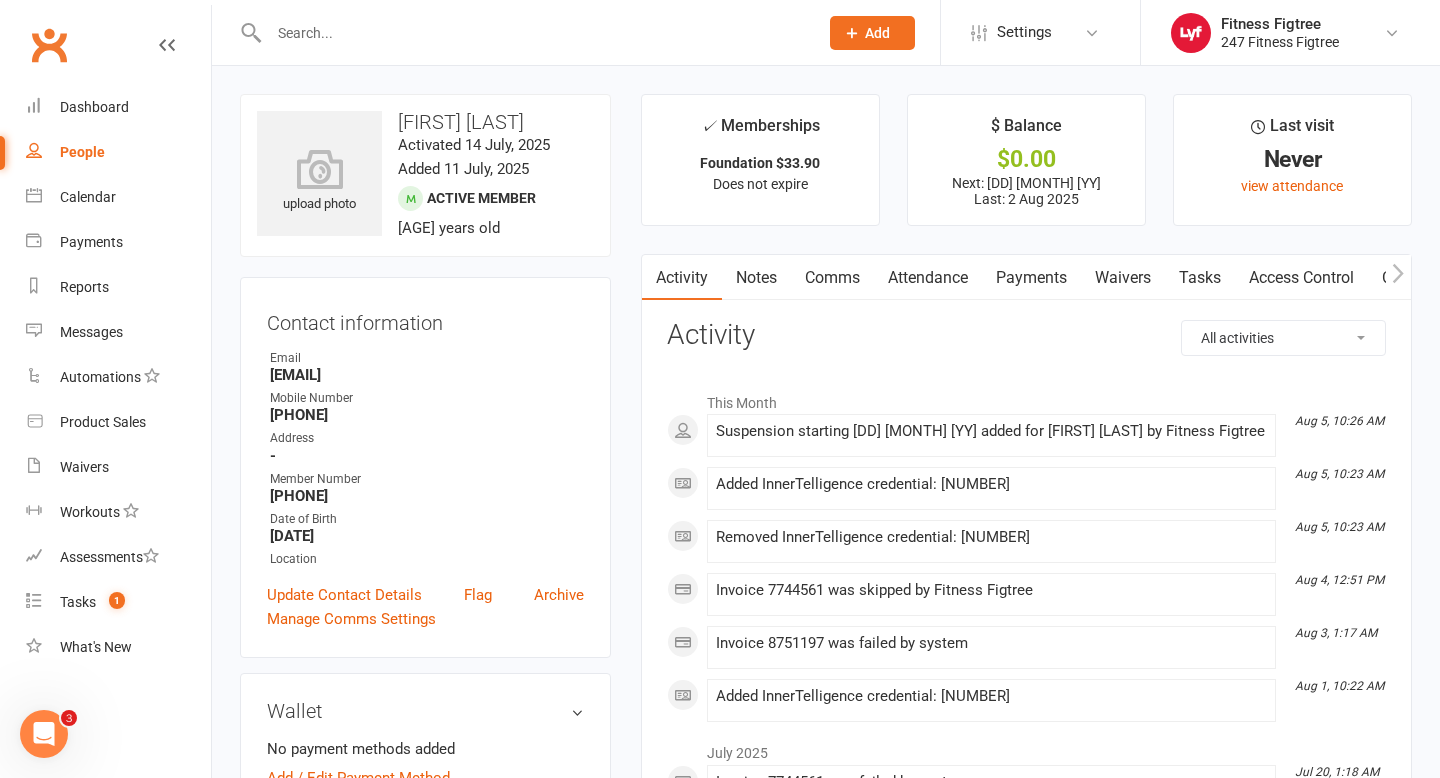 click on "Comms" at bounding box center [832, 278] 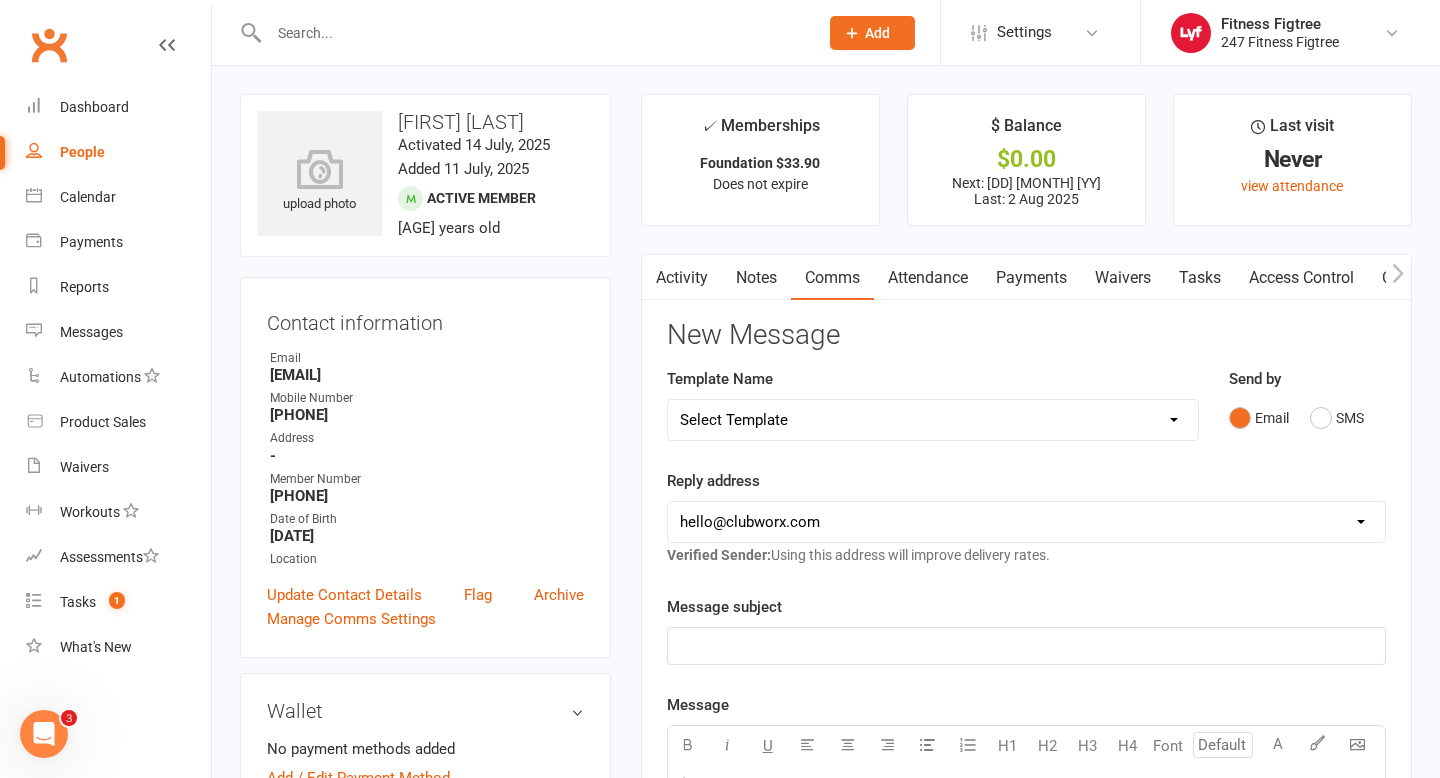 click on "Payments" at bounding box center (1031, 278) 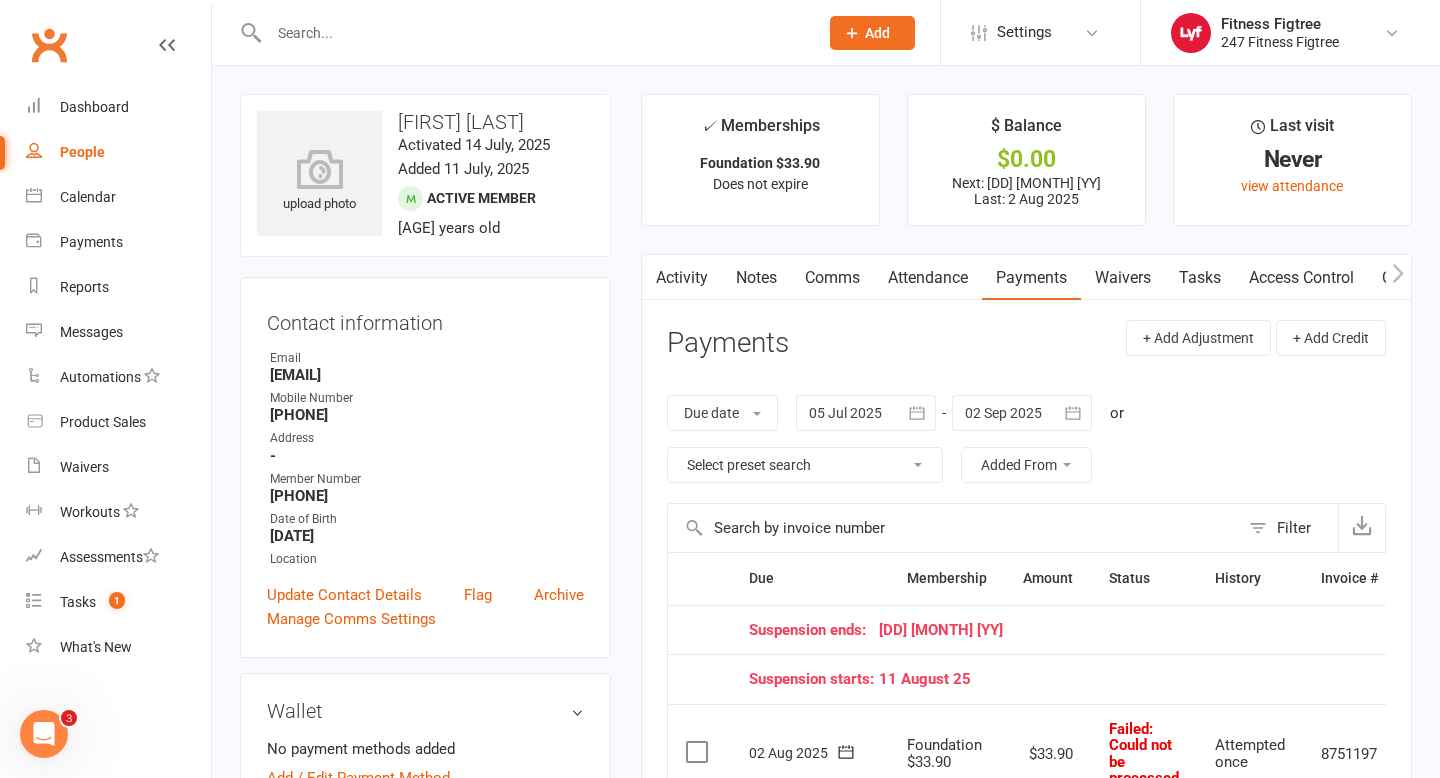 click on "Comms" at bounding box center [832, 278] 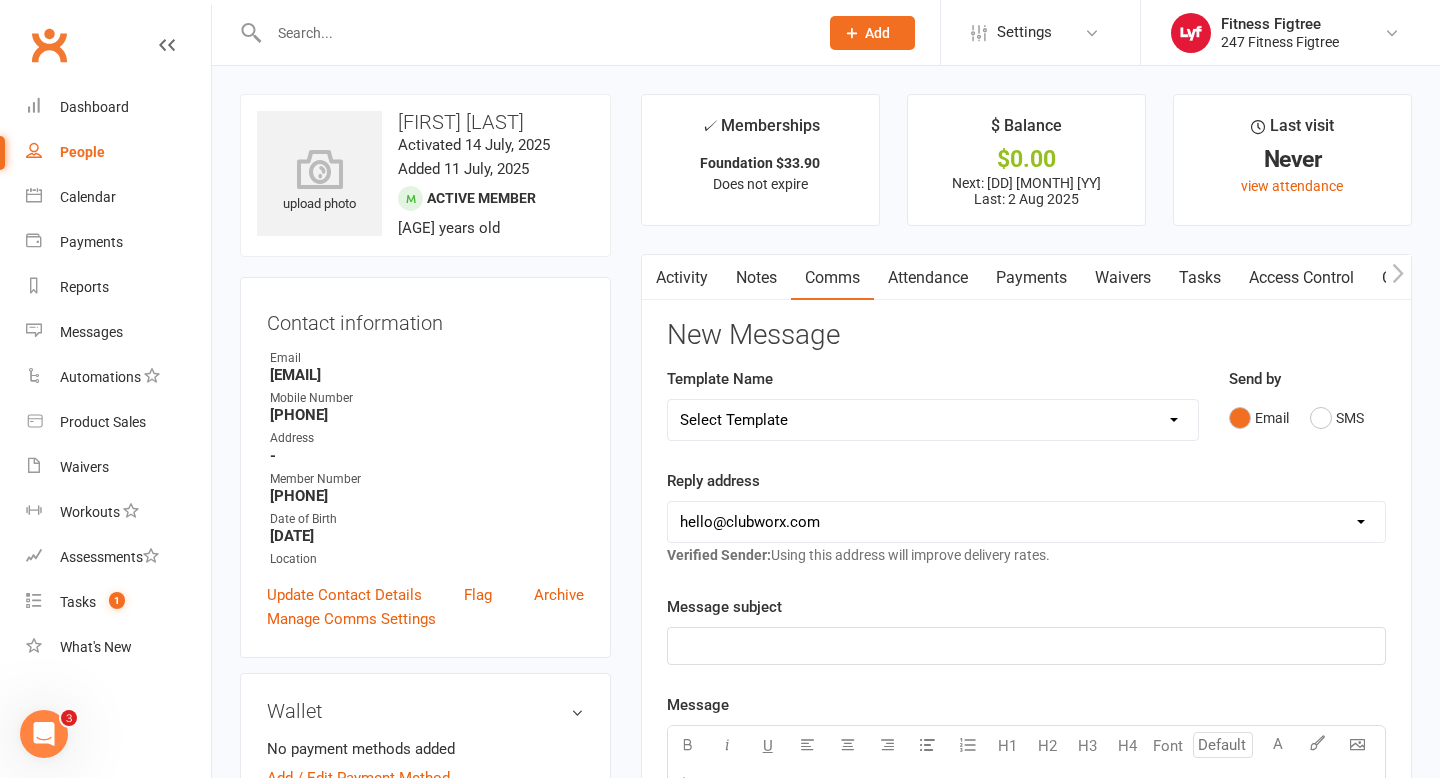 click on "Payments" at bounding box center [1031, 278] 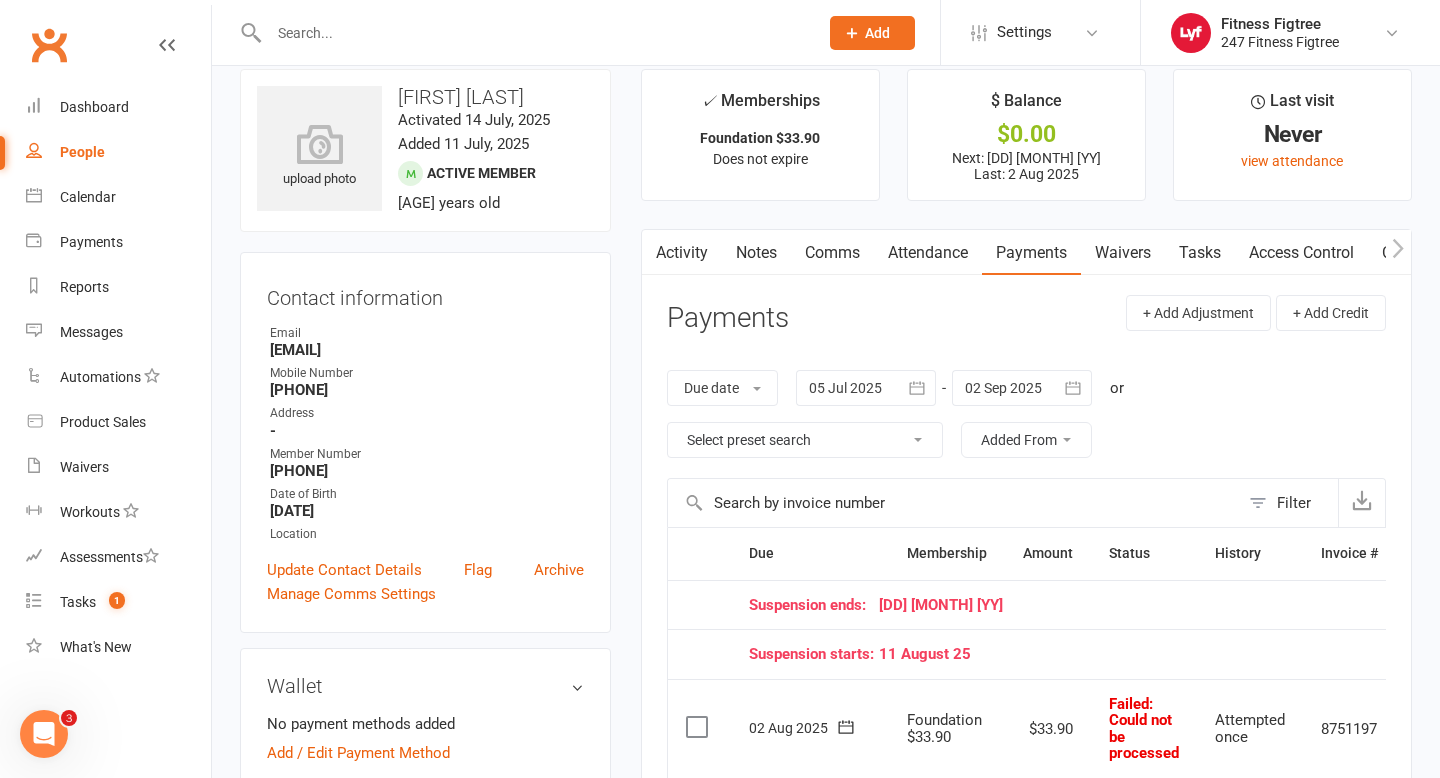 scroll, scrollTop: 9, scrollLeft: 0, axis: vertical 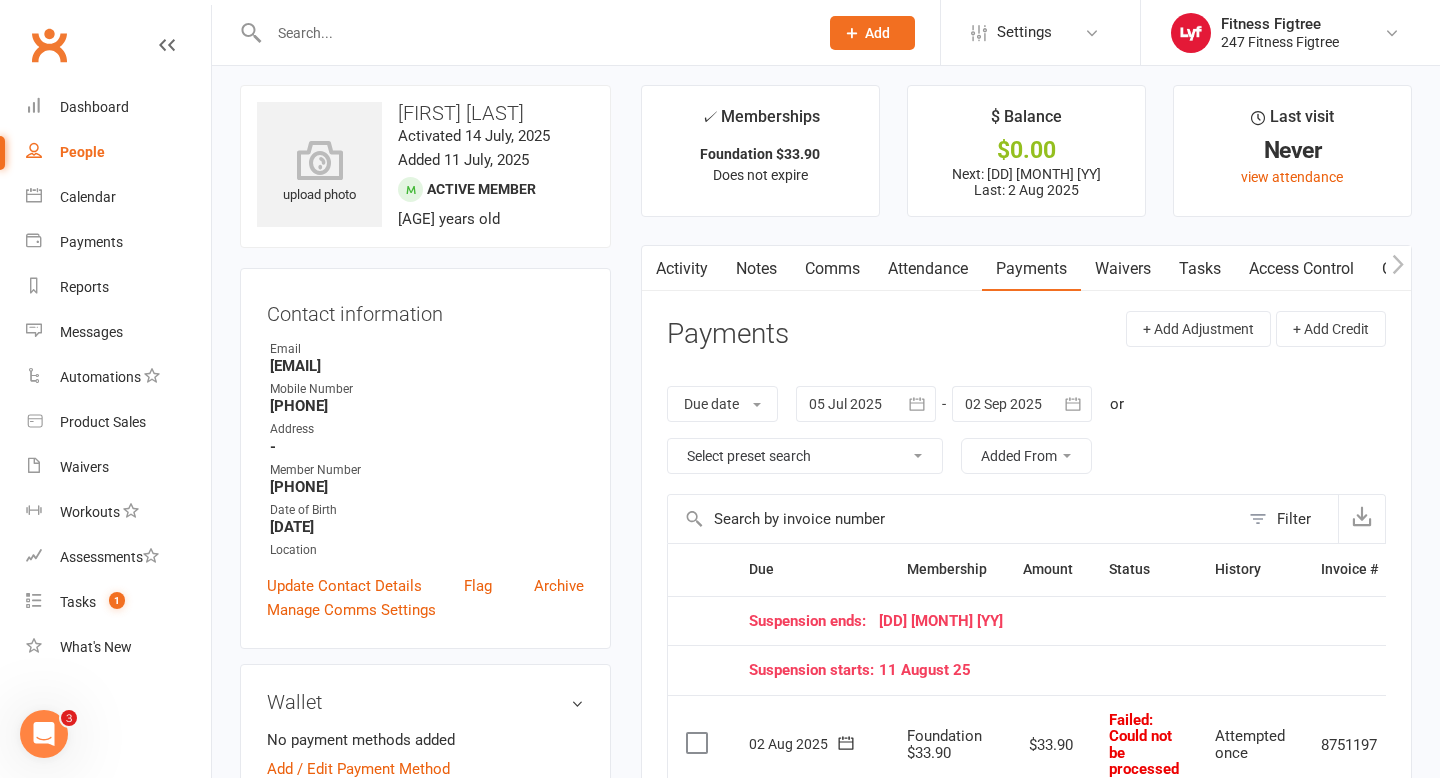 click on "Comms" at bounding box center [832, 269] 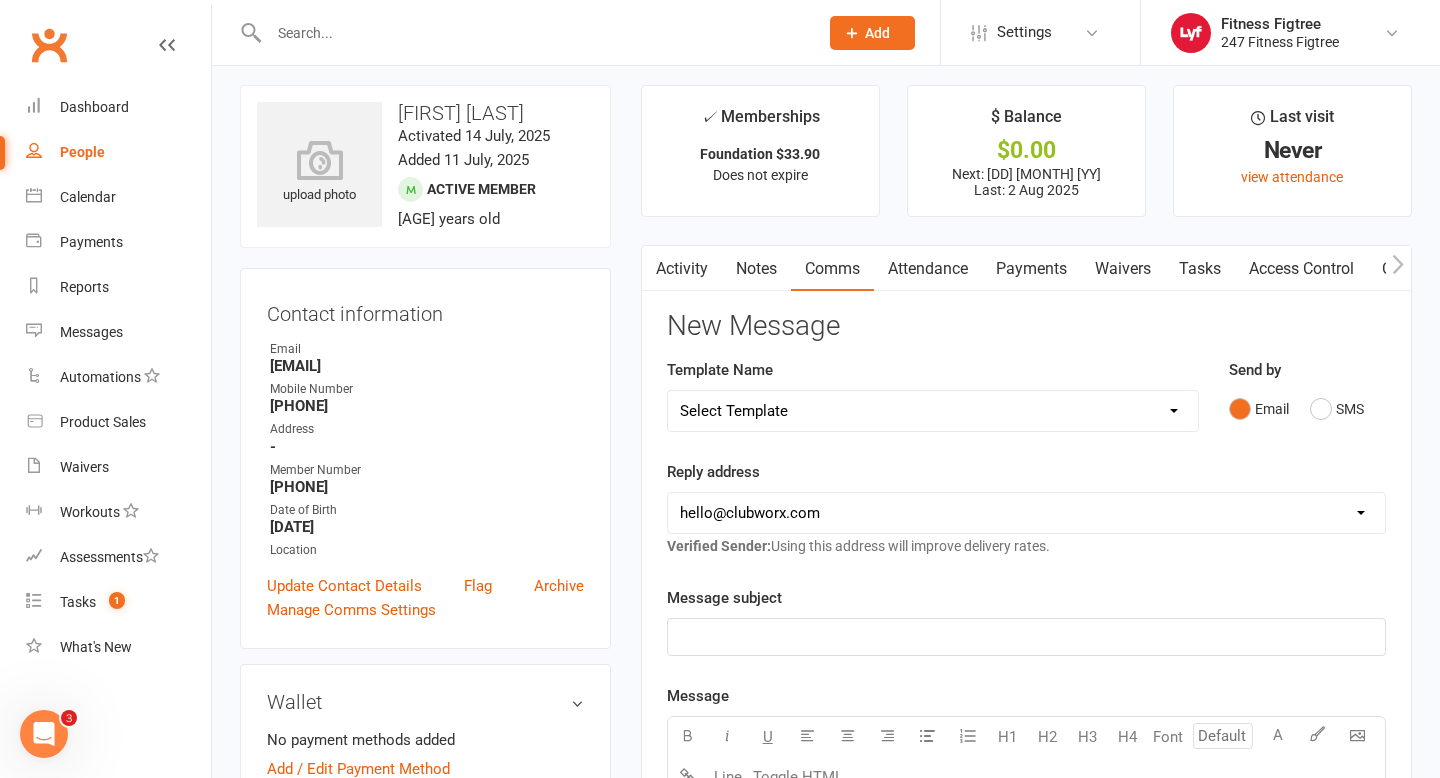click on "Select Template [SMS] [Default template - review before using] Appointment reminder [SMS] [Default template - review before using] Missed class [SMS] [Default template - review before using] Initial response to enquiry [SMS] [Default template - review before using] Flash sale [Email] [Default template - review before using] Newsletter Email Template - Monthly Edition [SMS] [Default template - review before using] Sign up offer [SMS] [Default template - review before using] Inactive member [SMS] [Default template - review before using] Membership upgrade [SMS] [Default template - review before using] Suspension confirmation [Email] Welcome to Lyf 24/7 - Stripe Update  [SMS] [Default template - review before using] Follow up from free trial class [Email] [Default template - review before using] Message 1 - New Paid Trial: Welcome Email (Sent Immediately After Signup) [SMS] [Default template - review before using] Message 2 - New Paid Trial: SMS Reminder (Sent 1 Day After Signup) [Email] Stripe - Update Details" at bounding box center (933, 411) 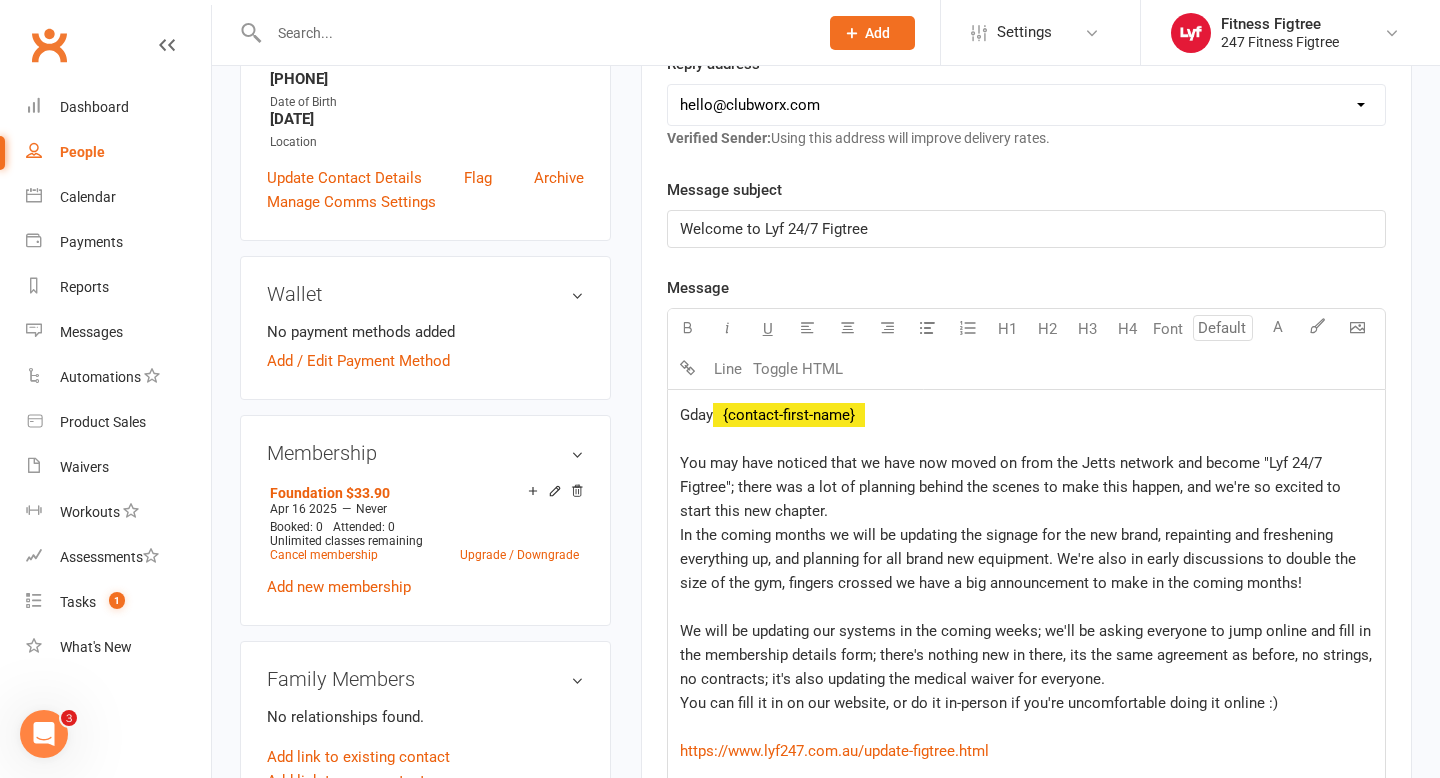 scroll, scrollTop: 0, scrollLeft: 0, axis: both 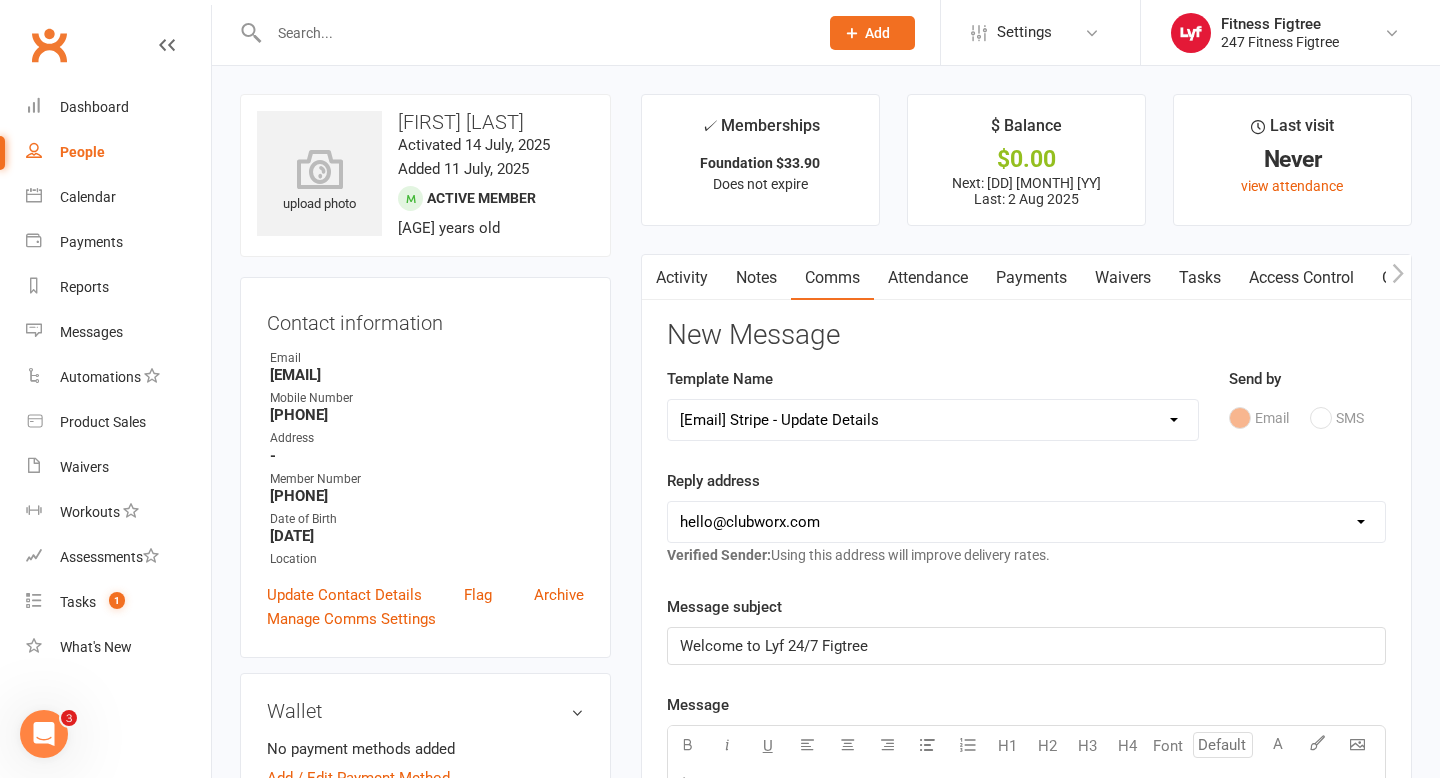 click on "Select Template [SMS] [Default template - review before using] Appointment reminder [SMS] [Default template - review before using] Missed class [SMS] [Default template - review before using] Initial response to enquiry [SMS] [Default template - review before using] Flash sale [Email] [Default template - review before using] Newsletter Email Template - Monthly Edition [SMS] [Default template - review before using] Sign up offer [SMS] [Default template - review before using] Inactive member [SMS] [Default template - review before using] Membership upgrade [SMS] [Default template - review before using] Suspension confirmation [Email] Welcome to Lyf 24/7 - Stripe Update  [SMS] [Default template - review before using] Follow up from free trial class [Email] [Default template - review before using] Message 1 - New Paid Trial: Welcome Email (Sent Immediately After Signup) [SMS] [Default template - review before using] Message 2 - New Paid Trial: SMS Reminder (Sent 1 Day After Signup) [Email] Stripe - Update Details" at bounding box center [933, 420] 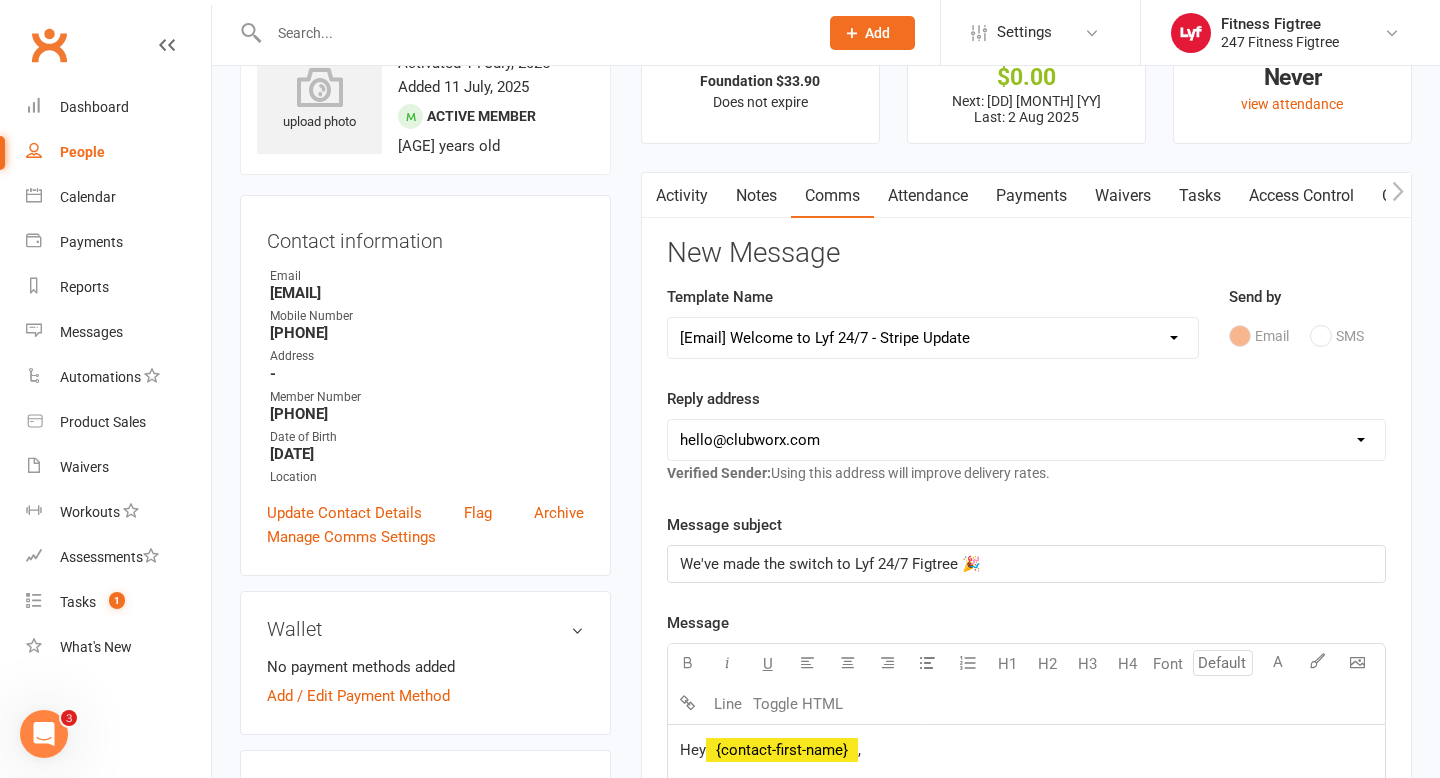 scroll, scrollTop: 97, scrollLeft: 0, axis: vertical 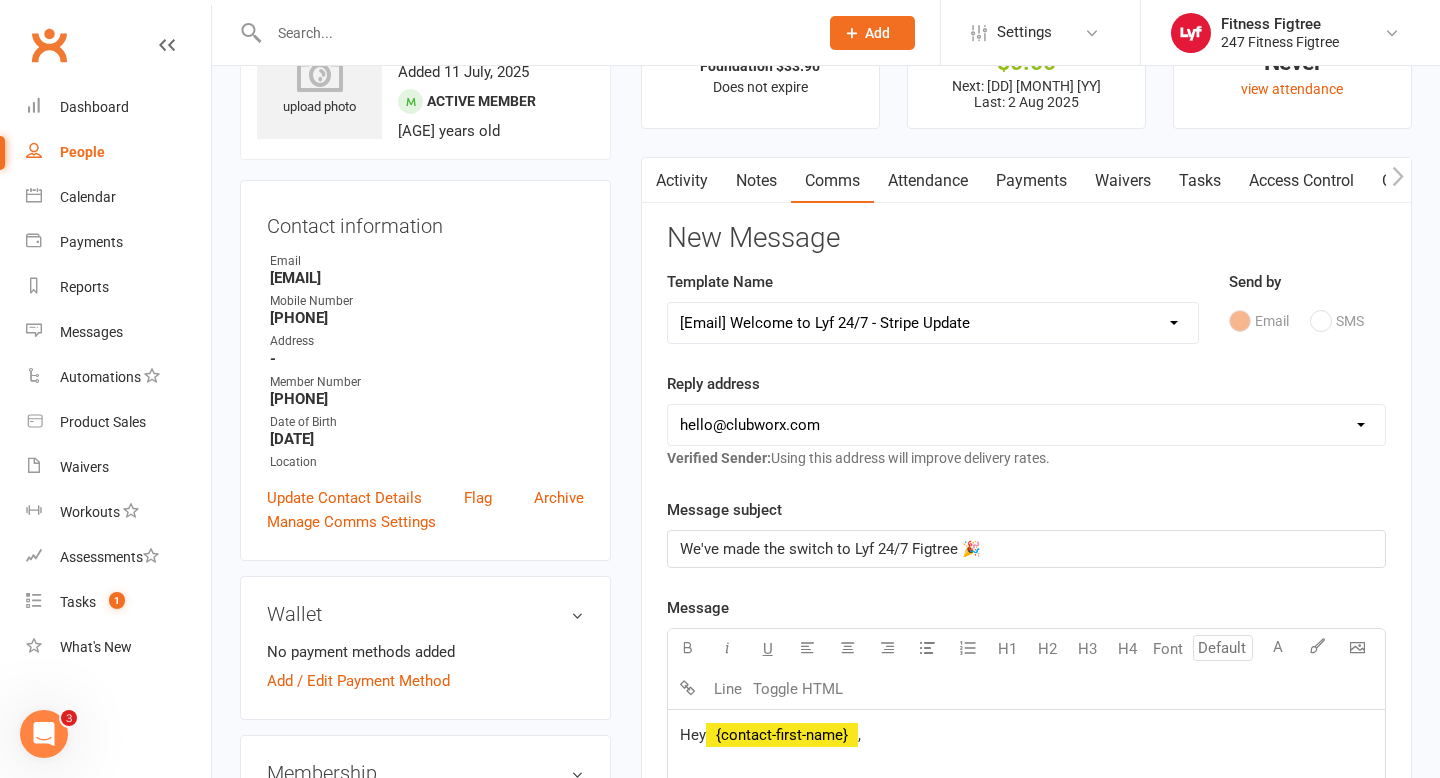click on "Select Template [SMS] [Default template - review before using] Appointment reminder [SMS] [Default template - review before using] Missed class [SMS] [Default template - review before using] Initial response to enquiry [SMS] [Default template - review before using] Flash sale [Email] [Default template - review before using] Newsletter Email Template - Monthly Edition [SMS] [Default template - review before using] Sign up offer [SMS] [Default template - review before using] Inactive member [SMS] [Default template - review before using] Membership upgrade [SMS] [Default template - review before using] Suspension confirmation [Email] Welcome to Lyf 24/7 - Stripe Update  [SMS] [Default template - review before using] Follow up from free trial class [Email] [Default template - review before using] Message 1 - New Paid Trial: Welcome Email (Sent Immediately After Signup) [SMS] [Default template - review before using] Message 2 - New Paid Trial: SMS Reminder (Sent 1 Day After Signup) [Email] Stripe - Update Details" at bounding box center [933, 323] 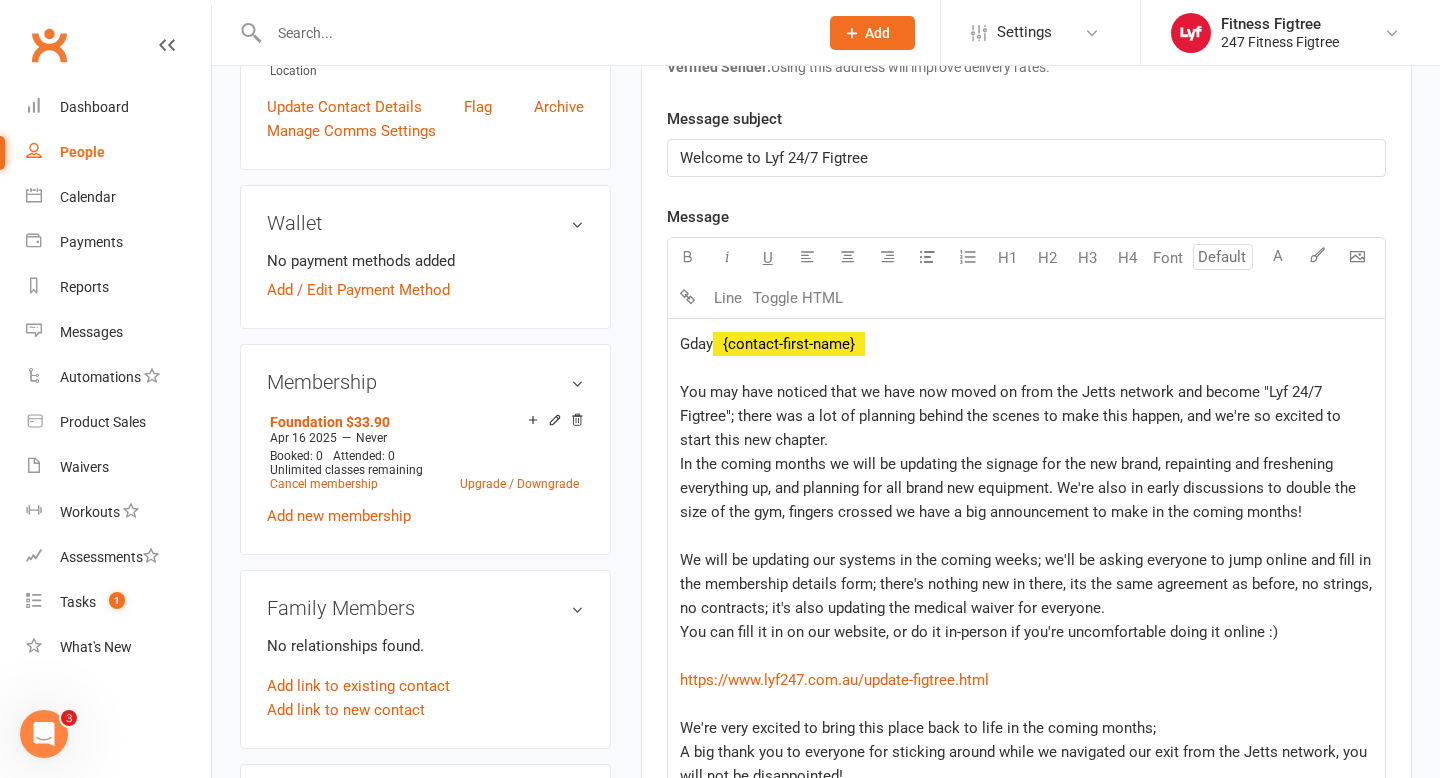 scroll, scrollTop: 374, scrollLeft: 0, axis: vertical 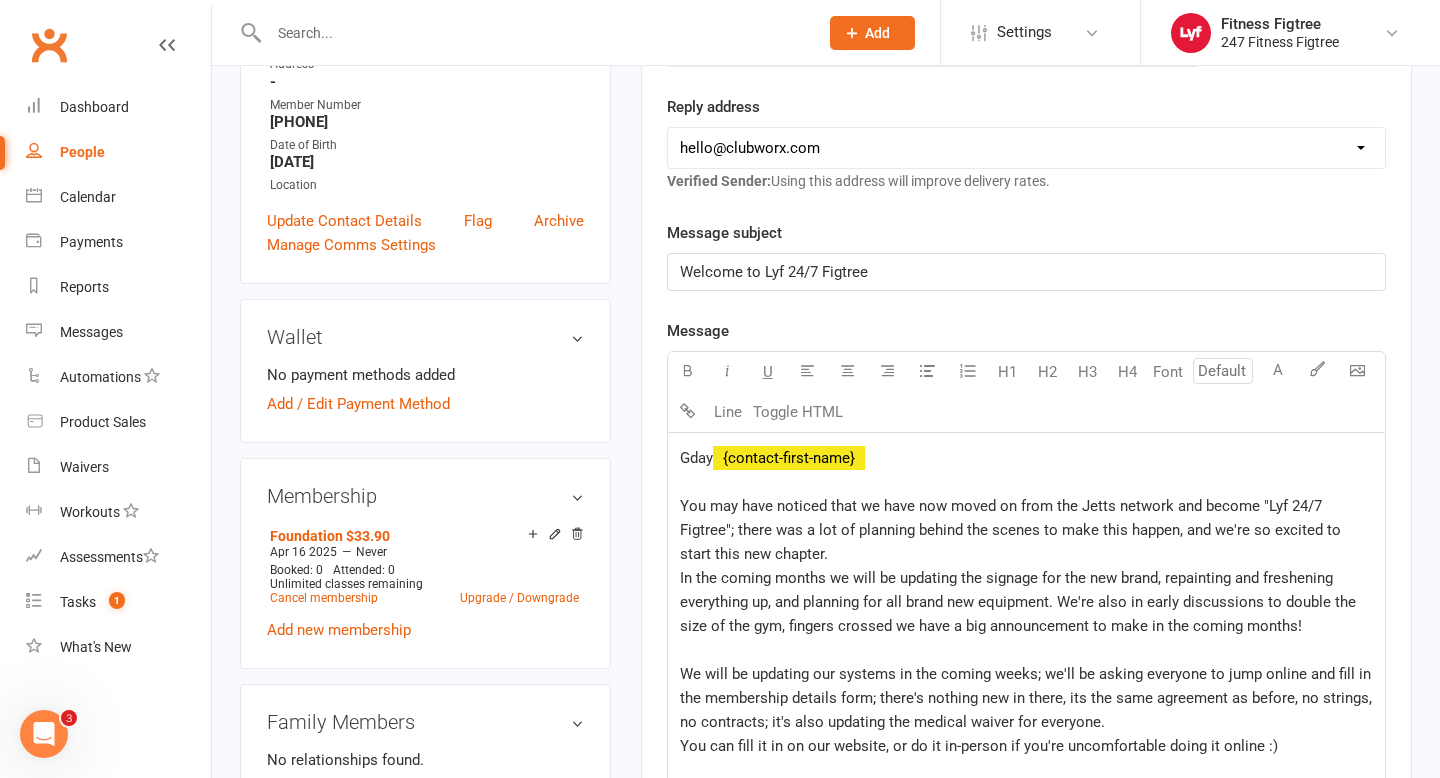 click on "[EMAIL] [EMAIL] [EMAIL]" at bounding box center [1026, 148] 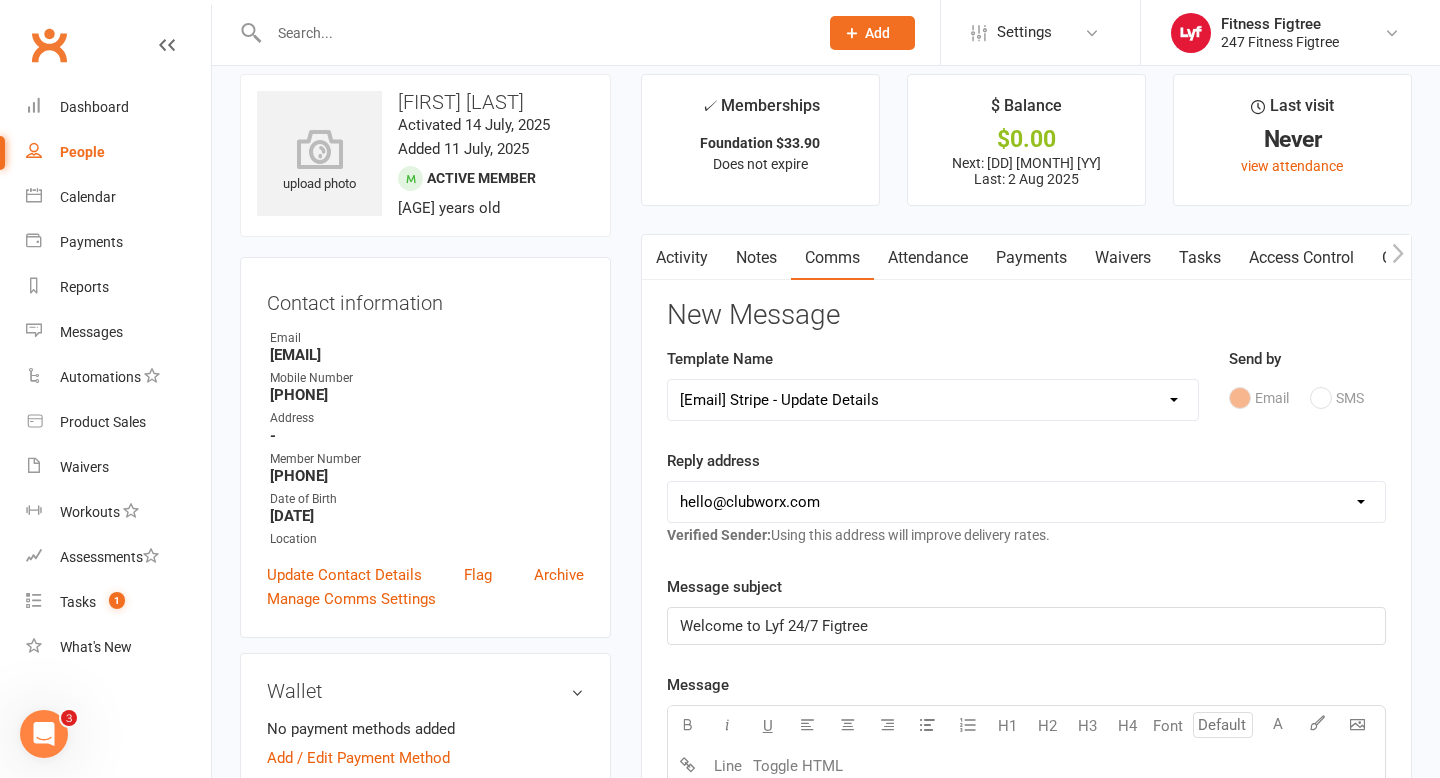 scroll, scrollTop: 0, scrollLeft: 0, axis: both 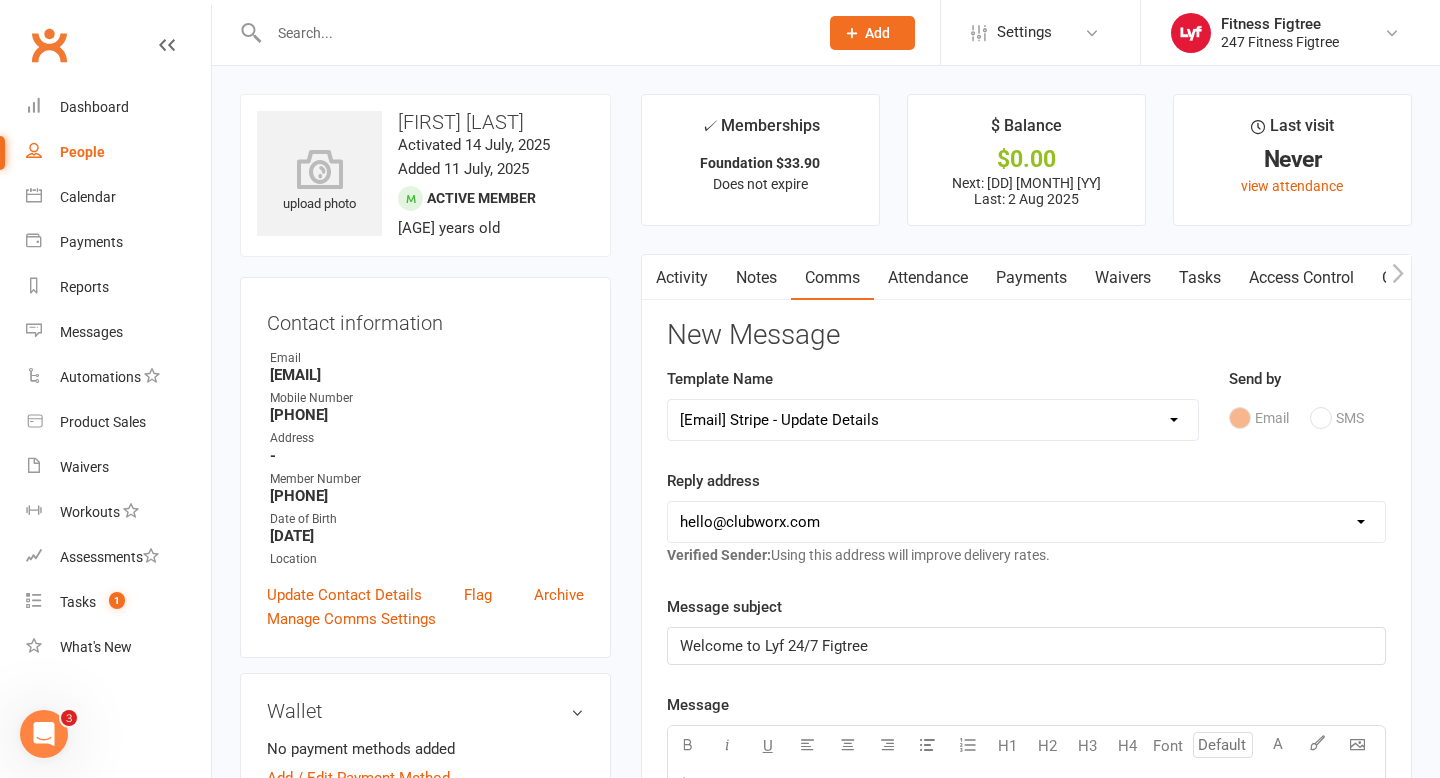 click on "Select Template [SMS] [Default template - review before using] Appointment reminder [SMS] [Default template - review before using] Missed class [SMS] [Default template - review before using] Initial response to enquiry [SMS] [Default template - review before using] Flash sale [Email] [Default template - review before using] Newsletter Email Template - Monthly Edition [SMS] [Default template - review before using] Sign up offer [SMS] [Default template - review before using] Inactive member [SMS] [Default template - review before using] Membership upgrade [SMS] [Default template - review before using] Suspension confirmation [Email] Welcome to Lyf 24/7 - Stripe Update  [SMS] [Default template - review before using] Follow up from free trial class [Email] [Default template - review before using] Message 1 - New Paid Trial: Welcome Email (Sent Immediately After Signup) [SMS] [Default template - review before using] Message 2 - New Paid Trial: SMS Reminder (Sent 1 Day After Signup) [Email] Stripe - Update Details" at bounding box center [933, 420] 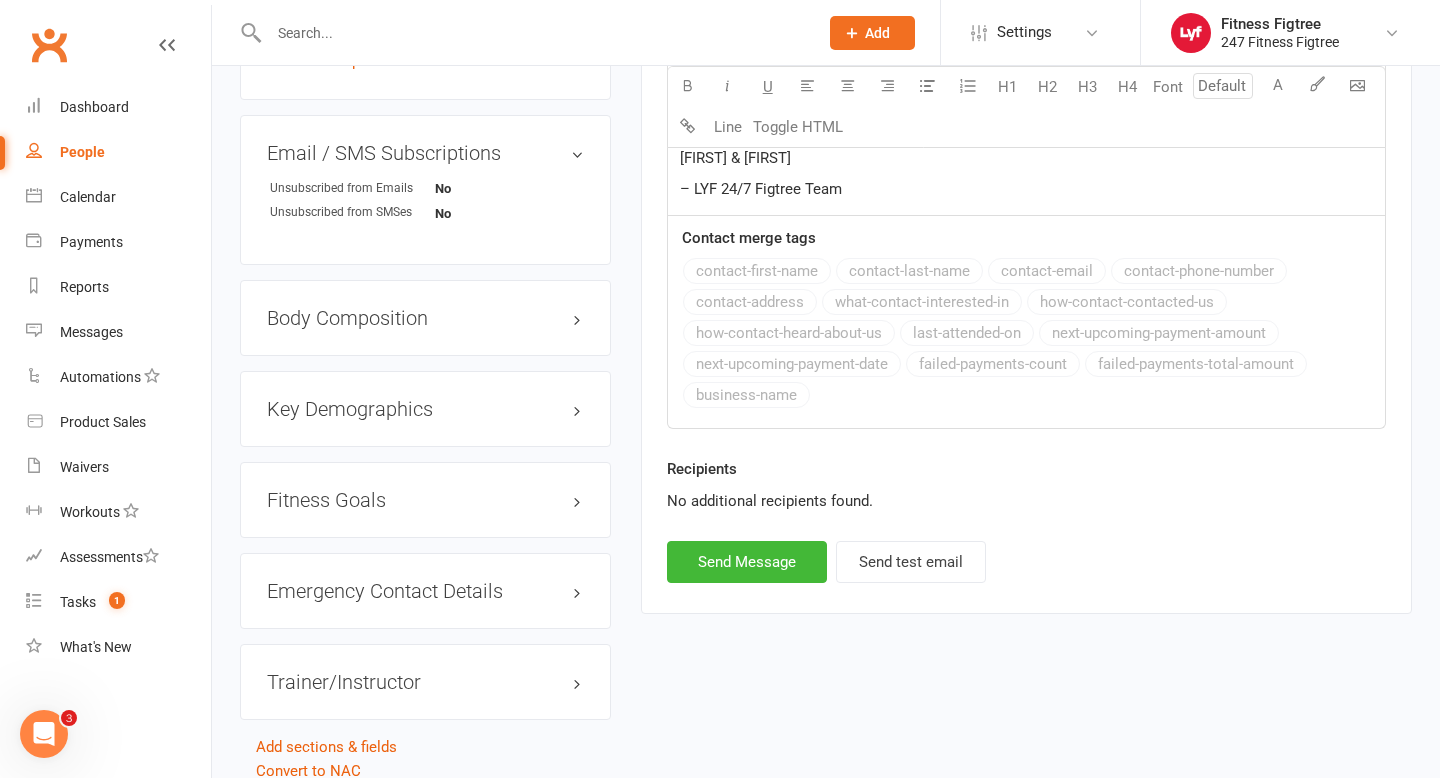 scroll, scrollTop: 1334, scrollLeft: 0, axis: vertical 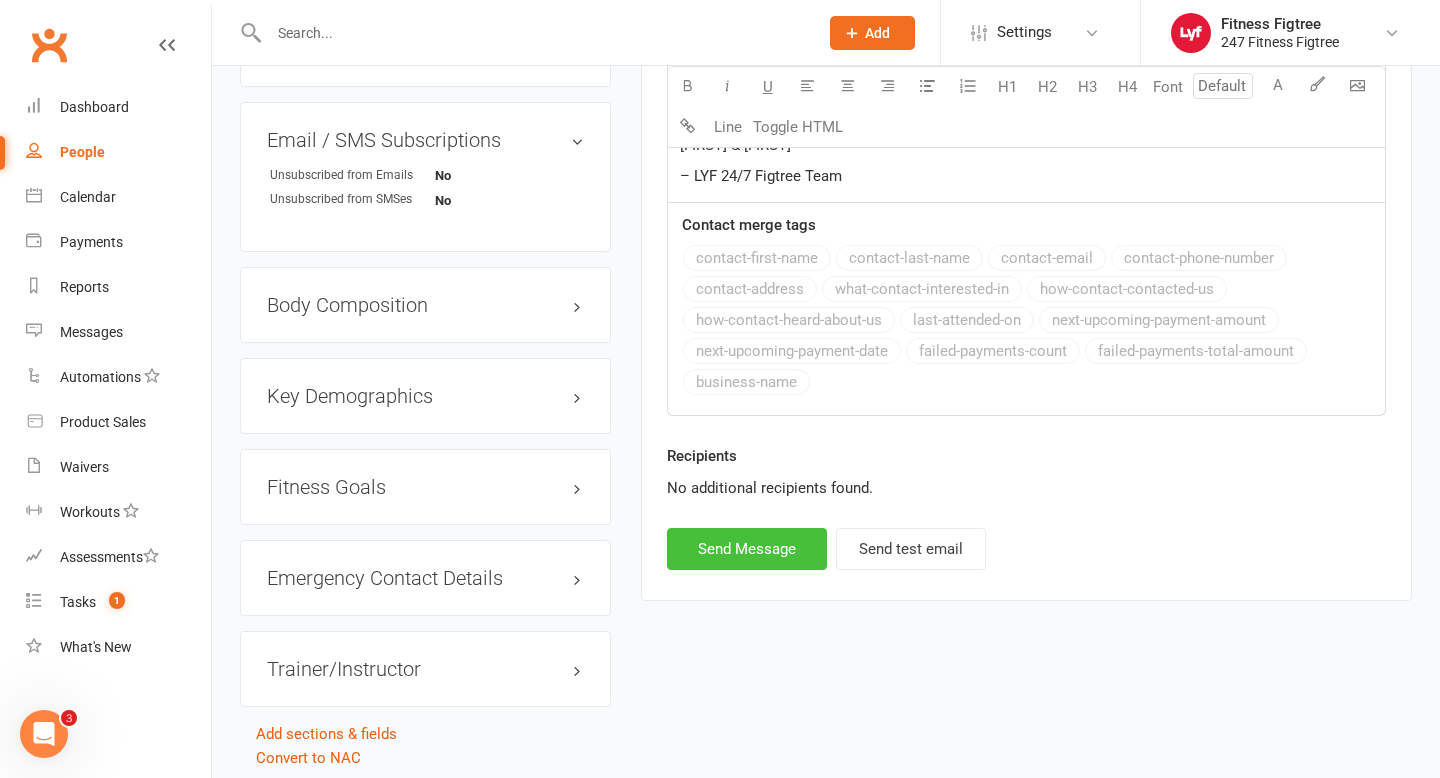 click on "Send Message" at bounding box center (747, 549) 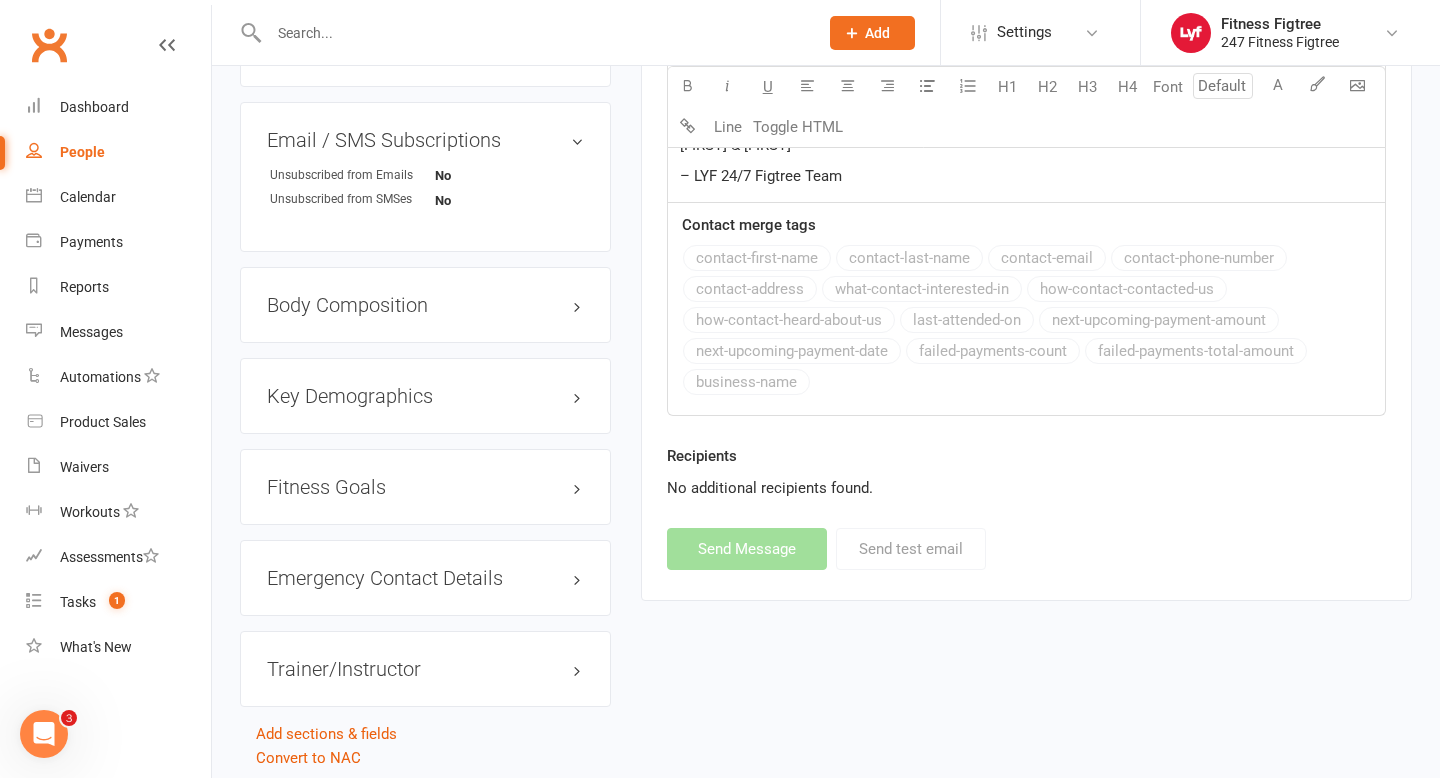select 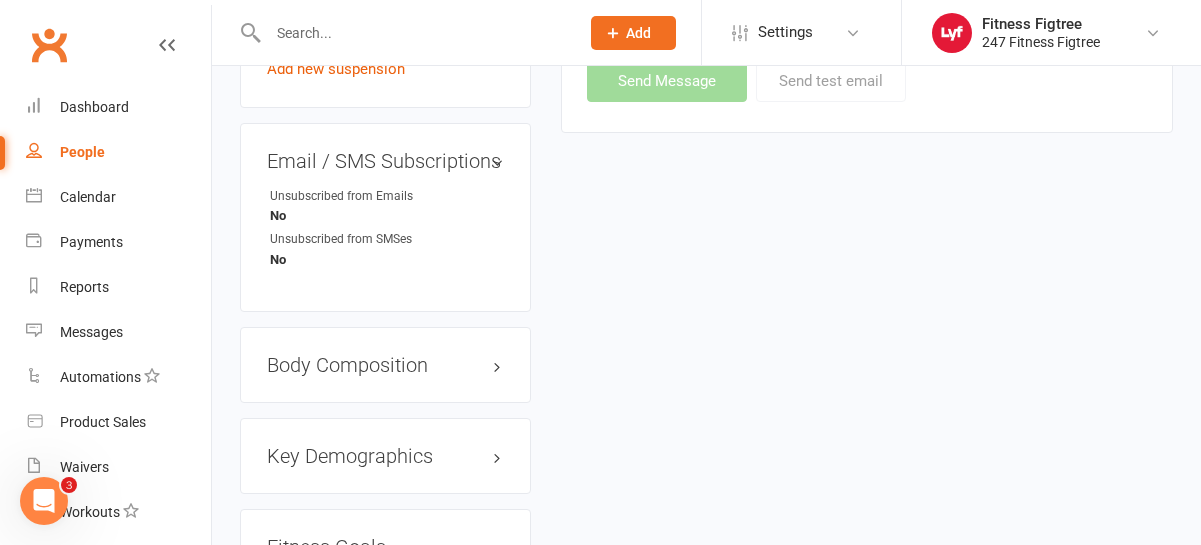 scroll, scrollTop: 1424, scrollLeft: 0, axis: vertical 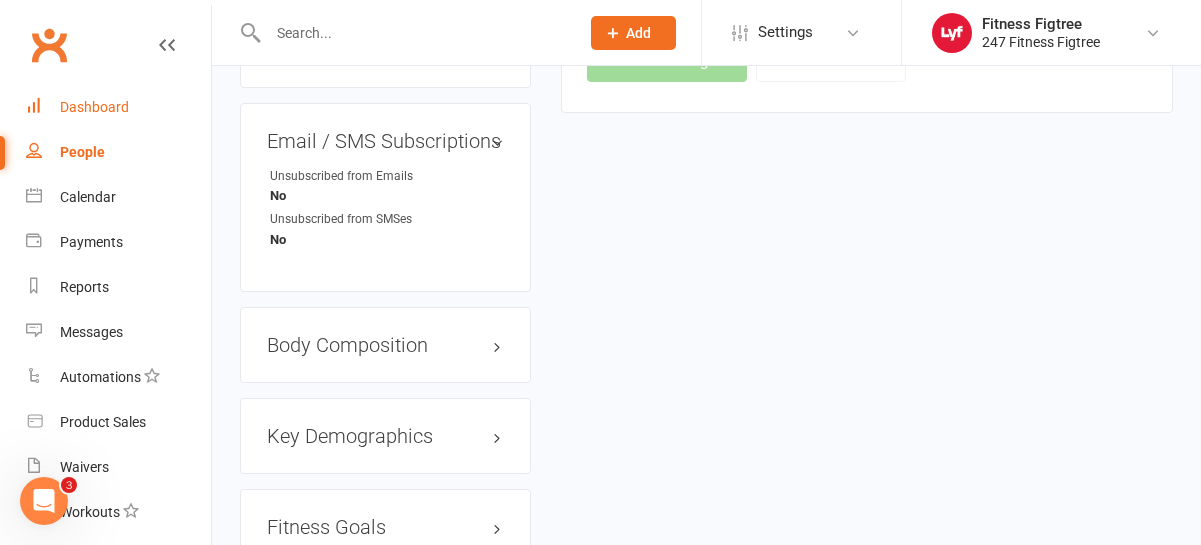 click on "Dashboard" at bounding box center (94, 107) 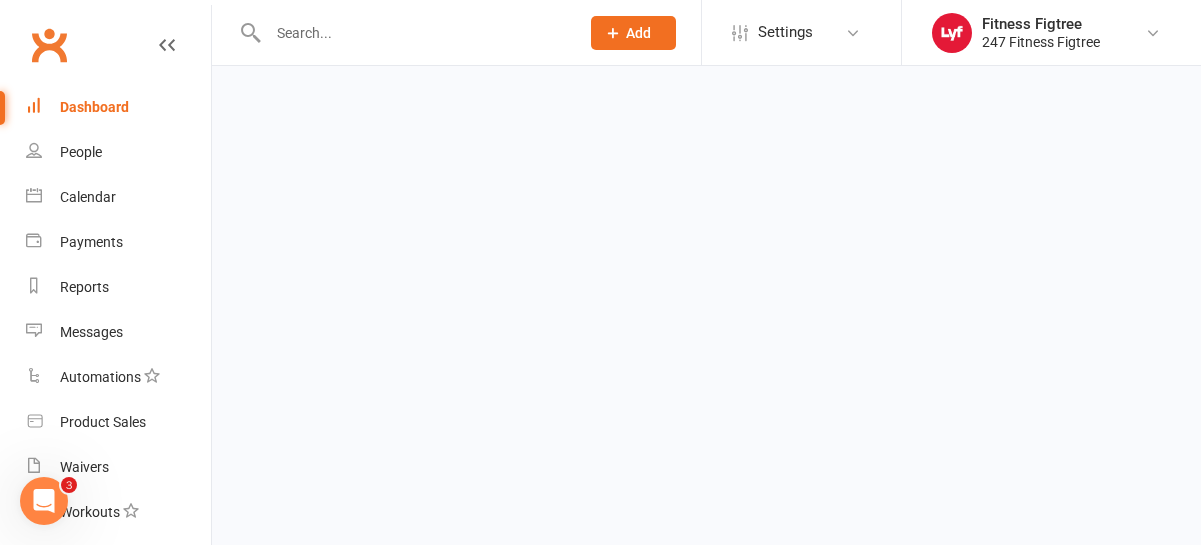 scroll, scrollTop: 0, scrollLeft: 0, axis: both 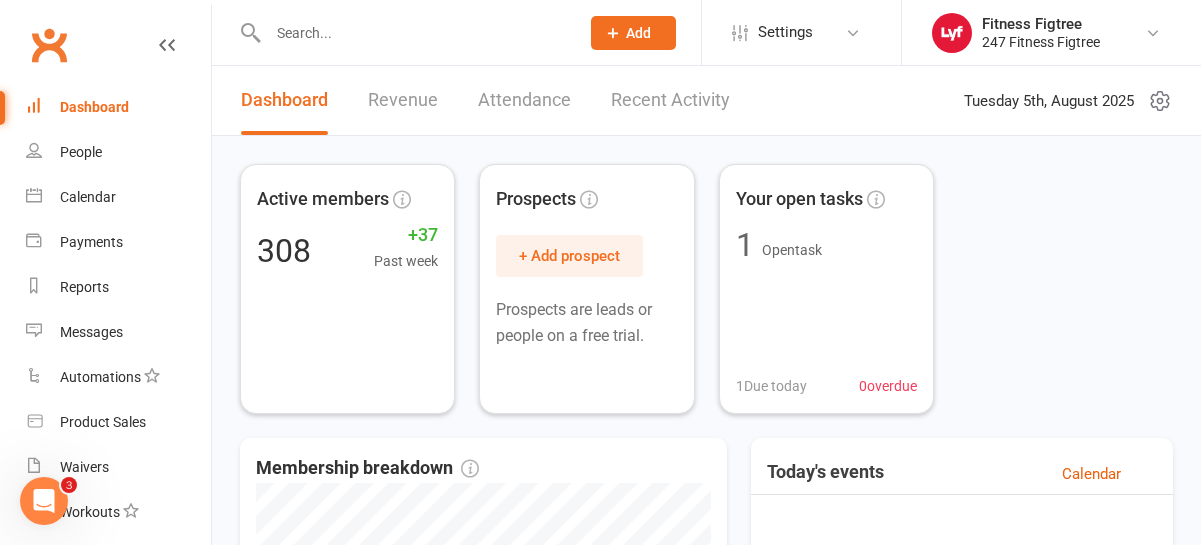 click on "Attendance" at bounding box center [524, 100] 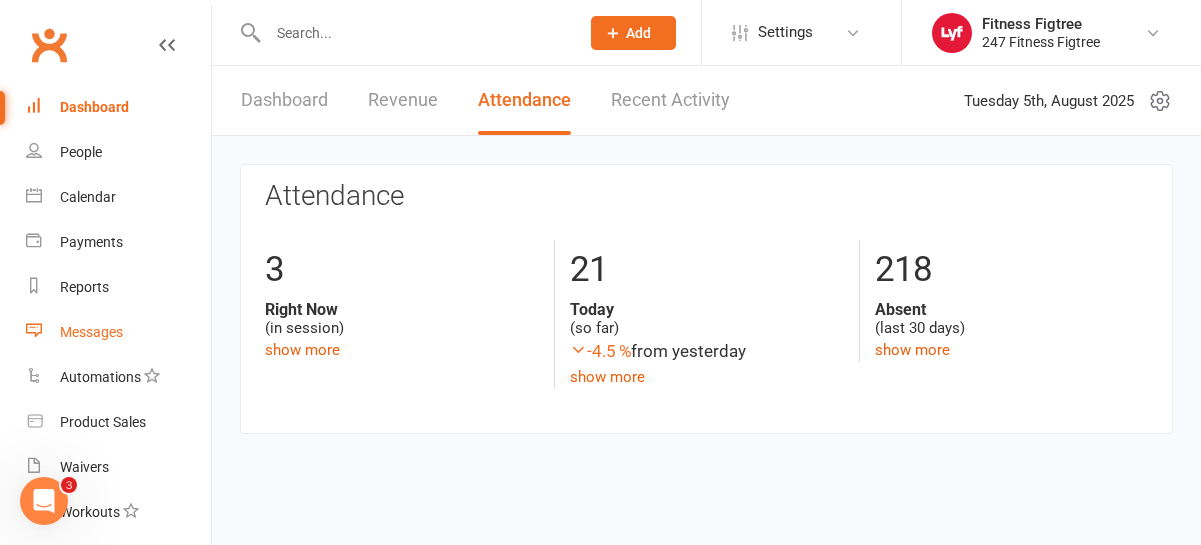 click on "Messages" at bounding box center [91, 332] 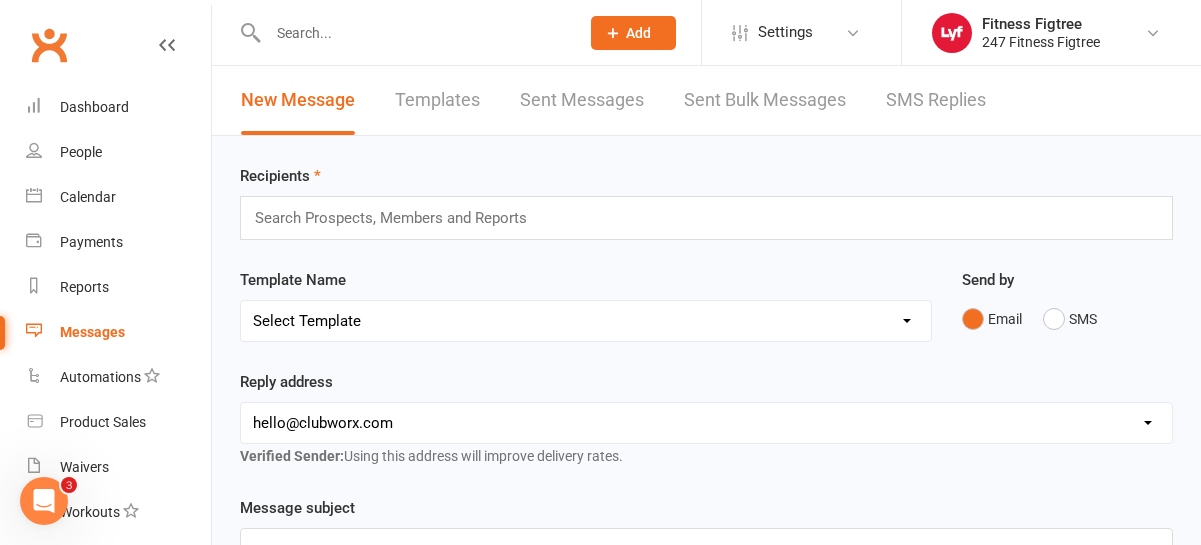 click on "Sent Bulk Messages" at bounding box center [765, 100] 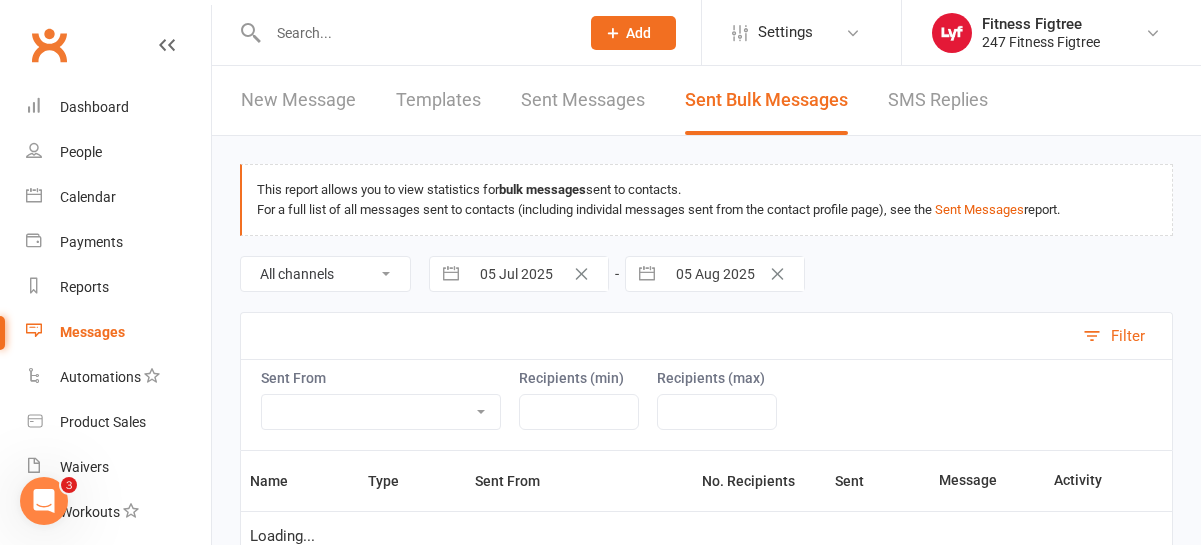 select on "10" 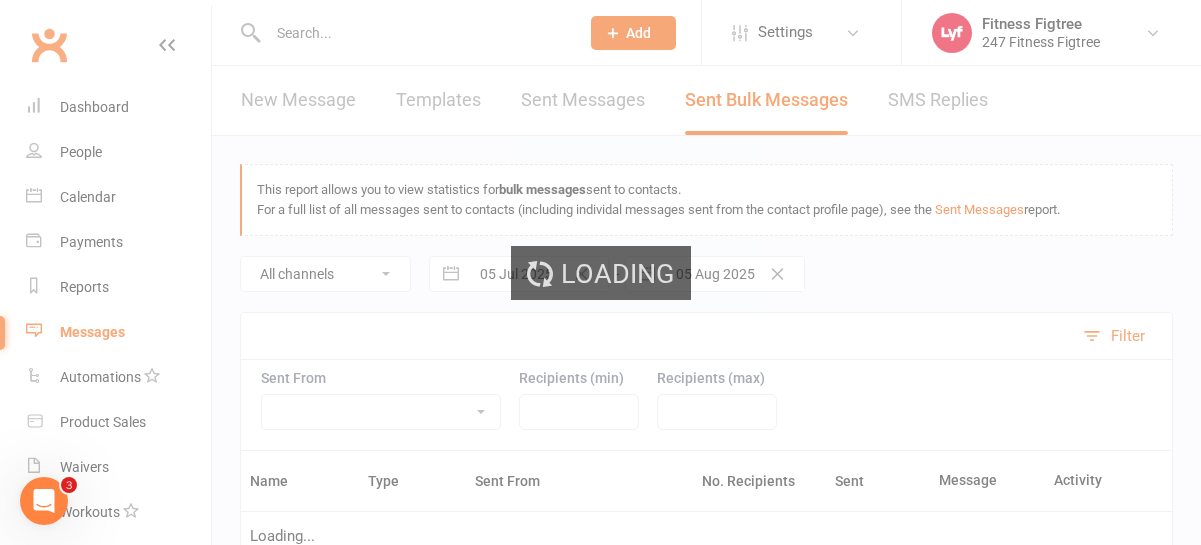 click on "Loading" at bounding box center (600, 272) 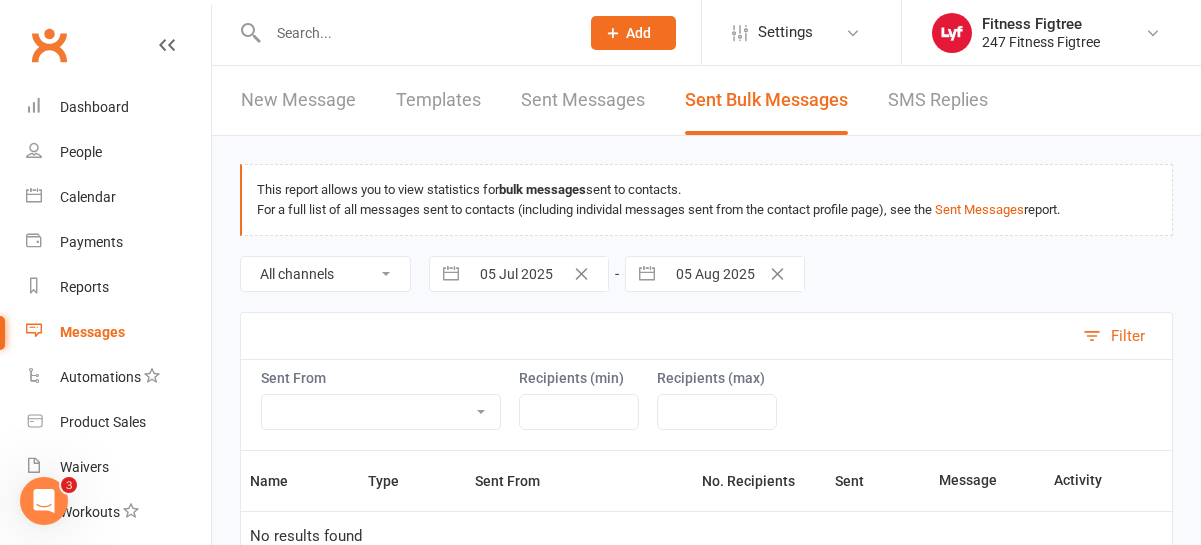 click on "Templates" at bounding box center (438, 100) 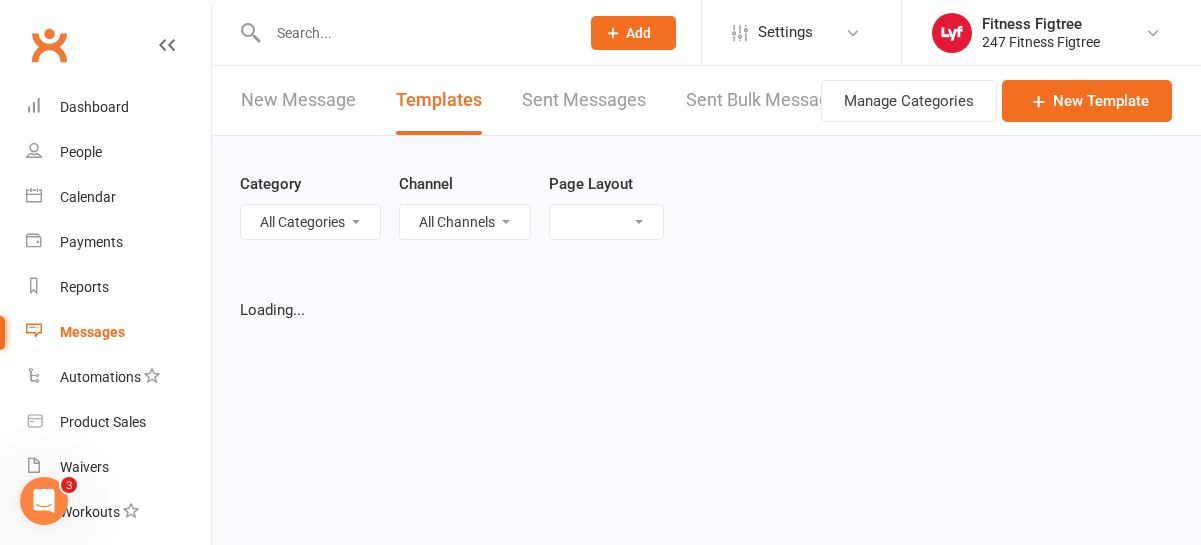 select on "grid" 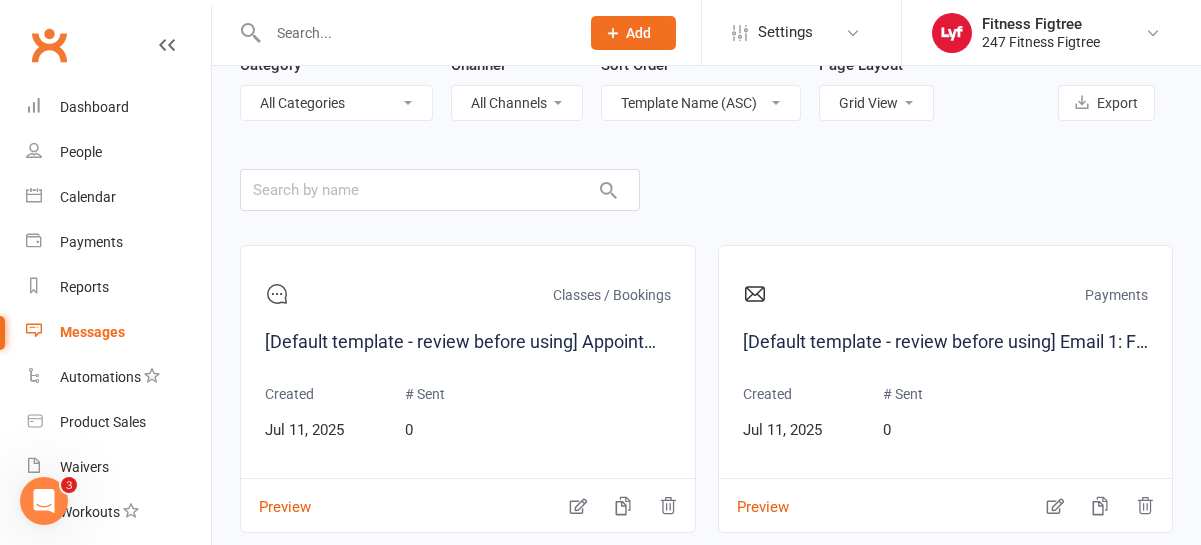 scroll, scrollTop: 290, scrollLeft: 0, axis: vertical 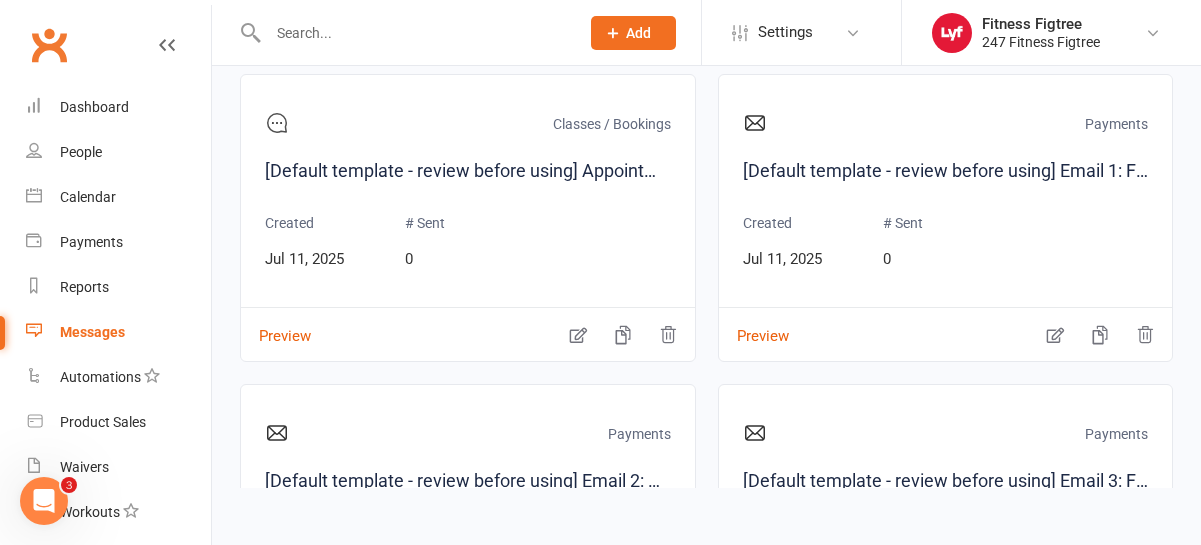 click on "Messages" at bounding box center (92, 332) 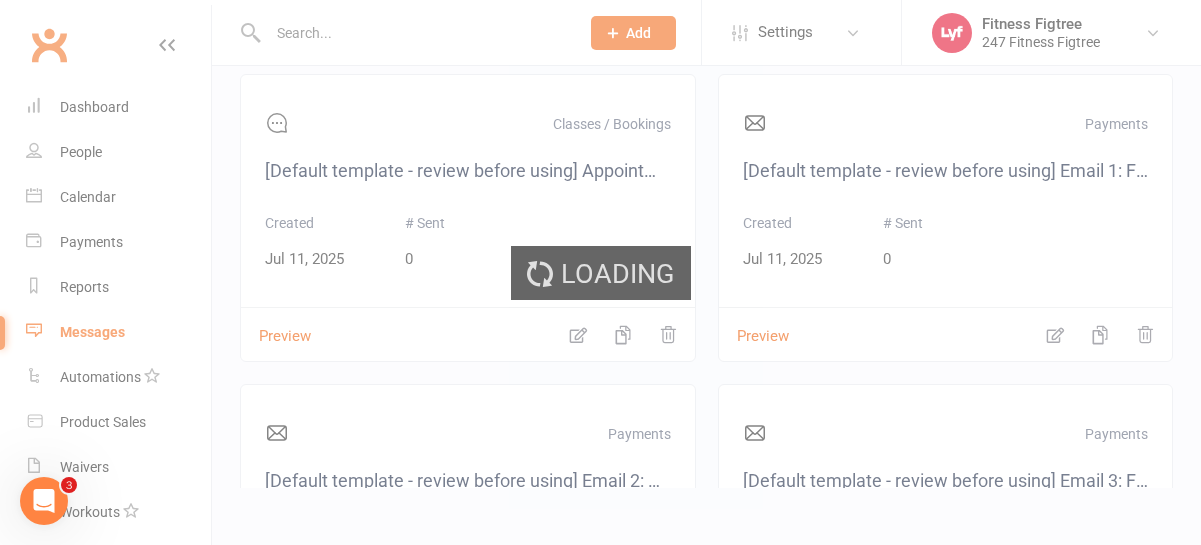 scroll, scrollTop: 0, scrollLeft: 0, axis: both 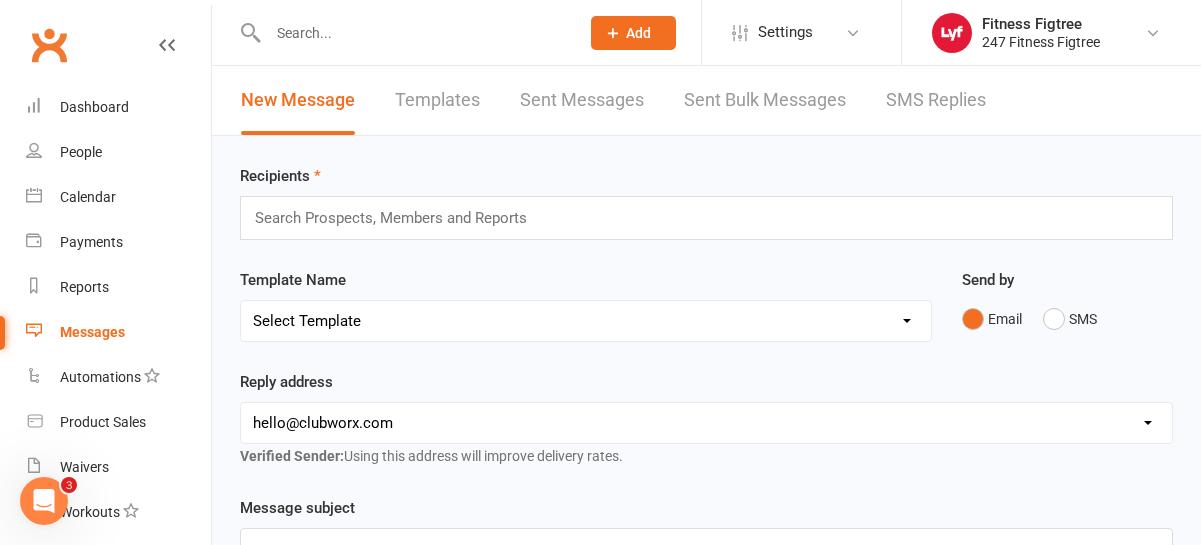 click on "Select Template [SMS] [Default template - review before using] Appointment reminder [SMS] [Default template - review before using] Missed class [SMS] [Default template - review before using] Initial response to enquiry [SMS] [Default template - review before using] Flash sale [Email] [Default template - review before using] Newsletter Email Template - Monthly Edition [SMS] [Default template - review before using] Sign up offer [SMS] [Default template - review before using] Inactive member [SMS] [Default template - review before using] Membership upgrade [SMS] [Default template - review before using] Suspension confirmation [Email] Welcome to Lyf 24/7 - Stripe Update  [SMS] [Default template - review before using] Follow up from free trial class [Email] [Default template - review before using] Message 1 - New Paid Trial: Welcome Email (Sent Immediately After Signup) [SMS] [Default template - review before using] Message 2 - New Paid Trial: SMS Reminder (Sent 1 Day After Signup) [Email] Stripe - Update Details" at bounding box center (586, 321) 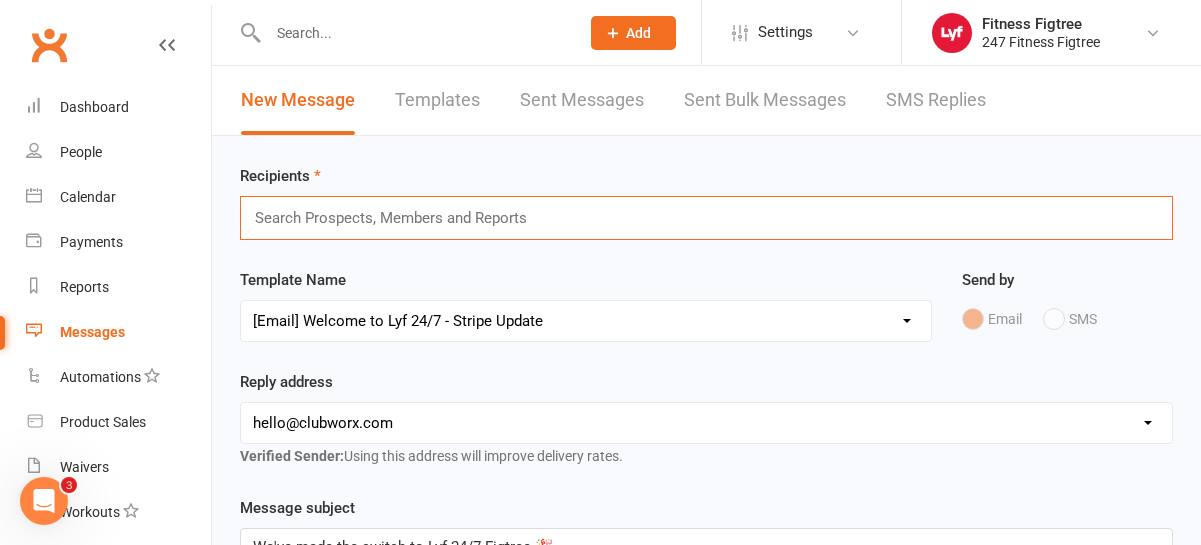 click at bounding box center (399, 218) 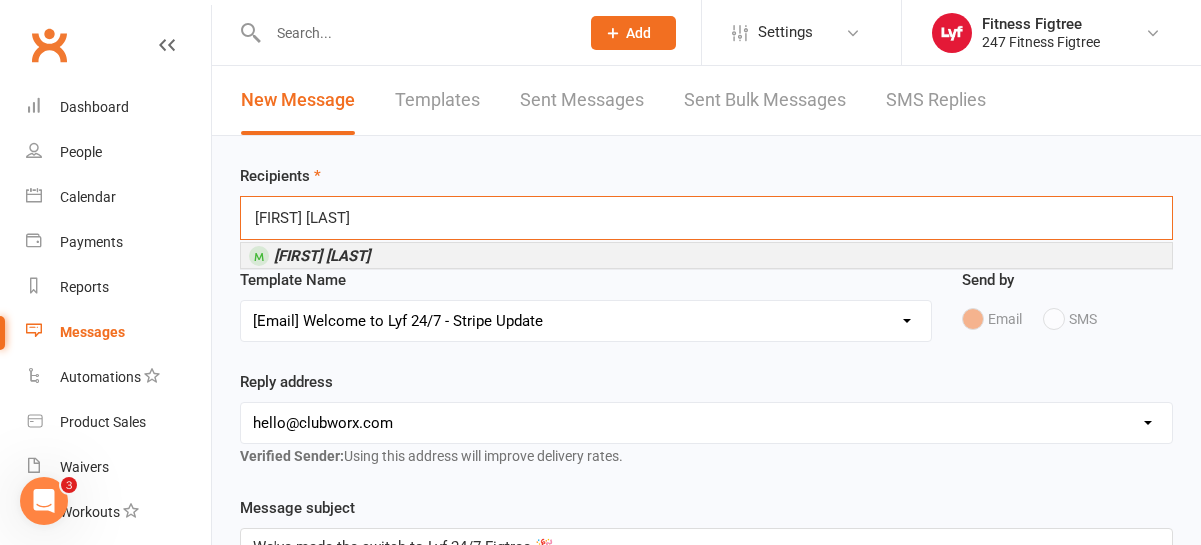 type on "[FIRST] [LAST]" 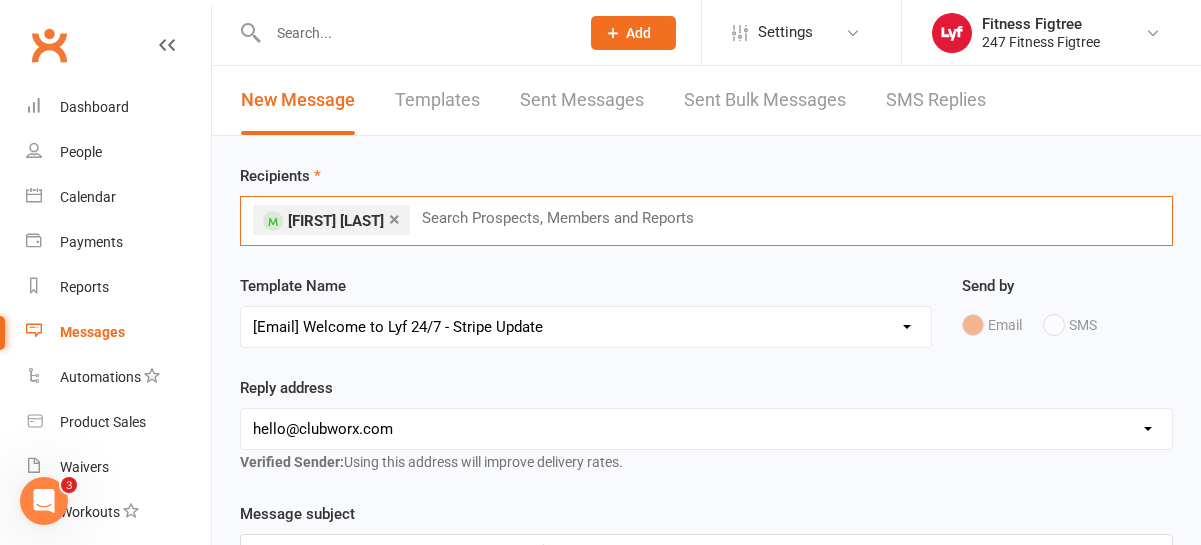 click at bounding box center [566, 218] 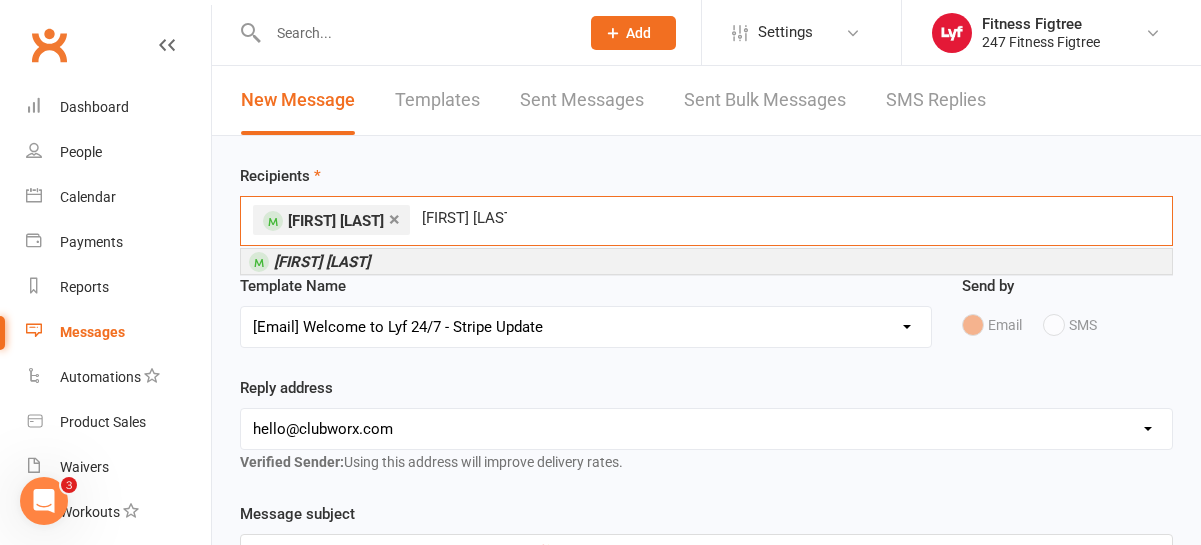 type on "[FIRST] [LAST]" 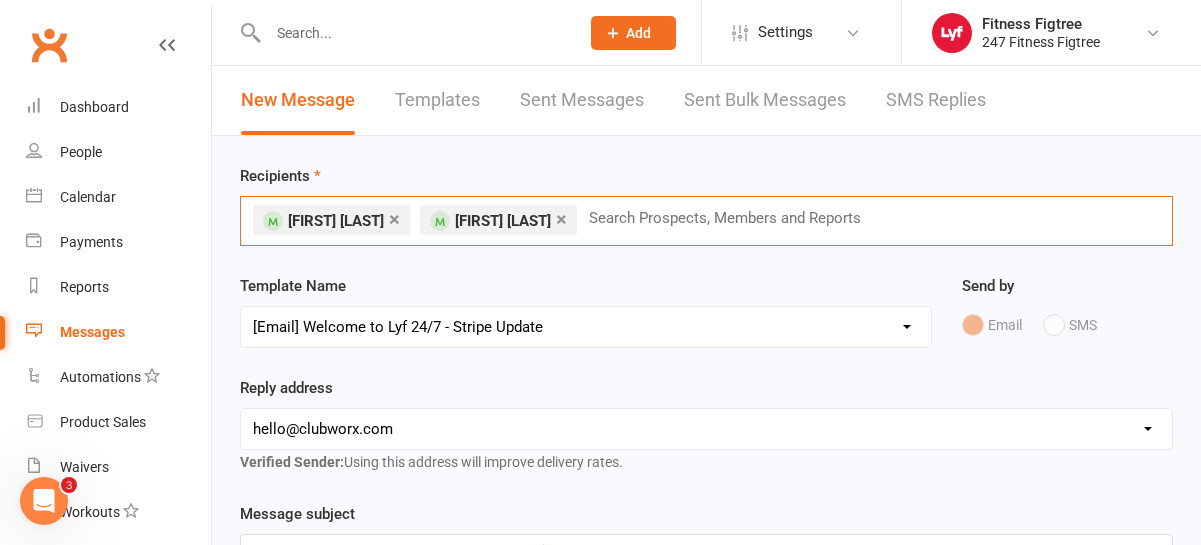 click at bounding box center (733, 218) 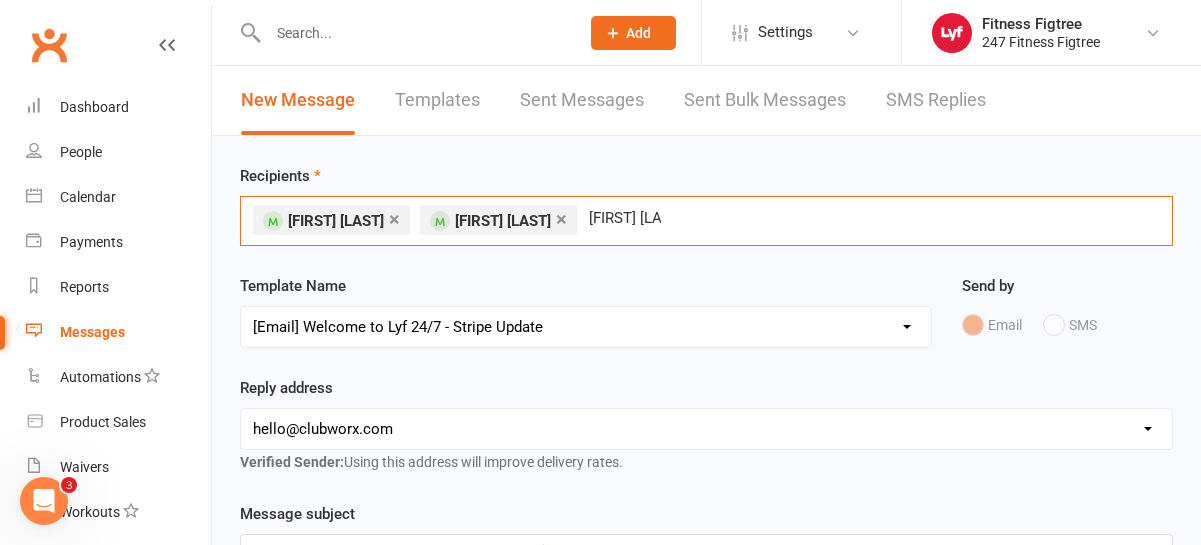 click on "× [FIRST] [LAST] × [FIRST] [LAST] [FIRST] [LAST] [FIRST] [LAST]" at bounding box center (706, 221) 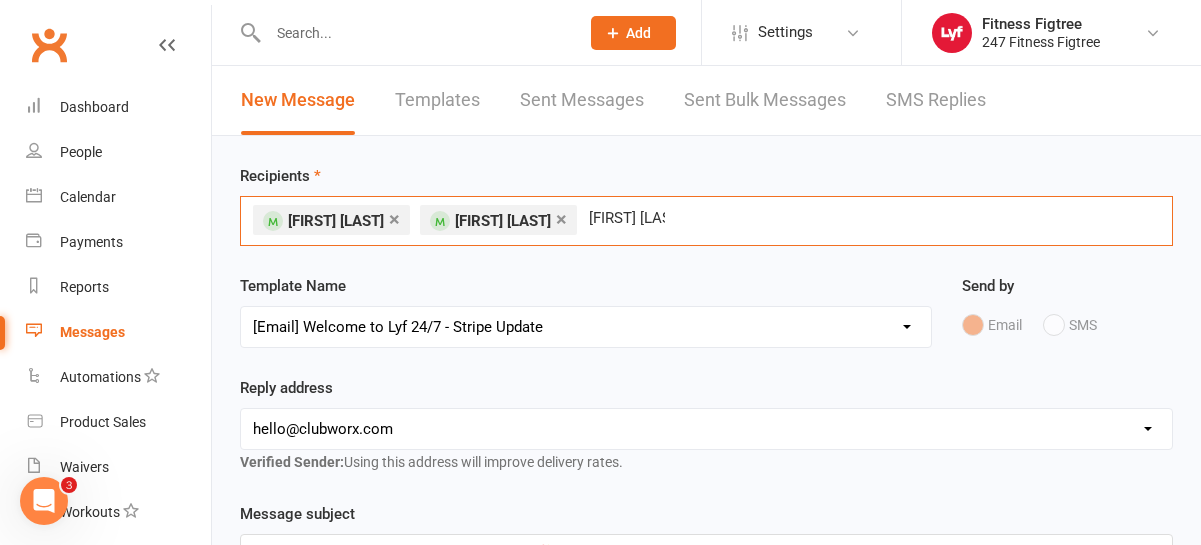 type on "[FIRST] [LAST]" 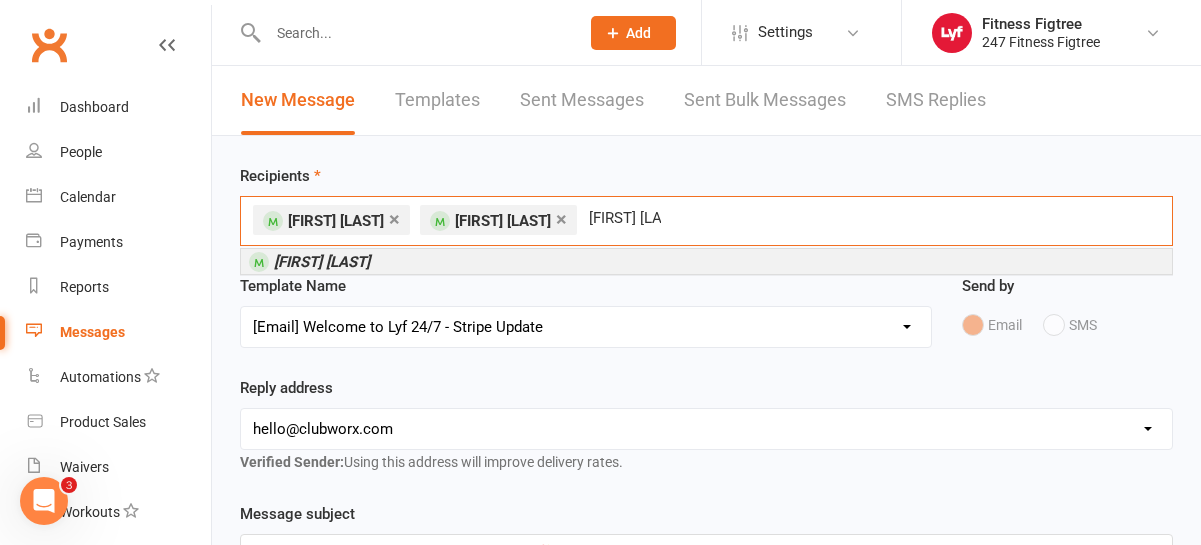 click on "[FIRST] [LAST]" at bounding box center (706, 261) 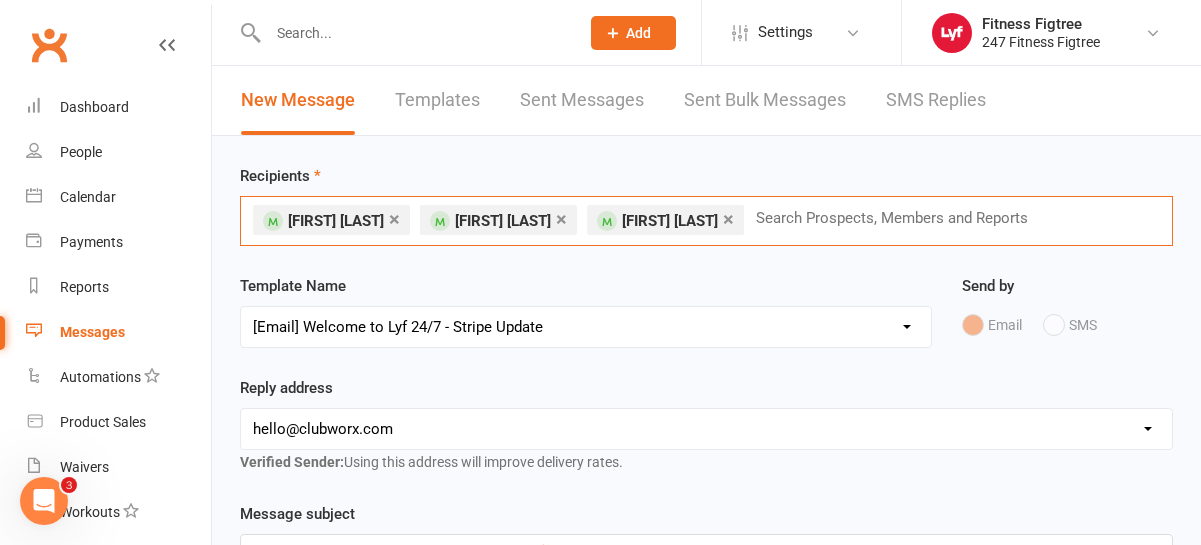 paste on "[FIRST] [LAST]" 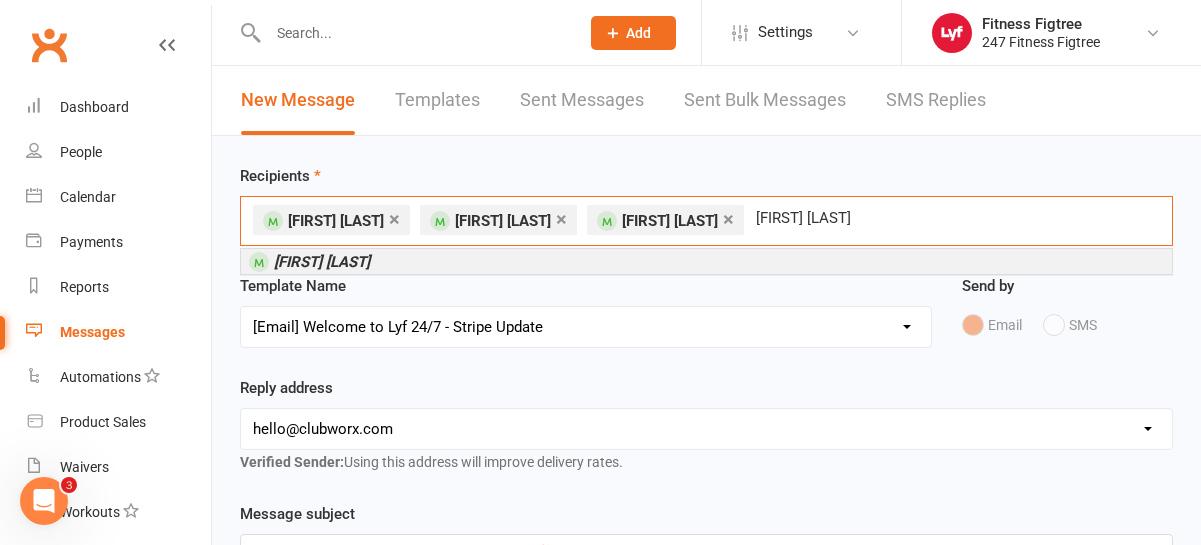 type on "[FIRST] [LAST]" 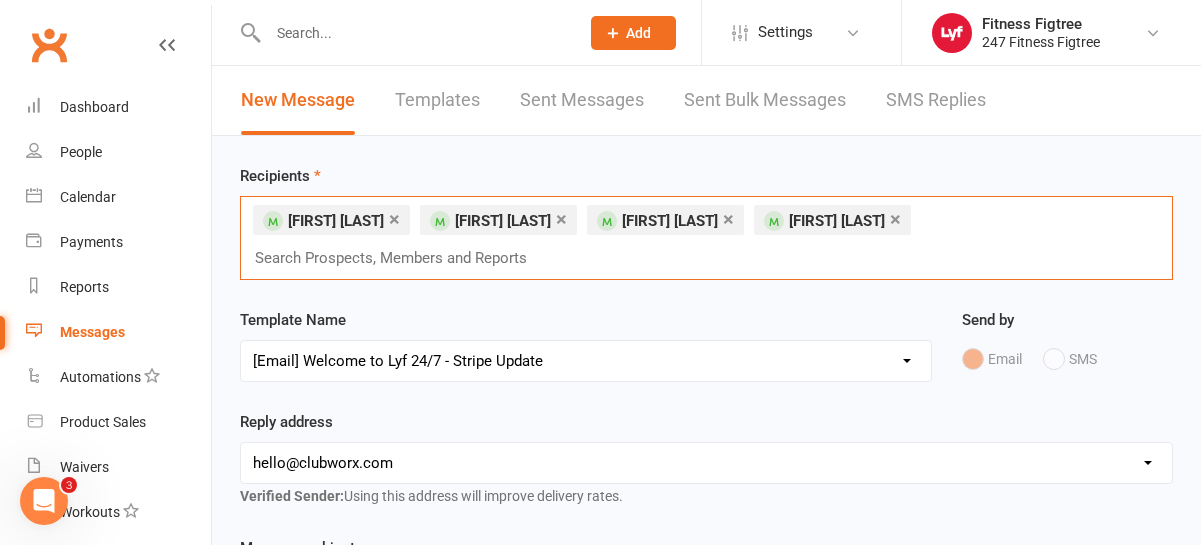 paste on "[FIRST] [LAST]" 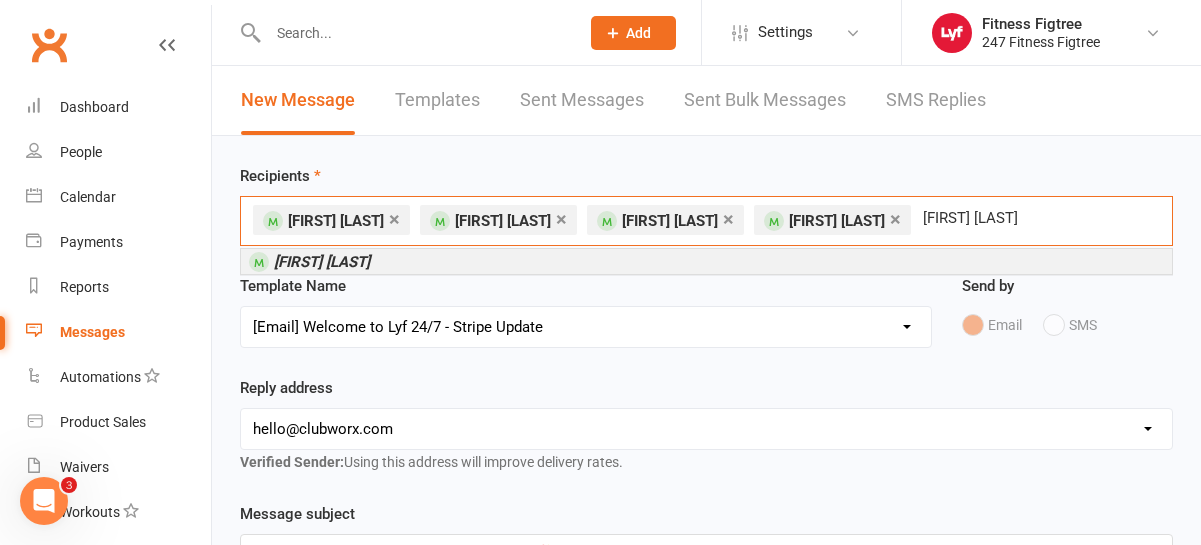 type on "[FIRST] [LAST]" 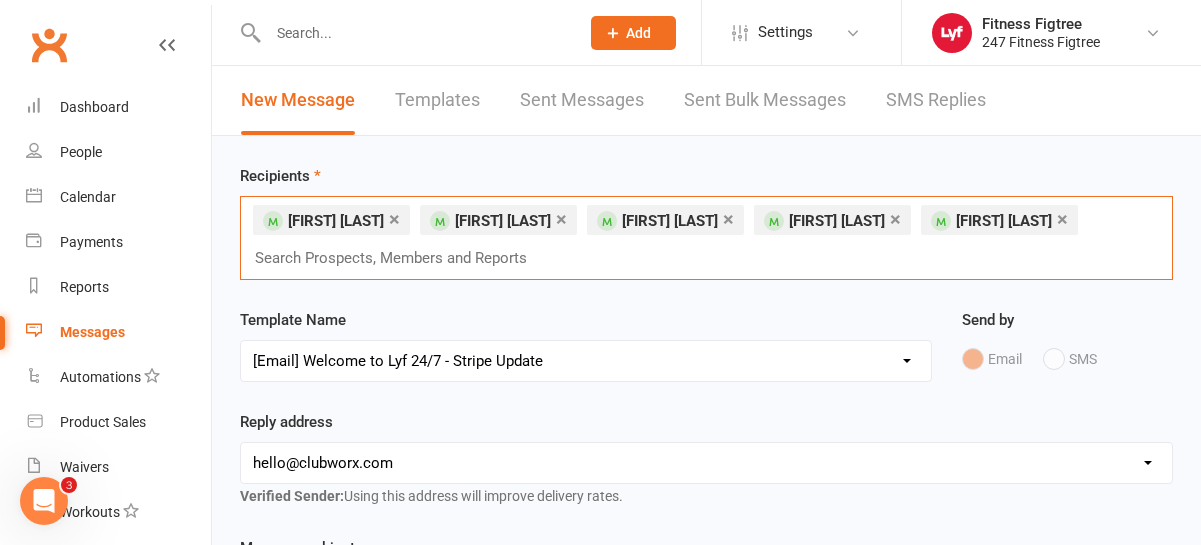 click on "× [FIRST] [LAST] × [FIRST] [LAST] × [FIRST] [LAST] × [FIRST] [LAST] Search Prospects, Members and Reports" at bounding box center (706, 238) 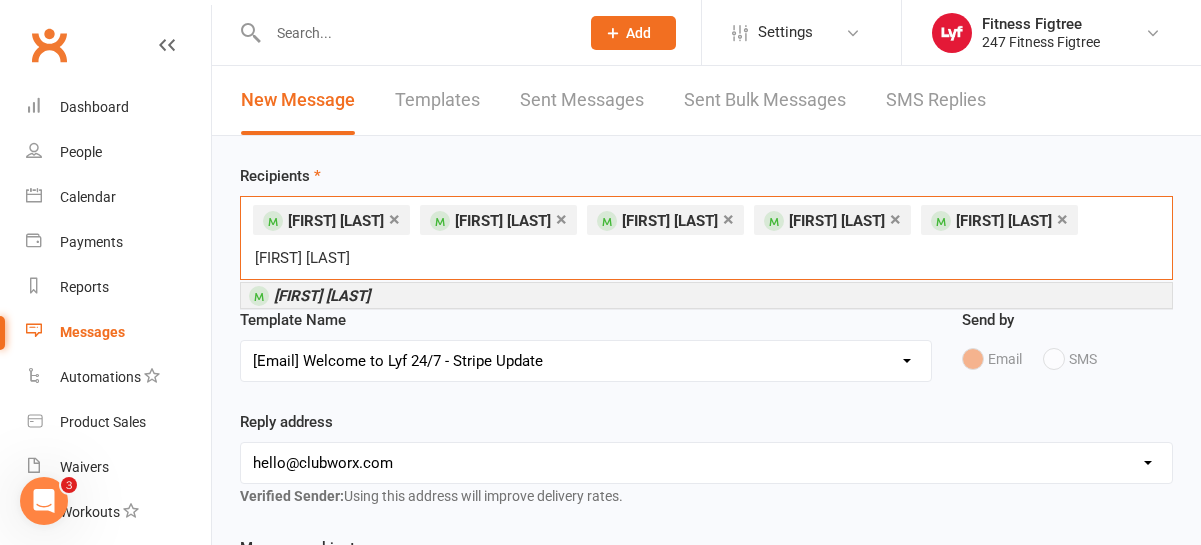 type on "[FIRST] [LAST]" 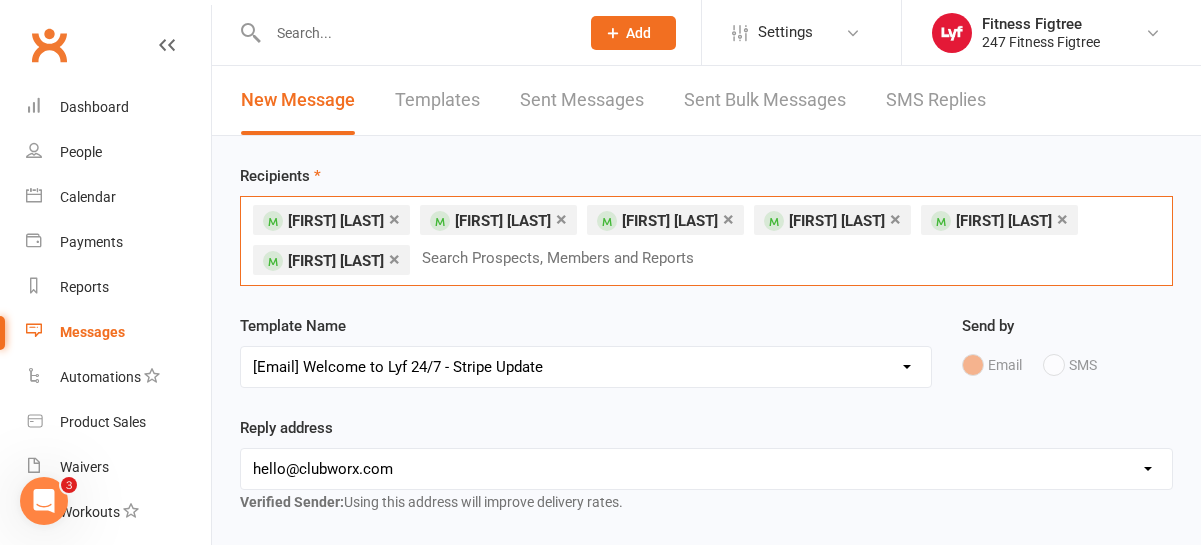 click on "×" at bounding box center [895, 219] 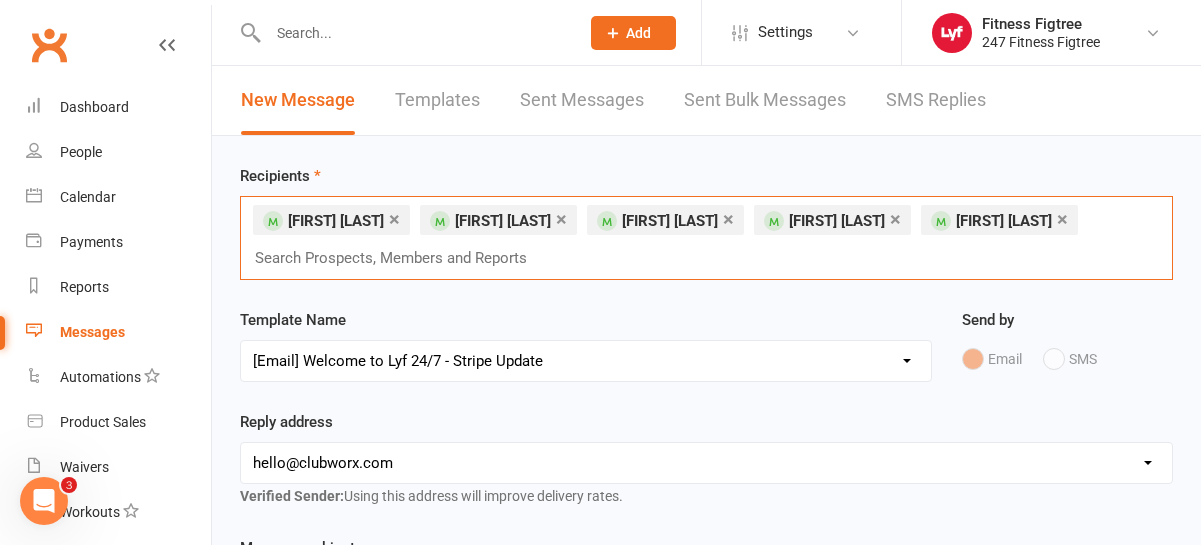 paste on "[FIRST] [LAST]" 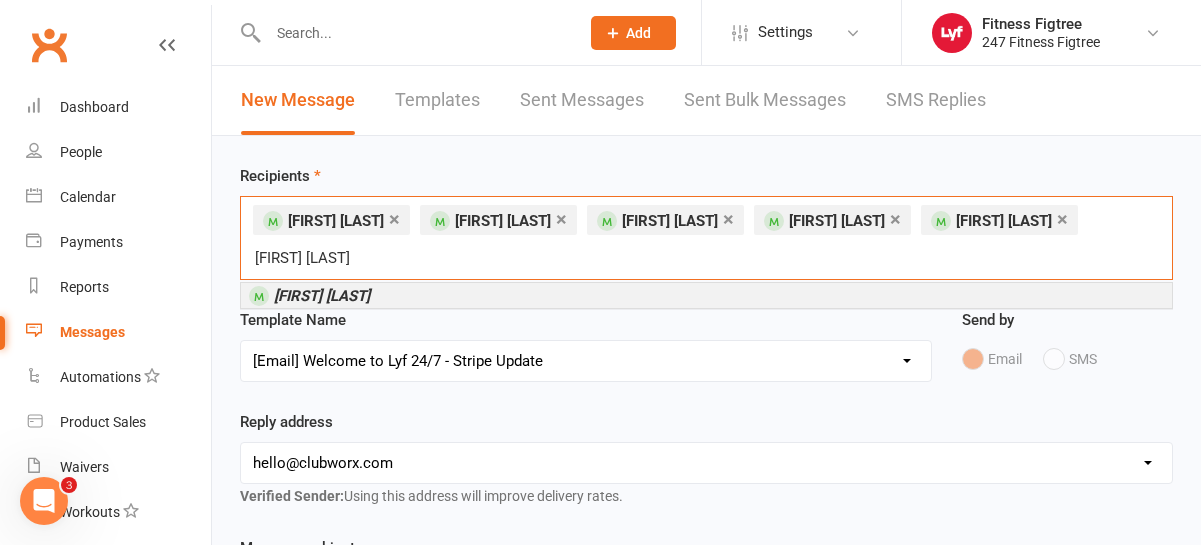 type on "[FIRST] [LAST]" 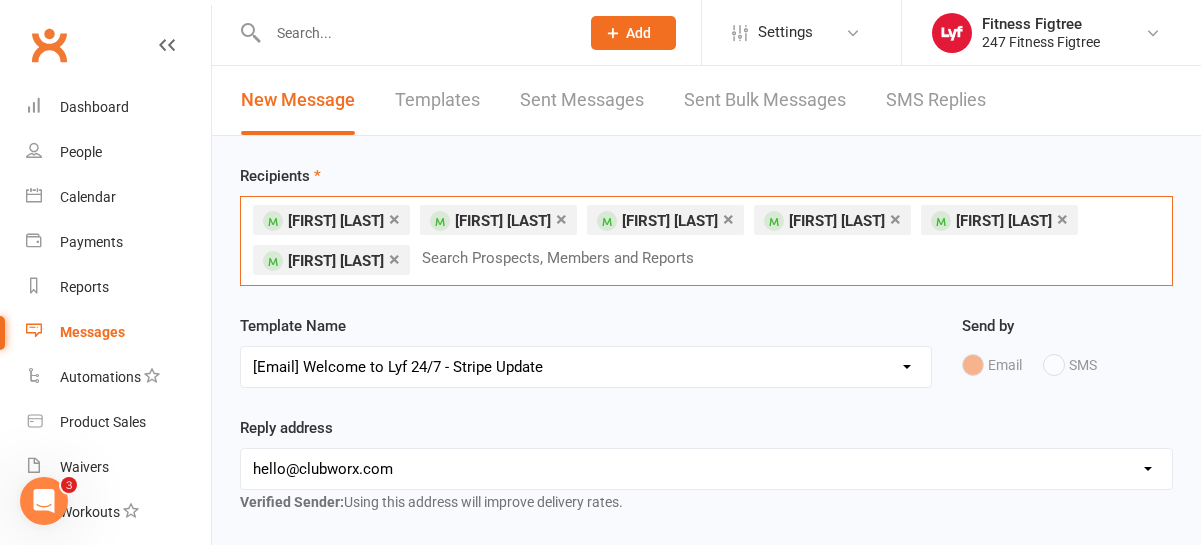 paste on "[FIRST] [LAST]" 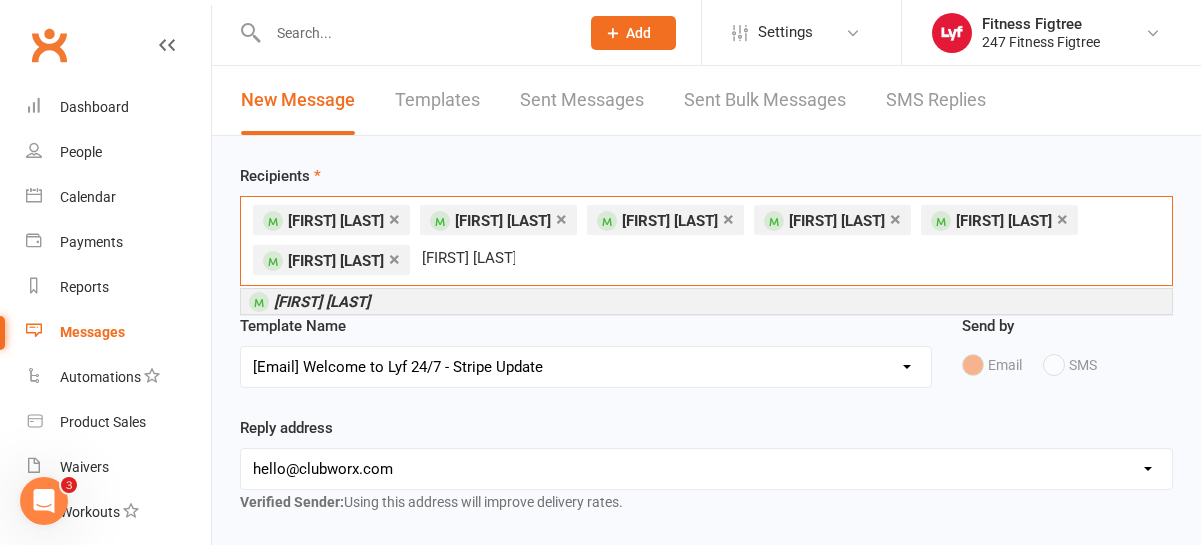 type on "[FIRST] [LAST]" 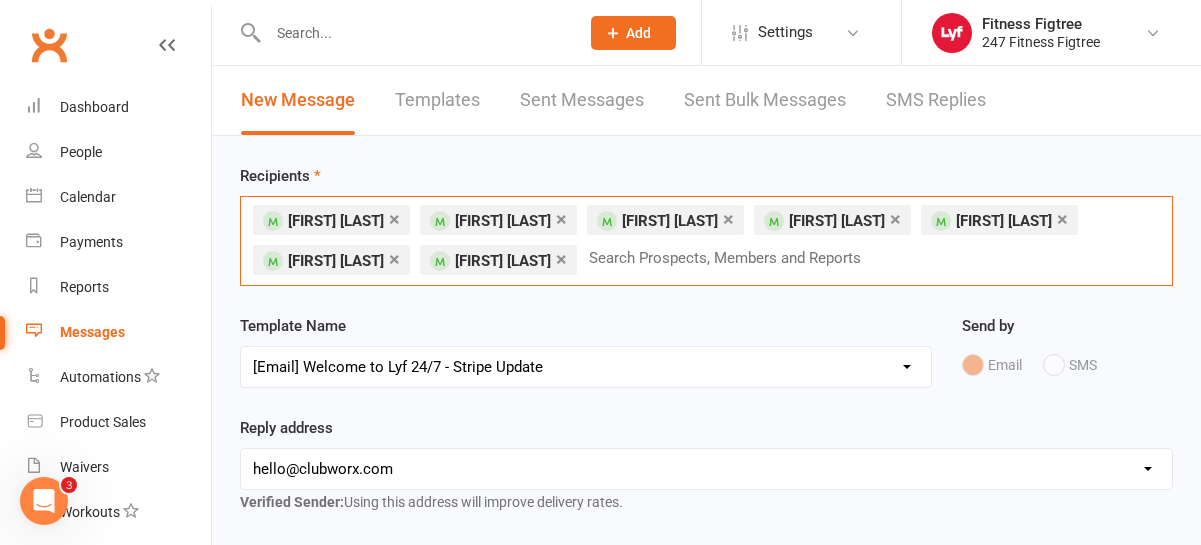 paste on "[FIRST] [LAST]" 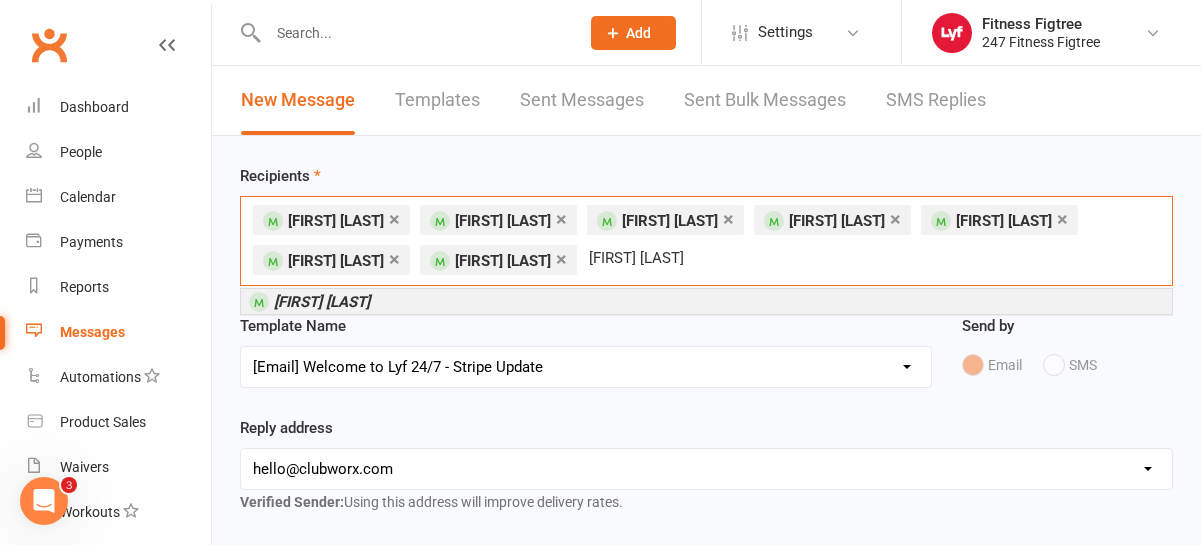 type on "[FIRST] [LAST]" 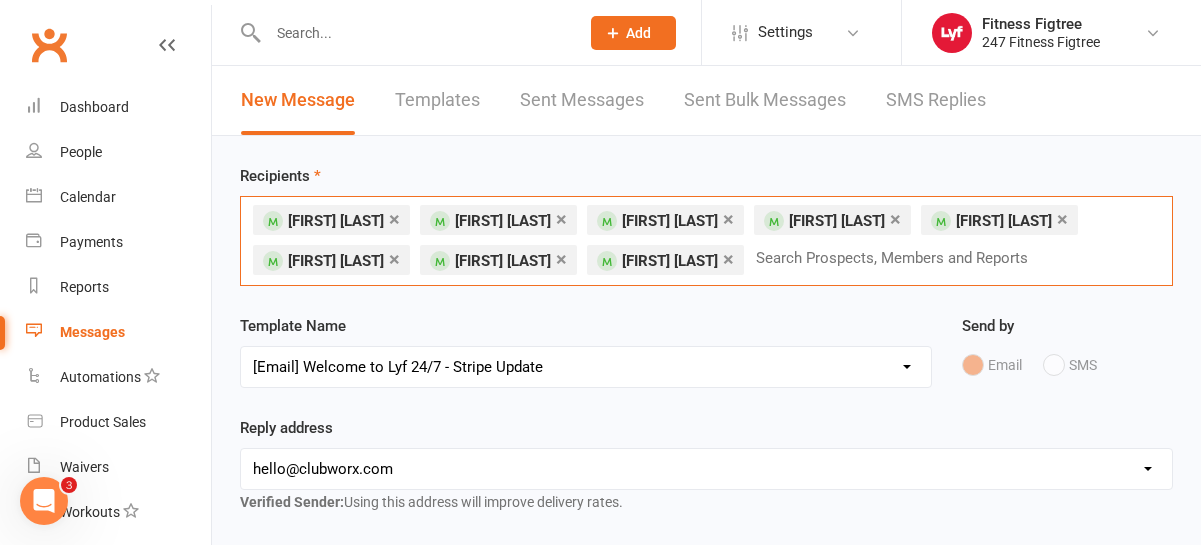 paste on "[FIRST] [LAST]" 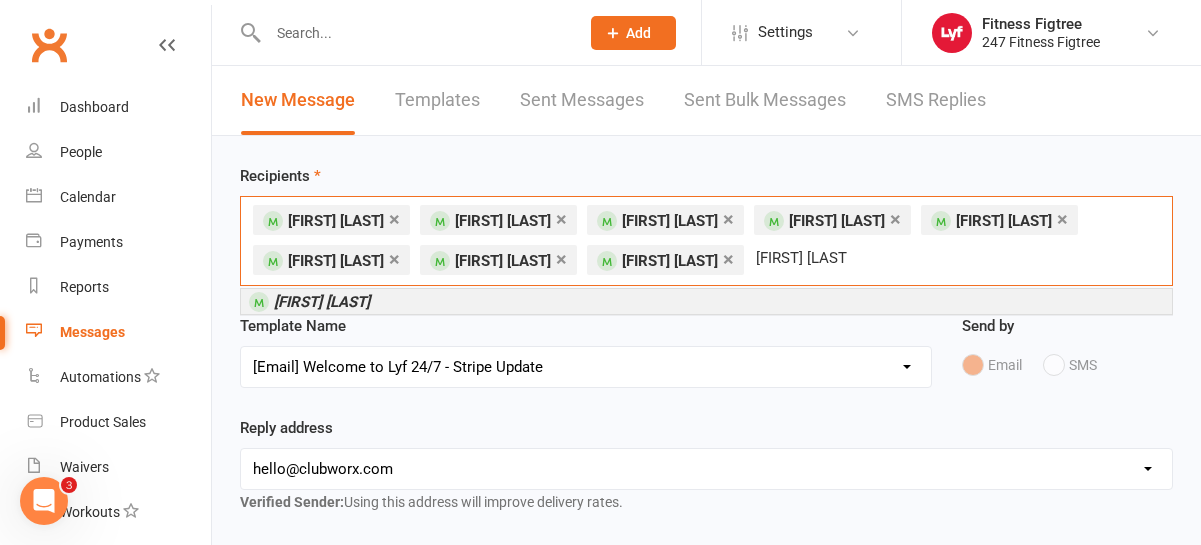 type on "[FIRST] [LAST]" 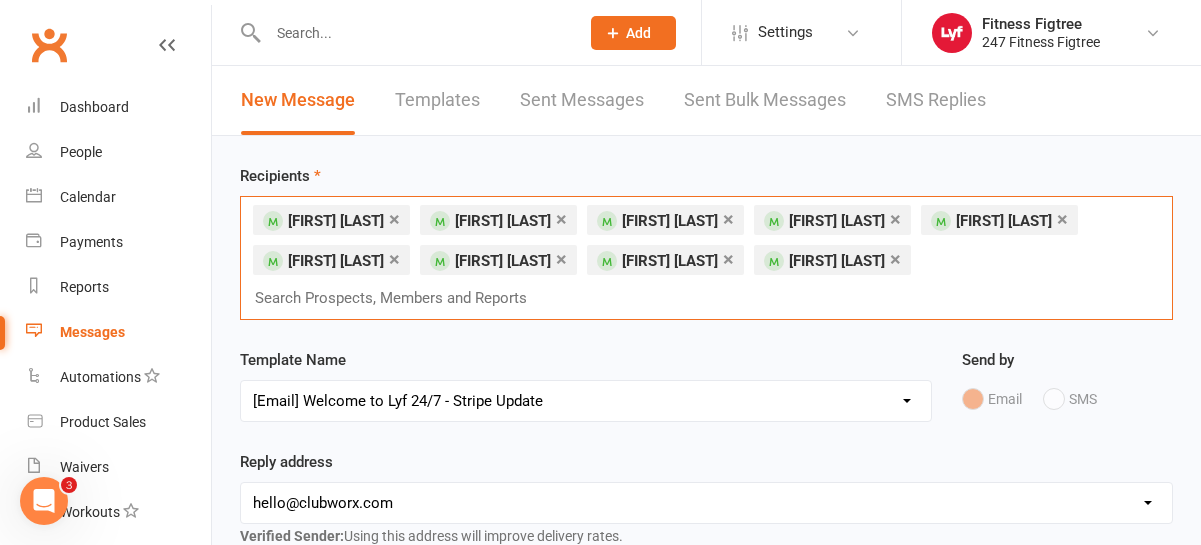 click on "× [FIRST] [LAST] × [FIRST] [LAST] × [FIRST] [LAST] × [FIRST] [LAST] × [FIRST] [LAST] Search Prospects, Members and Reports" at bounding box center [706, 258] 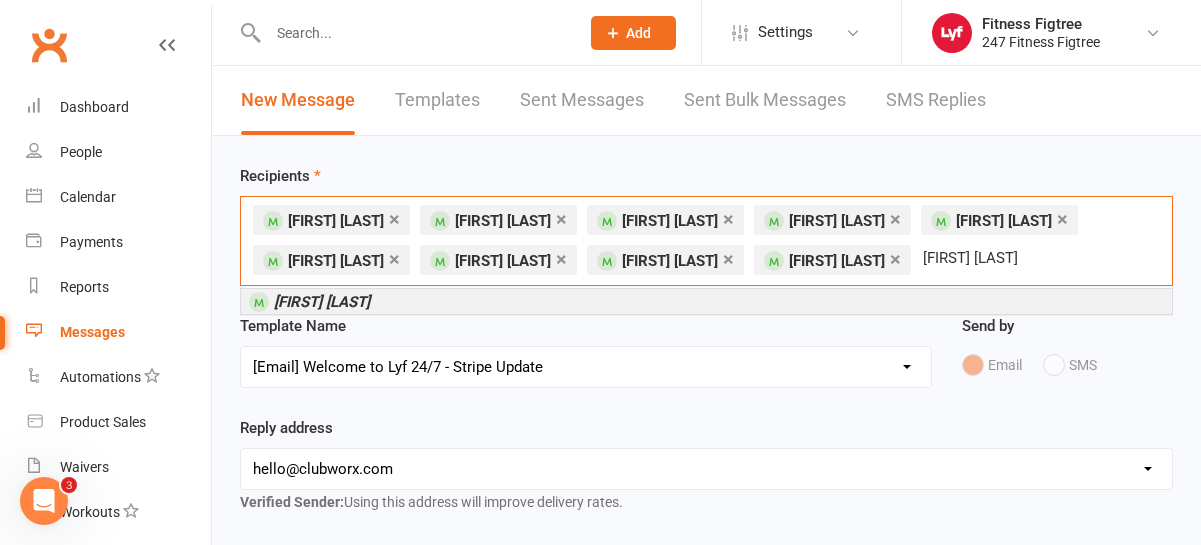 type on "[FIRST] [LAST]" 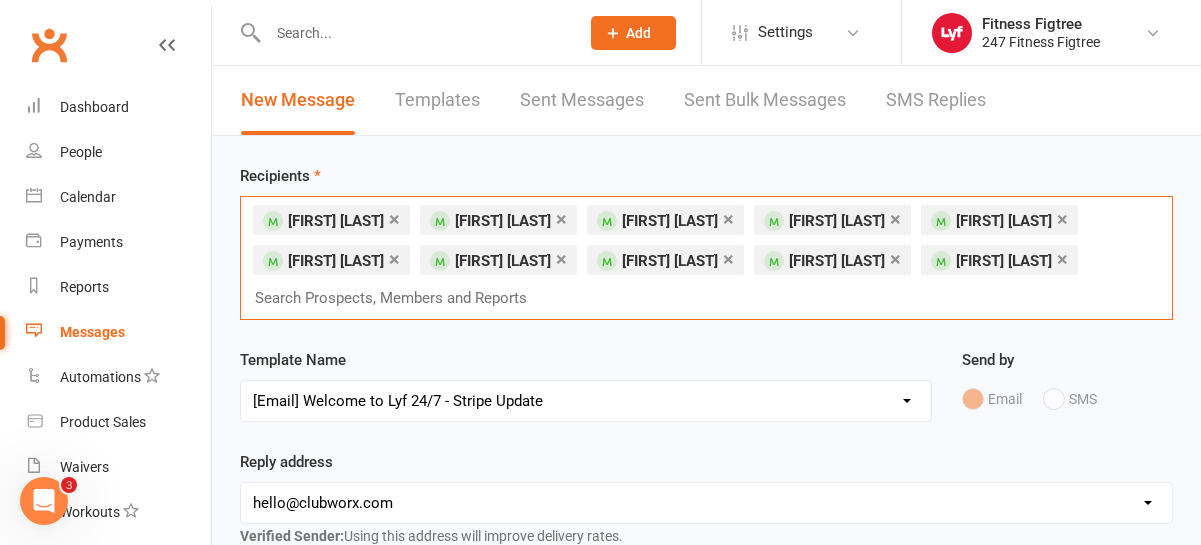 paste on "[FIRST] [LAST]" 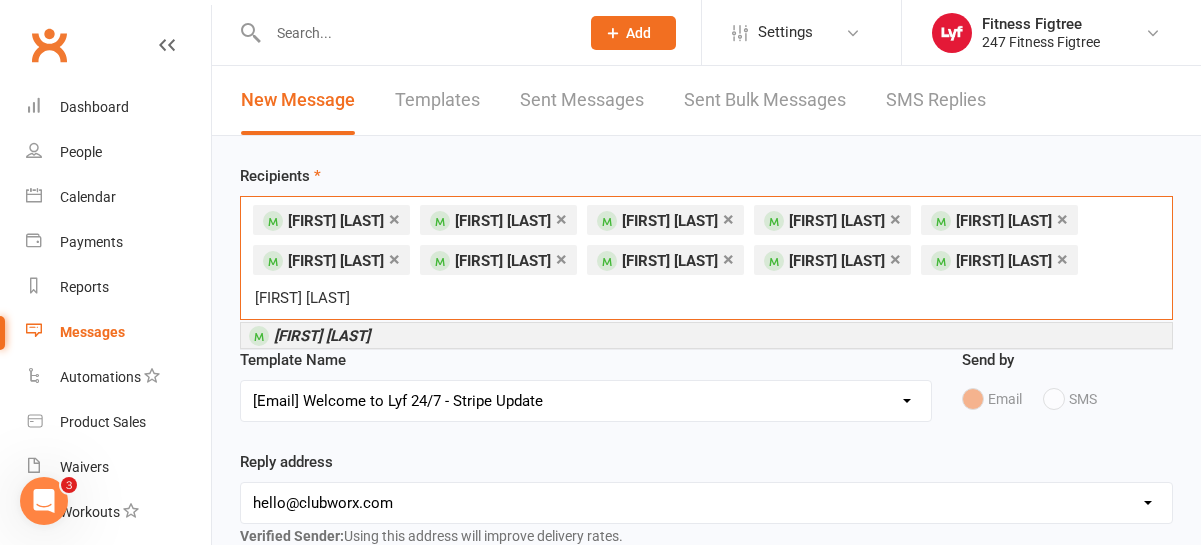 type on "[FIRST] [LAST]" 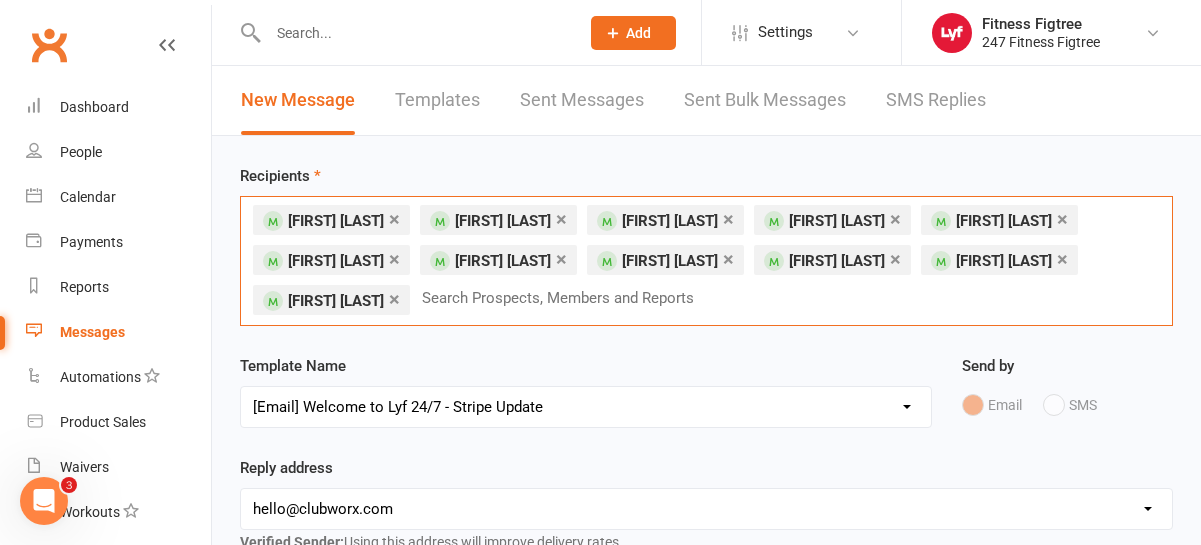 click at bounding box center (566, 298) 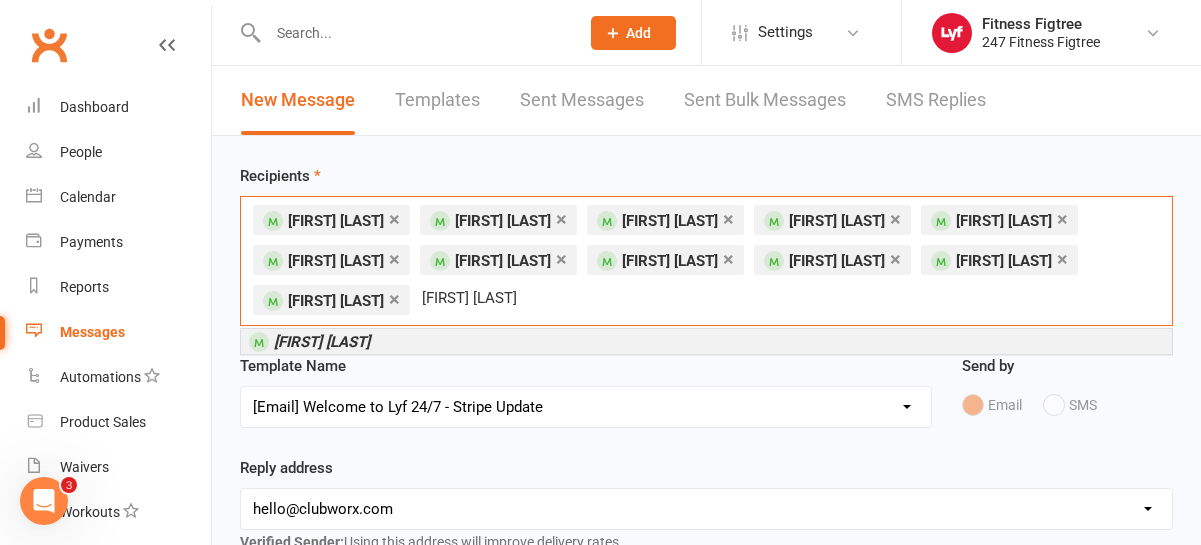 type on "[FIRST] [LAST]" 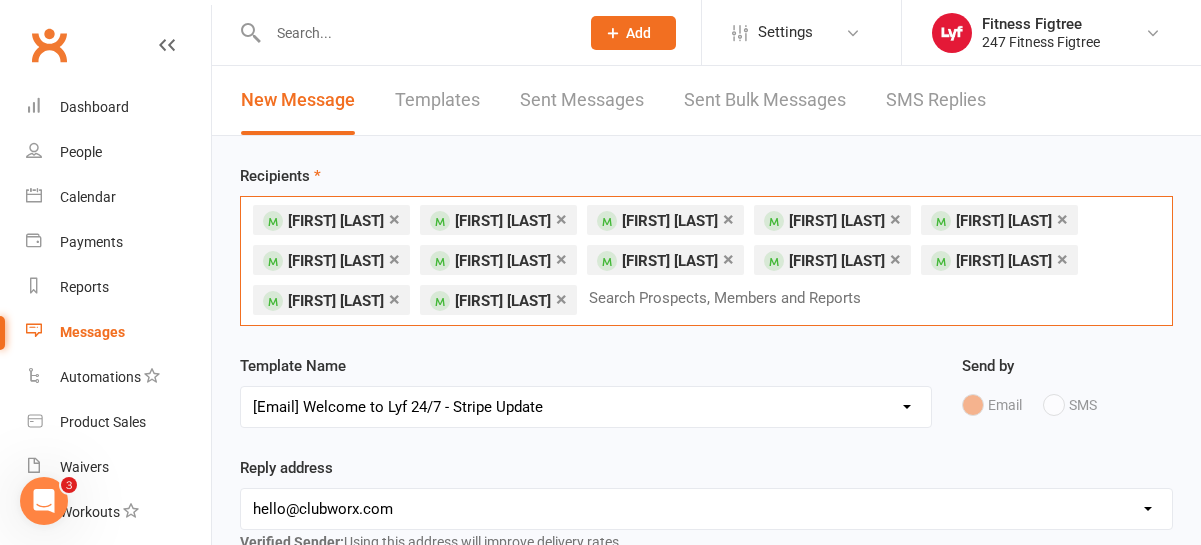 paste on "[FIRST] [LAST]" 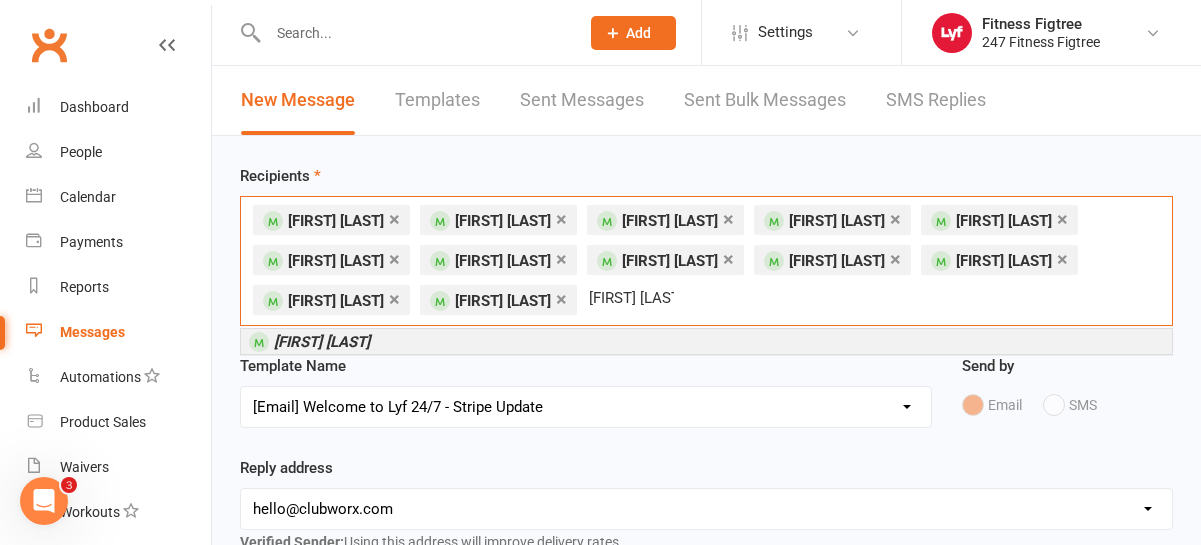 type on "[FIRST] [LAST]" 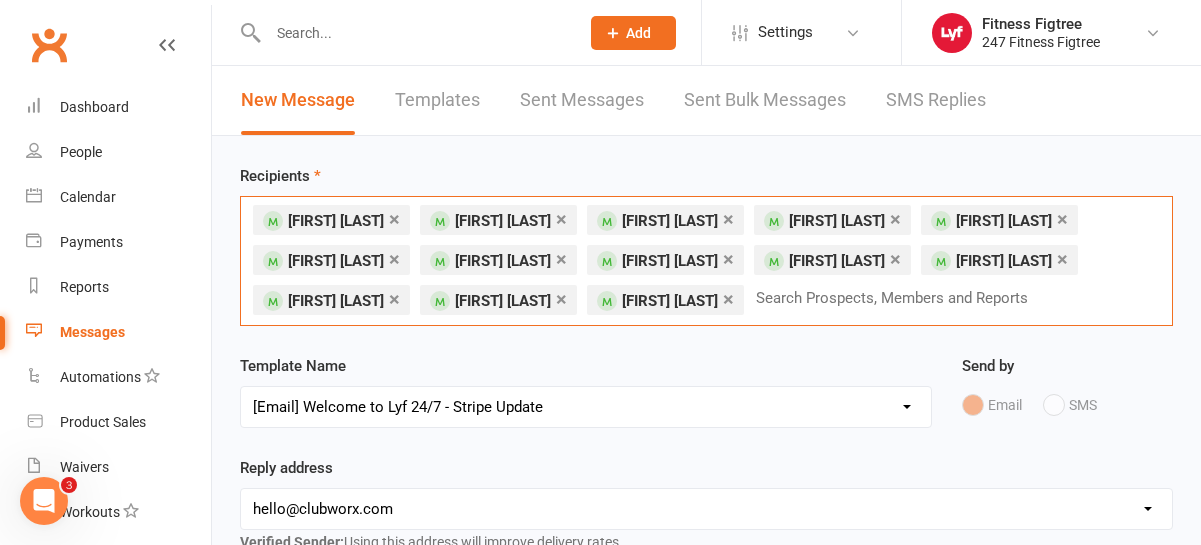 paste on "[FIRST] [LAST]" 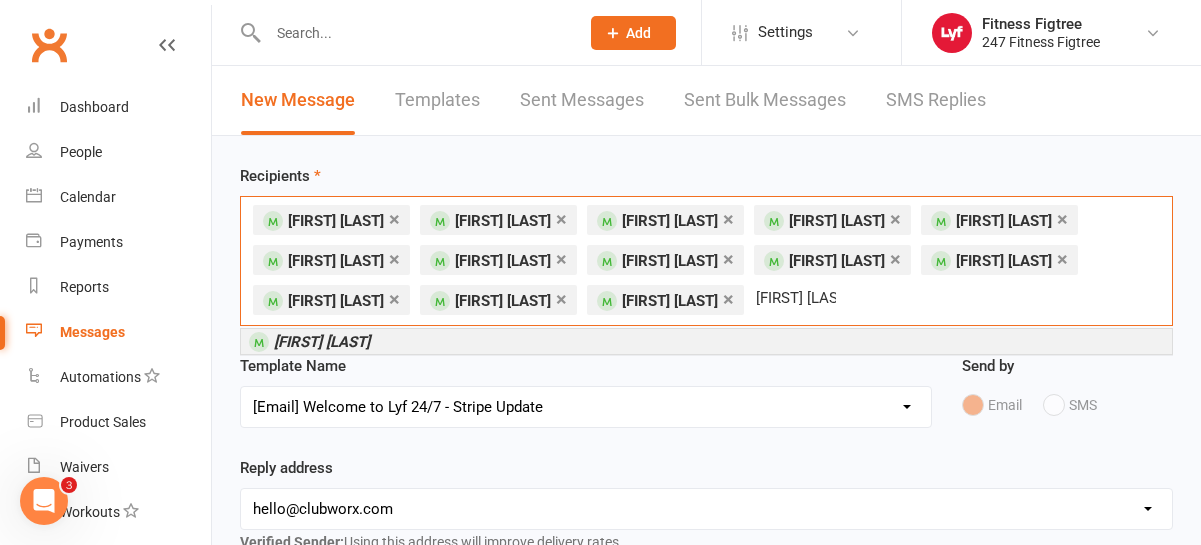 type on "[FIRST] [LAST]" 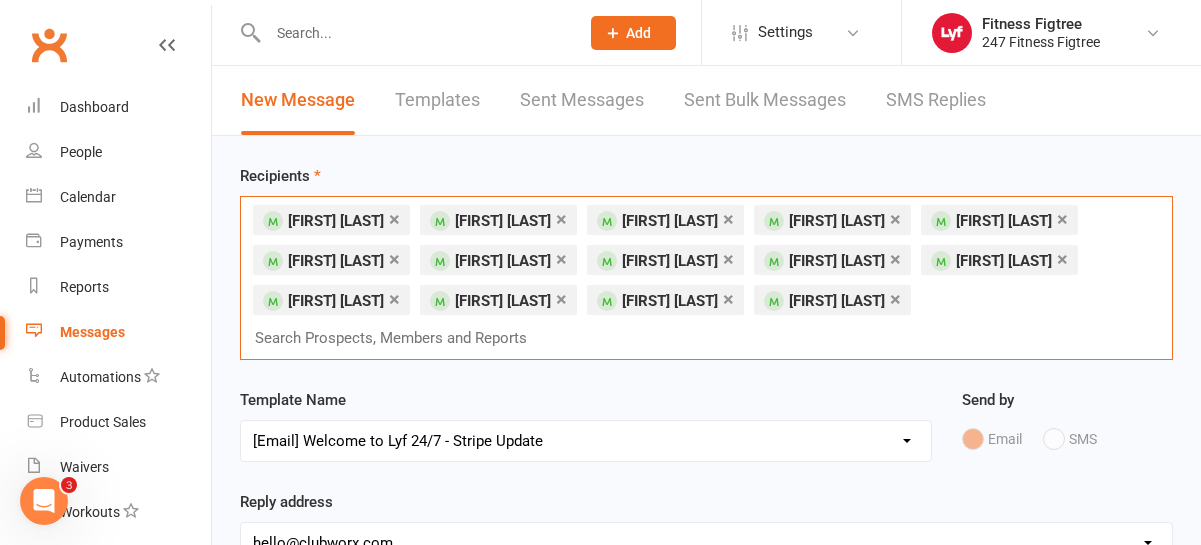 click on "× [FIRST] [LAST] × [FIRST] [LAST] × [FIRST] [LAST] × [FIRST] [LAST] × [FIRST] [LAST] × [FIRST] [LAST] × [FIRST] [LAST] × [FIRST] [LAST] × [FIRST] [LAST] × [FIRST] [LAST] × [FIRST] [LAST] × [FIRST] [LAST] × [FIRST] [LAST] × [FIRST] [LAST] Search Prospects, Members and Reports" at bounding box center (706, 278) 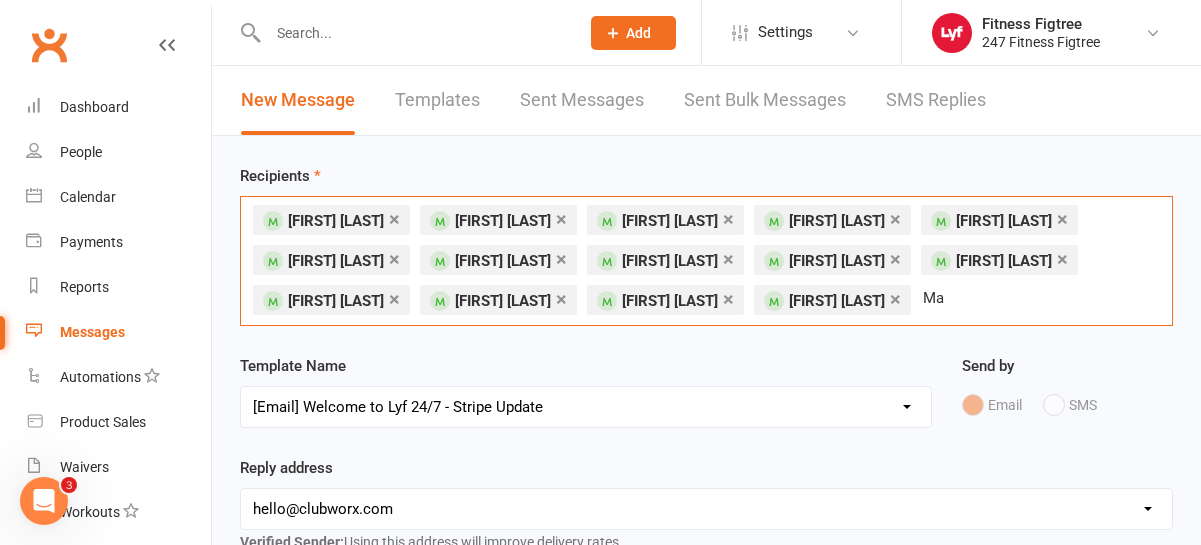 type on "M" 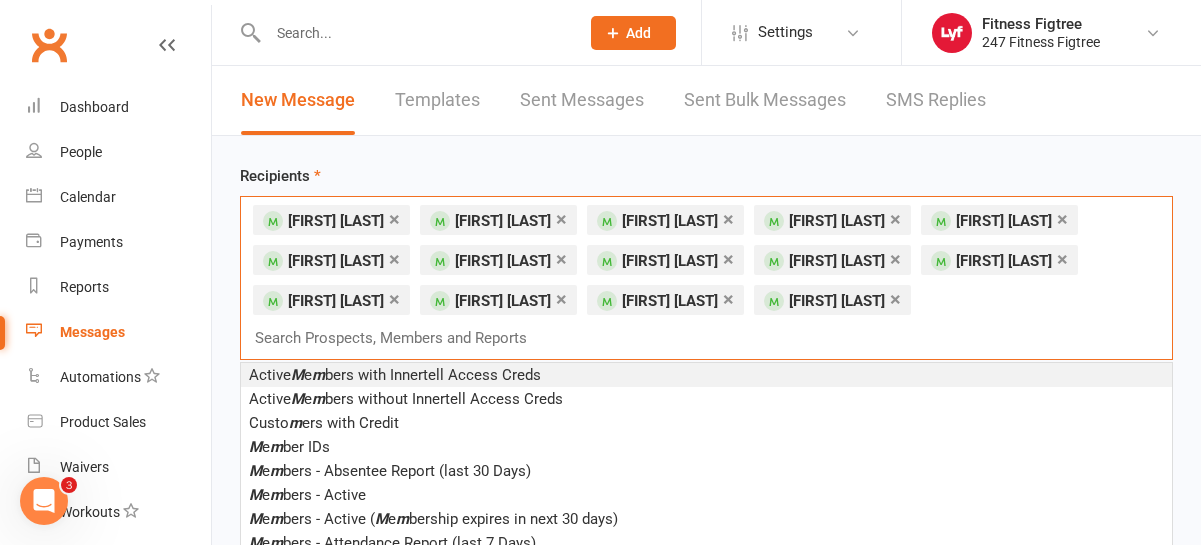 click on "× [FIRST] [LAST] × [FIRST] [LAST] × [FIRST] [LAST] × [FIRST] [LAST] × [FIRST] [LAST] × [FIRST] [LAST] × [FIRST] [LAST] × [FIRST] [LAST] × [FIRST] [LAST] × [FIRST] [LAST] × [FIRST] [LAST] × [FIRST] [LAST] × [FIRST] [LAST] × [FIRST] [LAST] Search Prospects, Members and Reports" at bounding box center [706, 278] 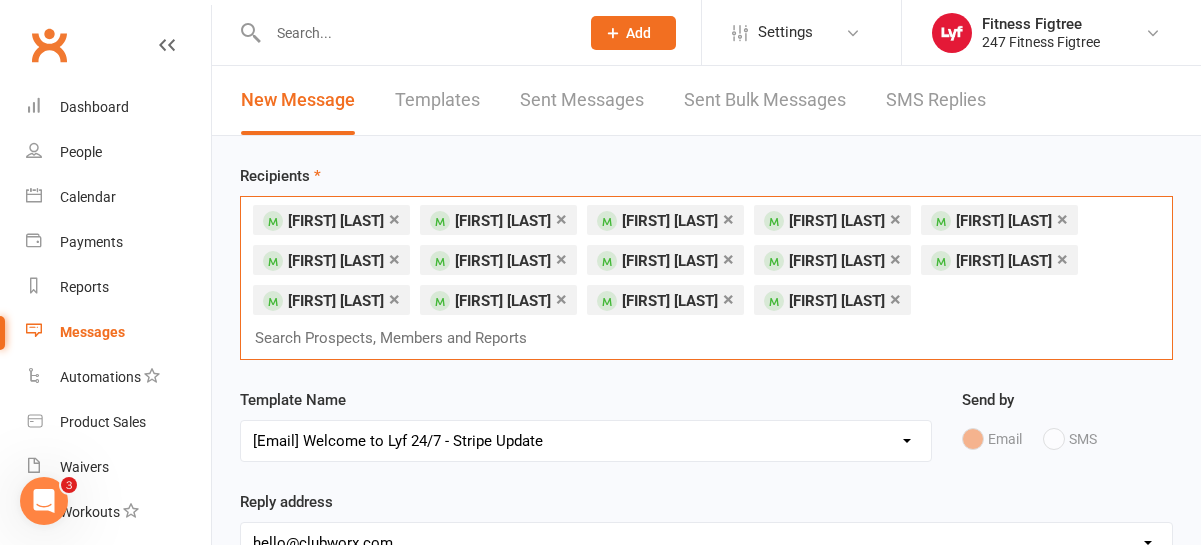 paste on "[FIRST] [LAST]" 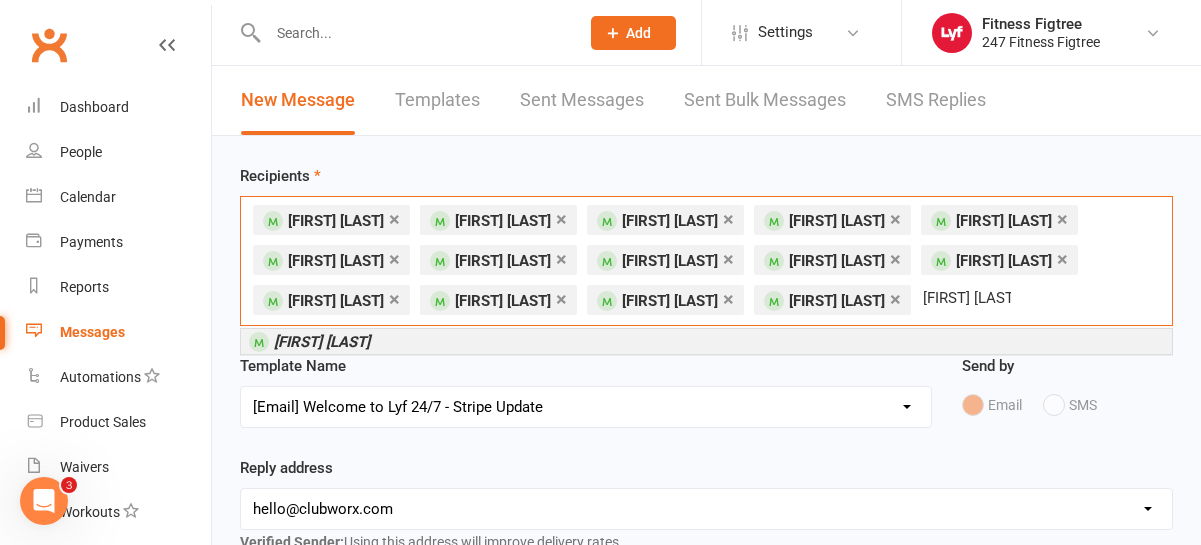 type on "[FIRST] [LAST]" 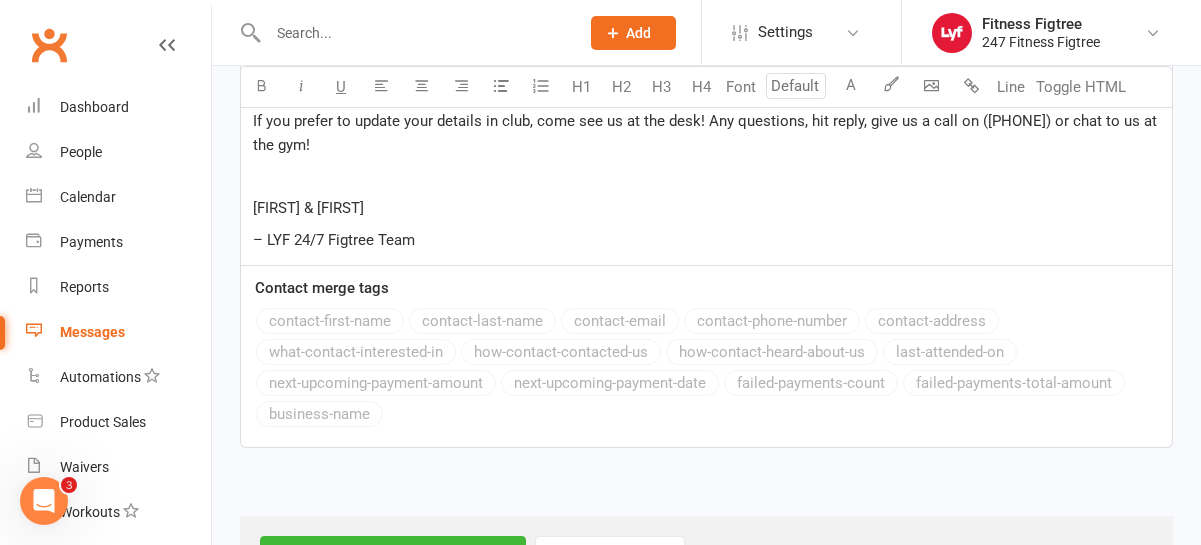 scroll, scrollTop: 1334, scrollLeft: 0, axis: vertical 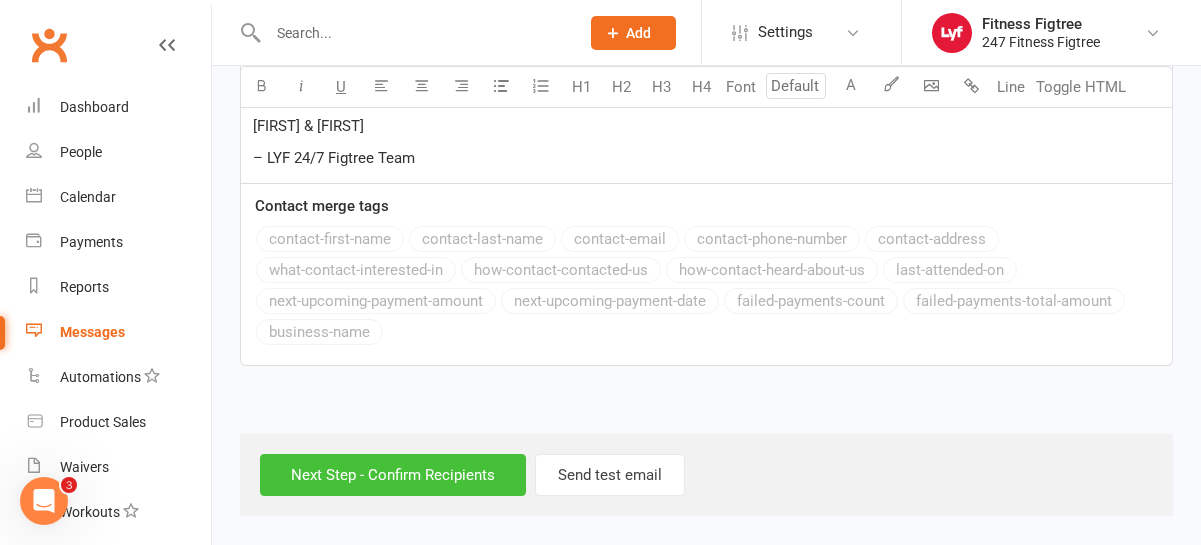 click on "Next Step - Confirm Recipients" at bounding box center (393, 475) 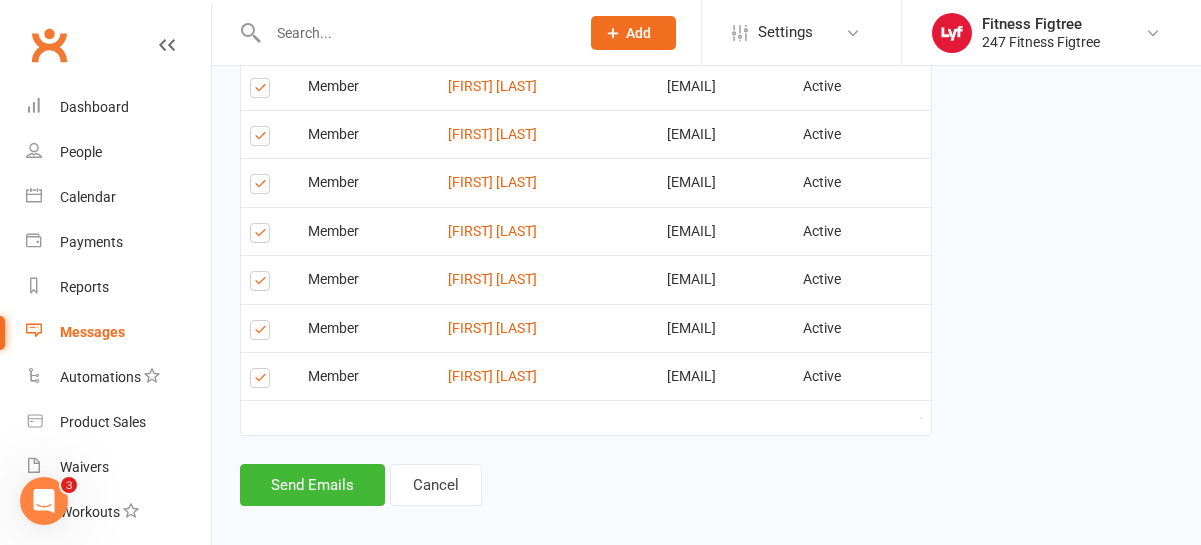 scroll, scrollTop: 1634, scrollLeft: 0, axis: vertical 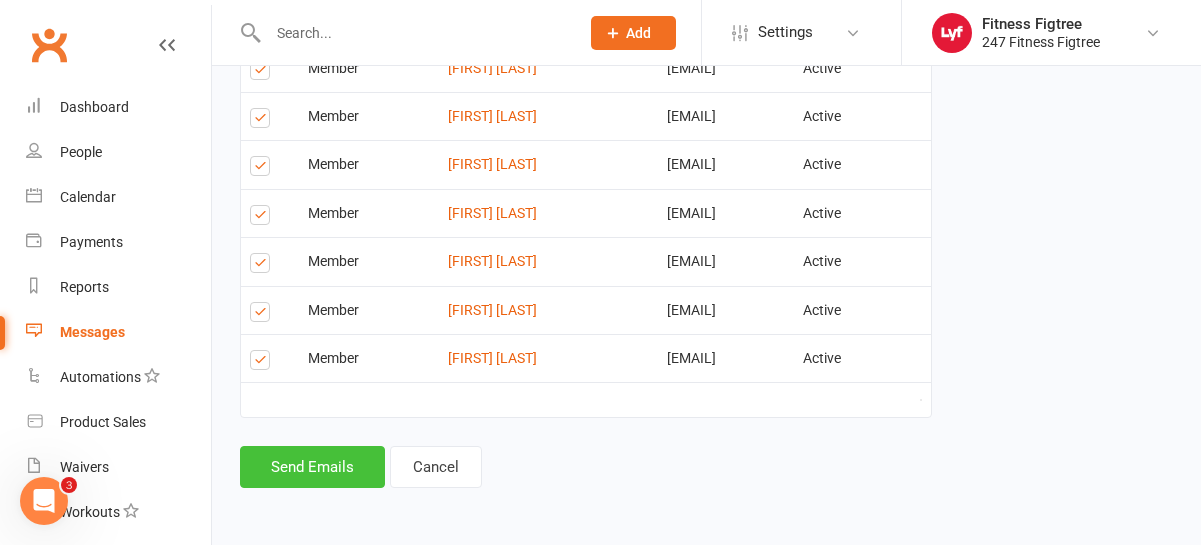 click on "Send Emails" at bounding box center (312, 467) 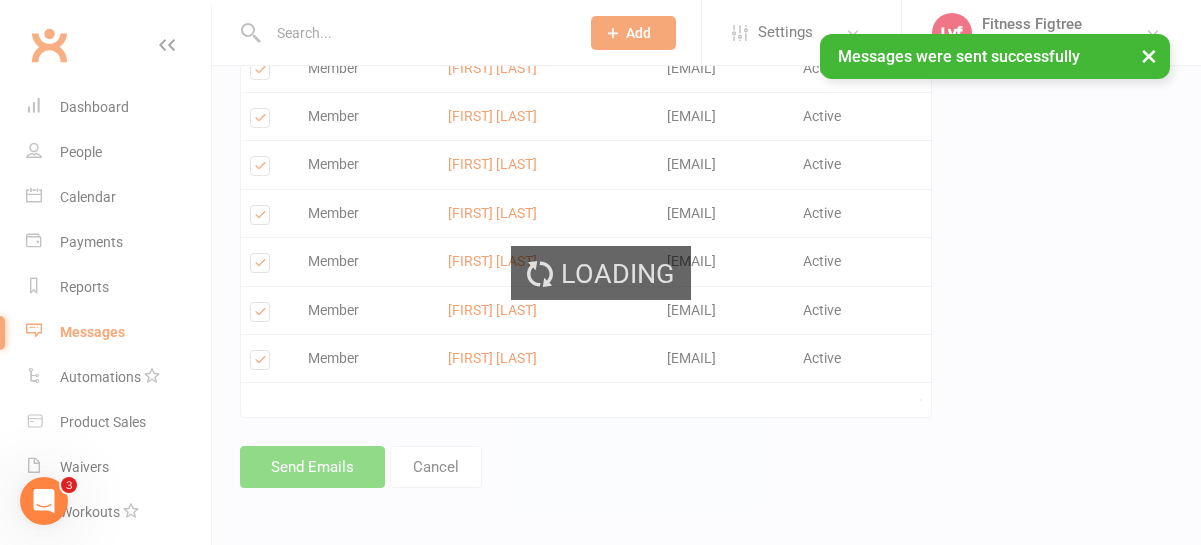 scroll, scrollTop: 0, scrollLeft: 0, axis: both 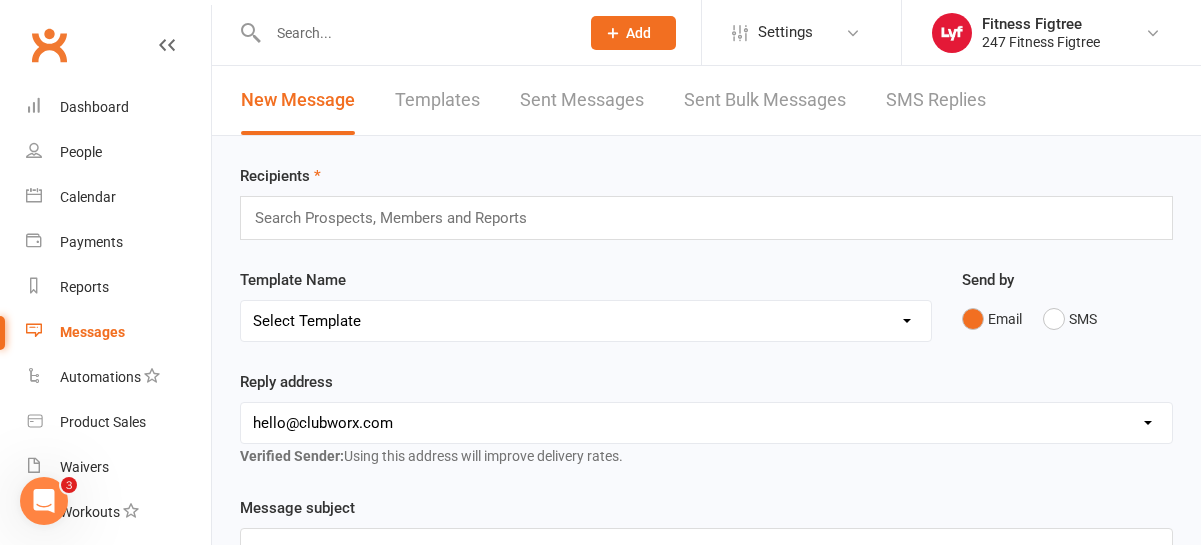 click on "Templates" at bounding box center [437, 100] 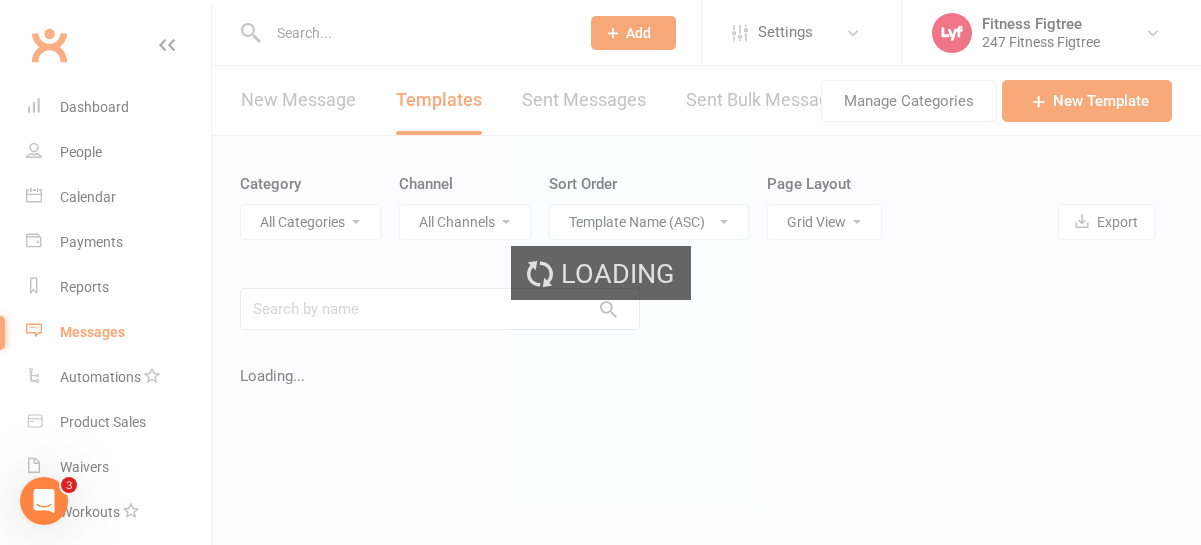 click on "Loading" at bounding box center (600, 272) 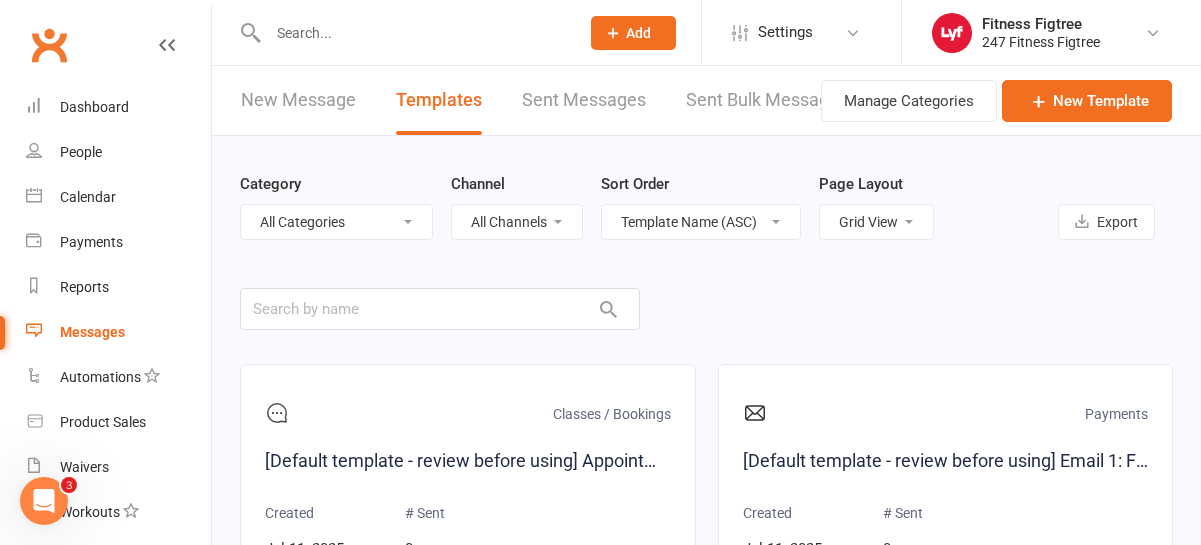 click on "New Message" at bounding box center (298, 100) 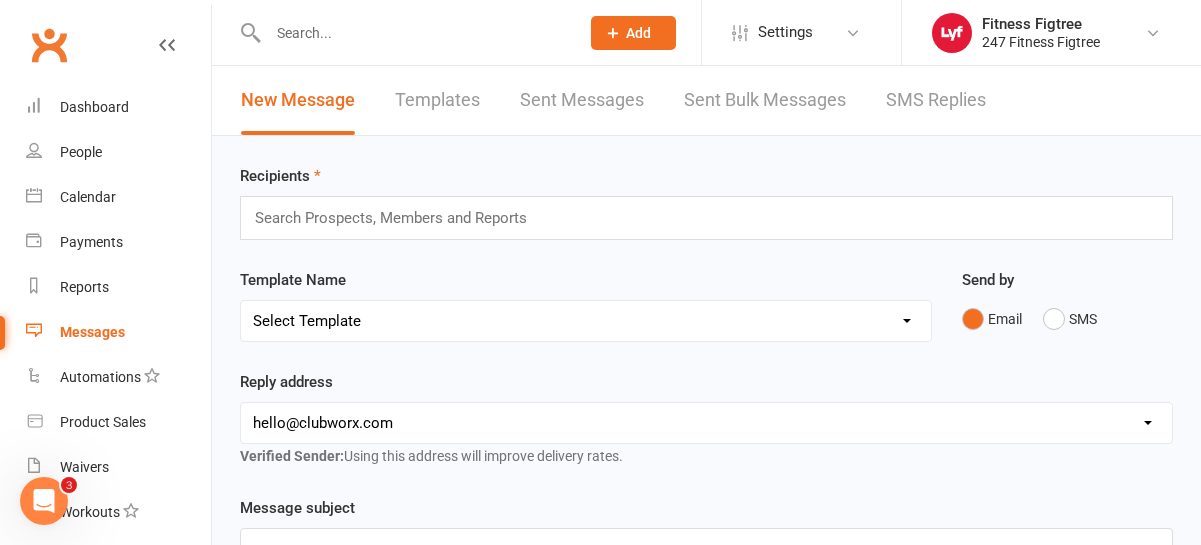 click on "Sent Messages" at bounding box center (582, 100) 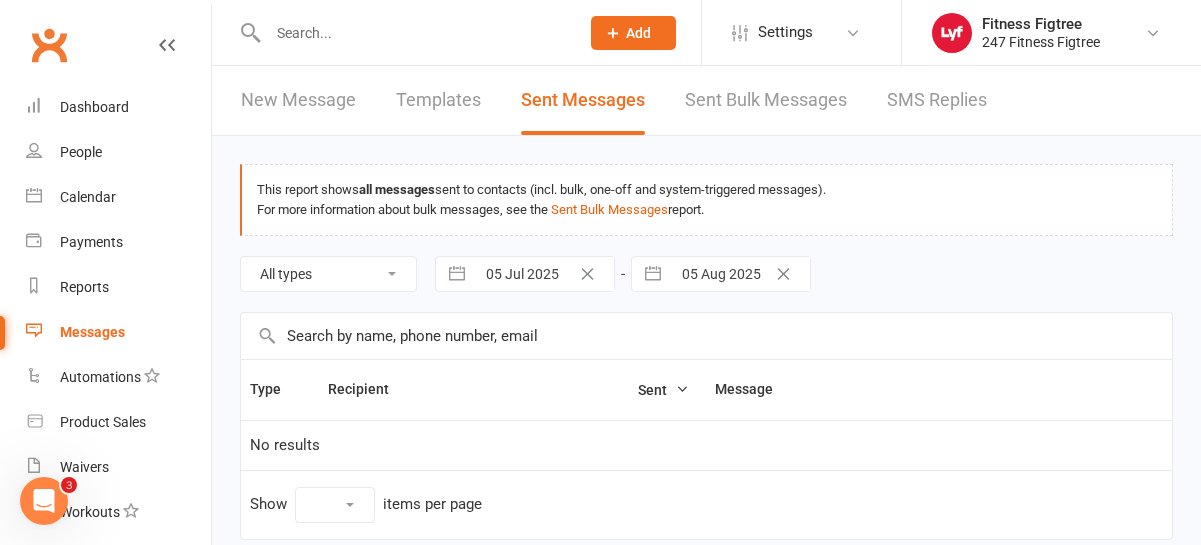 select on "10" 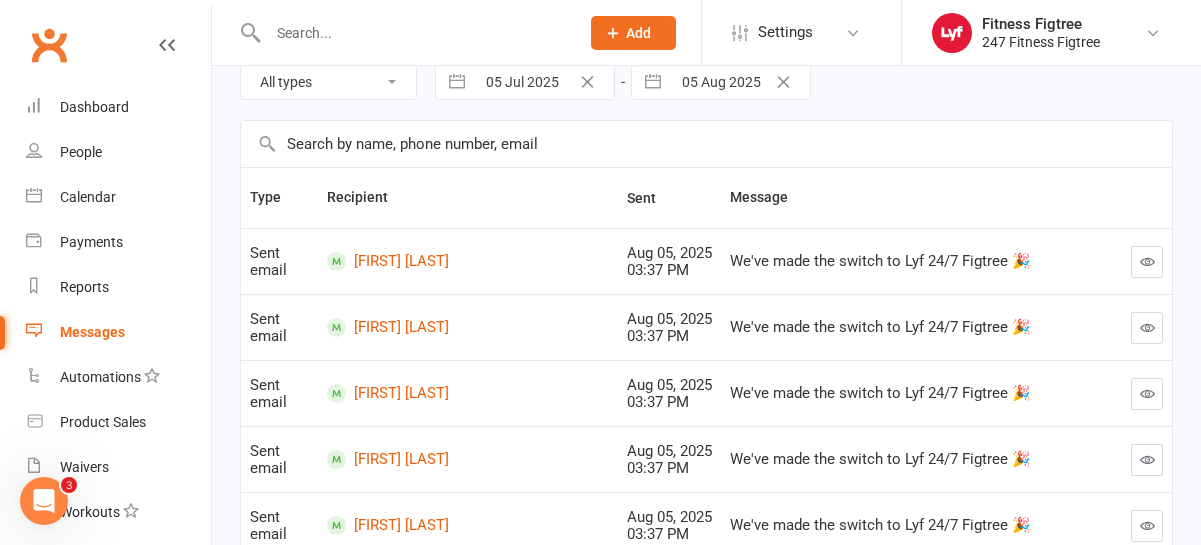 scroll, scrollTop: 0, scrollLeft: 0, axis: both 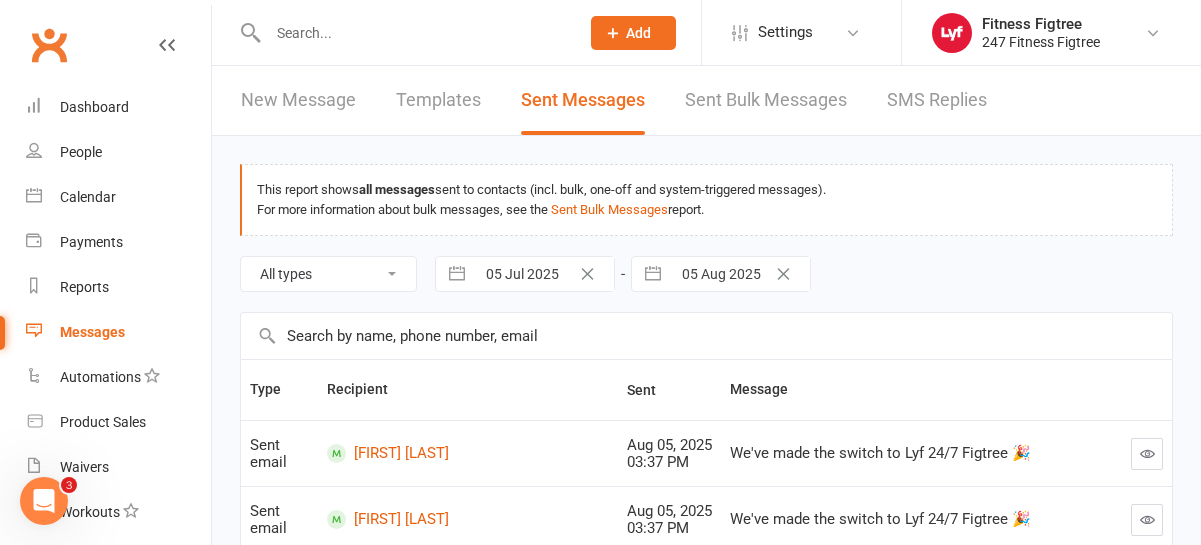 click on "SMS Replies" at bounding box center (937, 100) 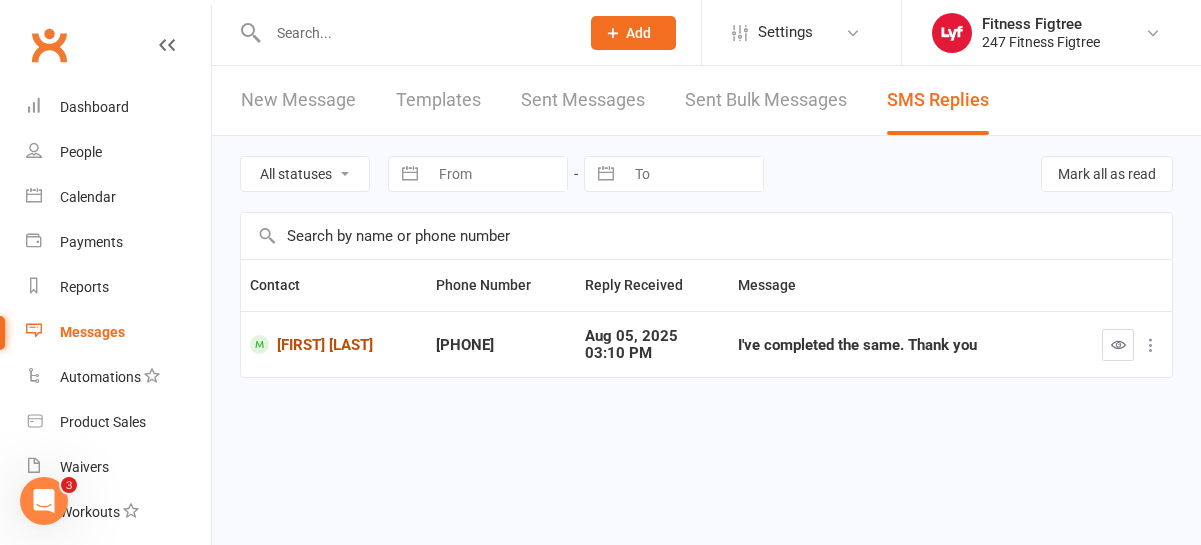 click on "[FIRST] [LAST]" at bounding box center [334, 344] 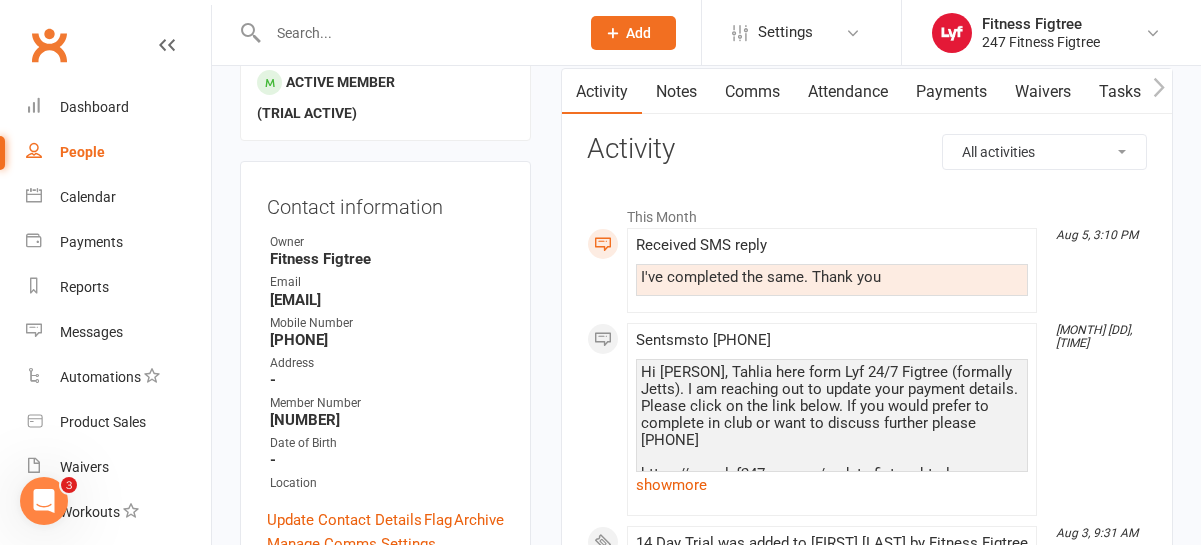 scroll, scrollTop: 187, scrollLeft: 0, axis: vertical 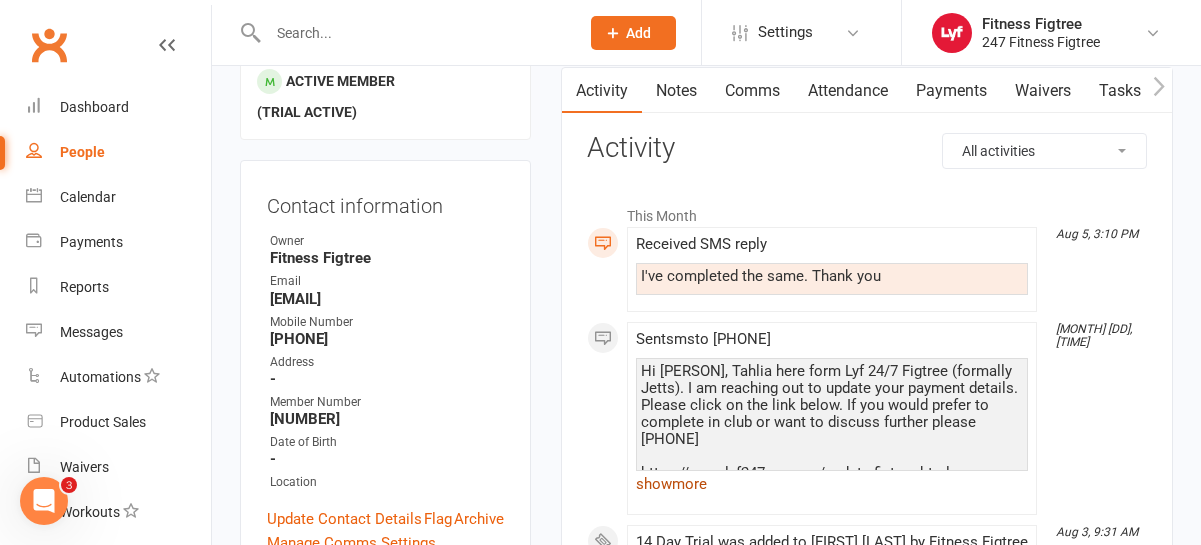 click on "show  more" at bounding box center (832, 484) 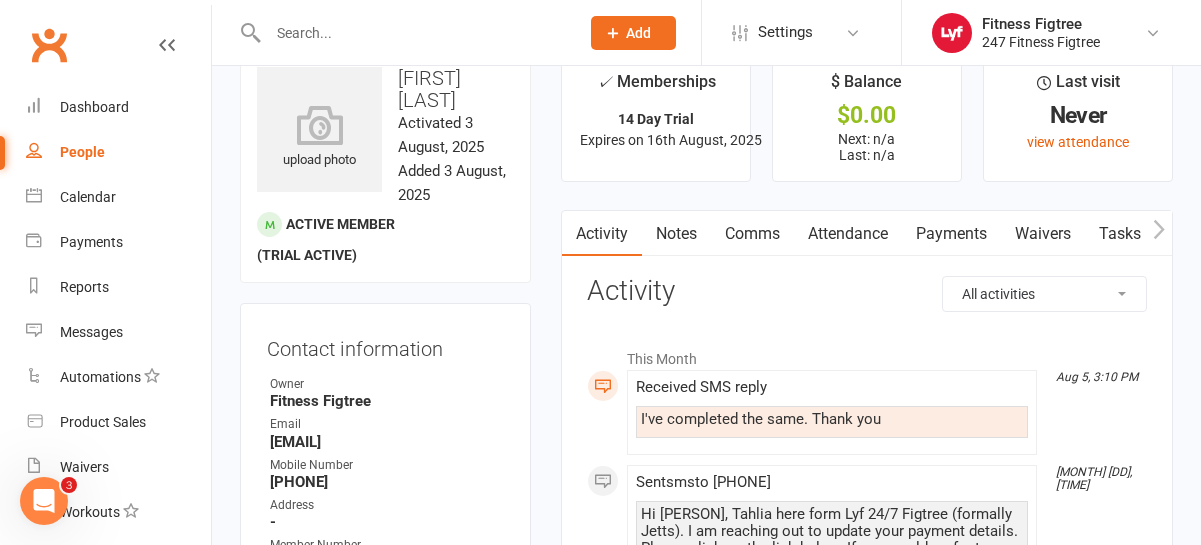 scroll, scrollTop: 30, scrollLeft: 0, axis: vertical 